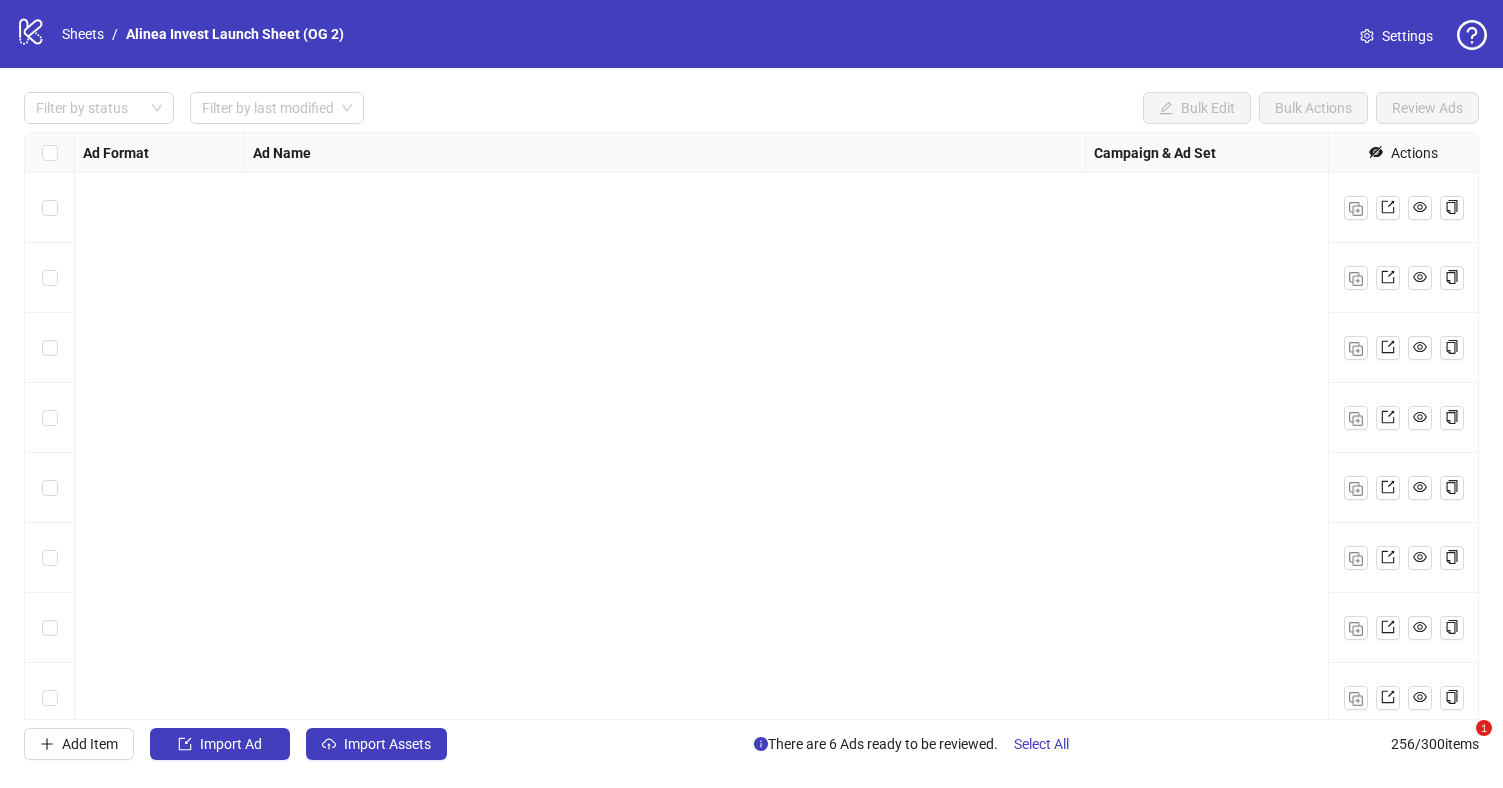 scroll, scrollTop: 0, scrollLeft: 0, axis: both 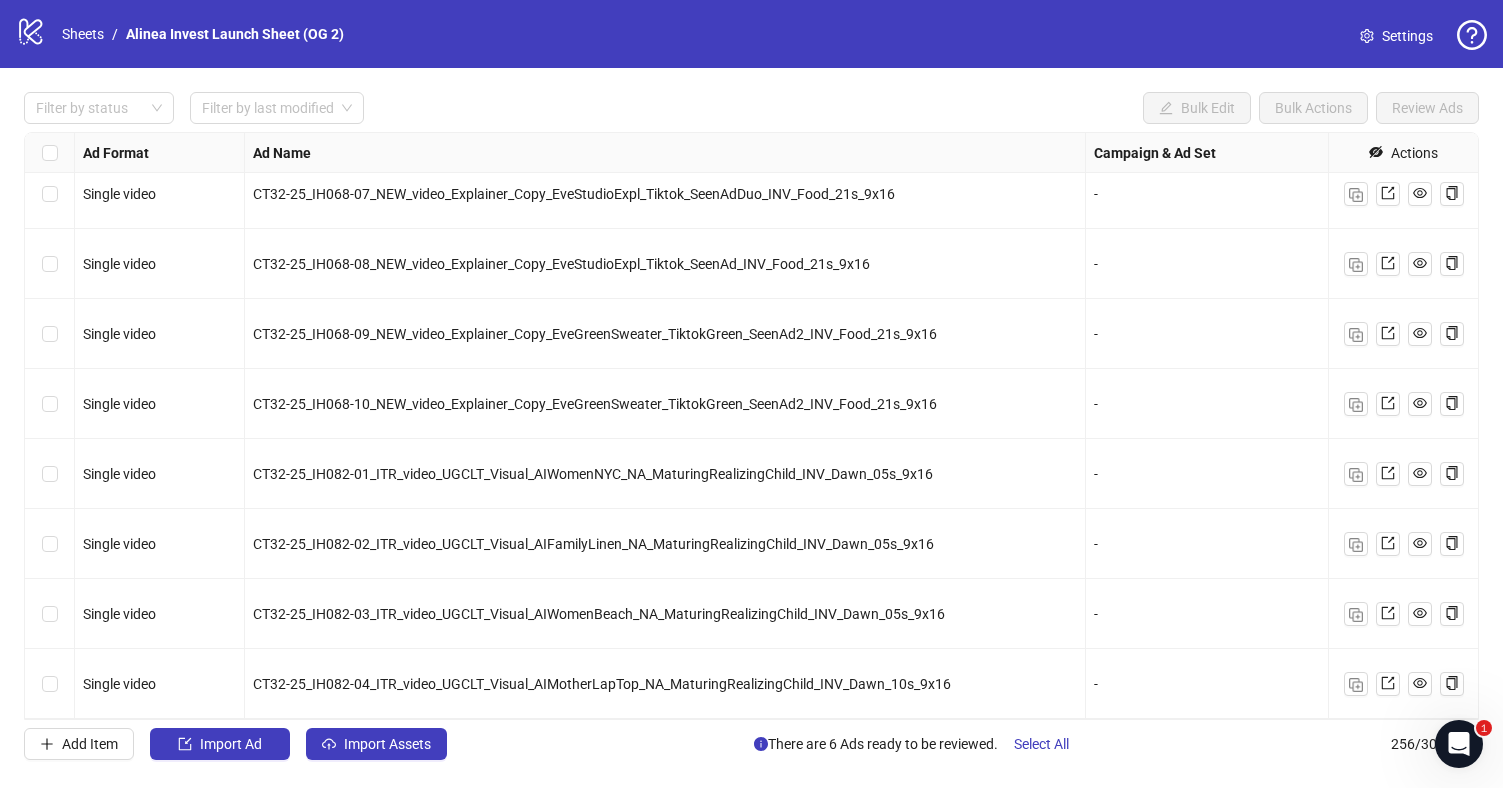 click on "CT32-25_IH068-09_NEW_video_Explainer_Copy_EveGreenSweater_TiktokGreen_SeenAd2_INV_Food_21s_9x16" at bounding box center (595, 334) 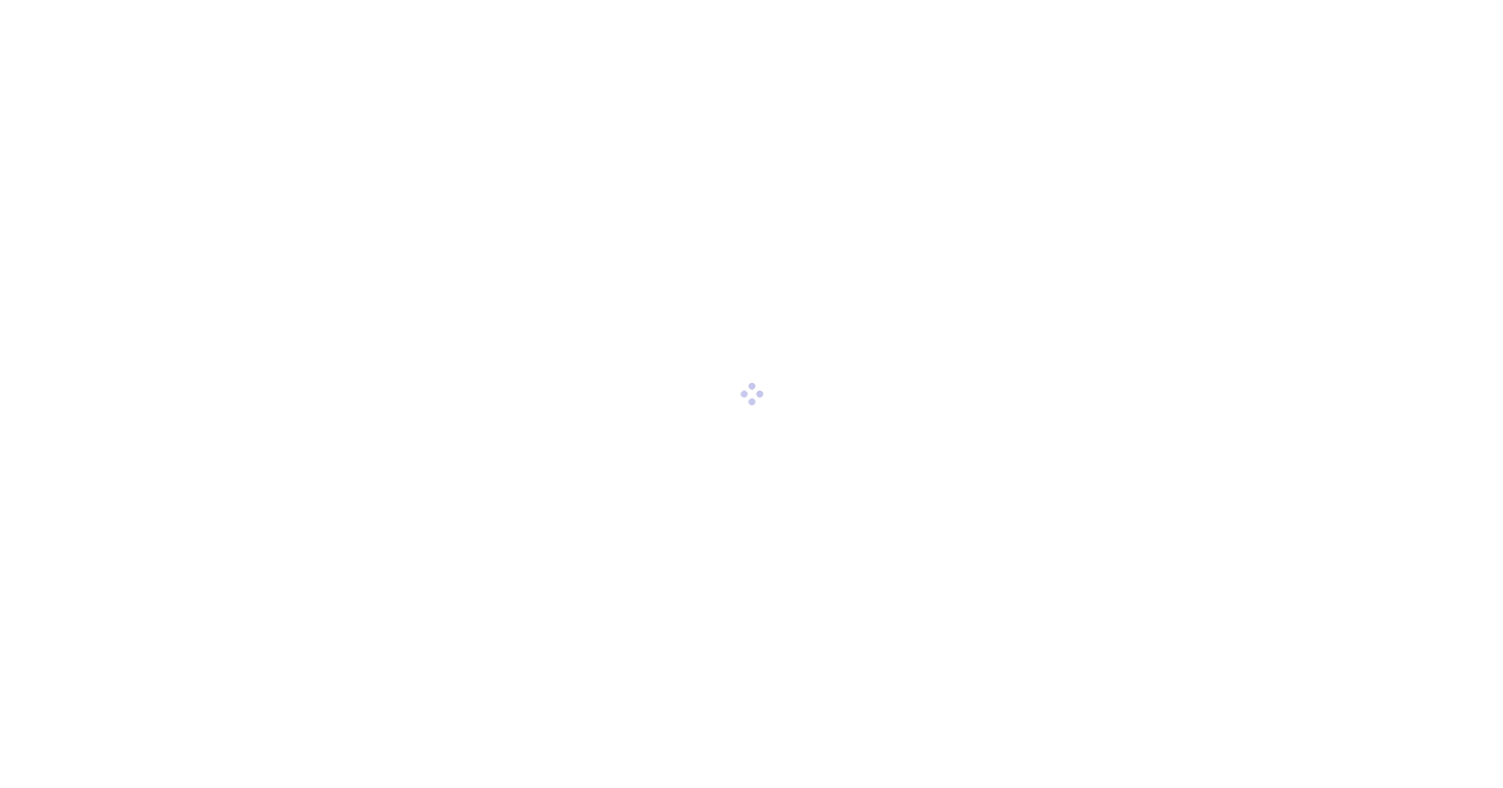 scroll, scrollTop: 0, scrollLeft: 0, axis: both 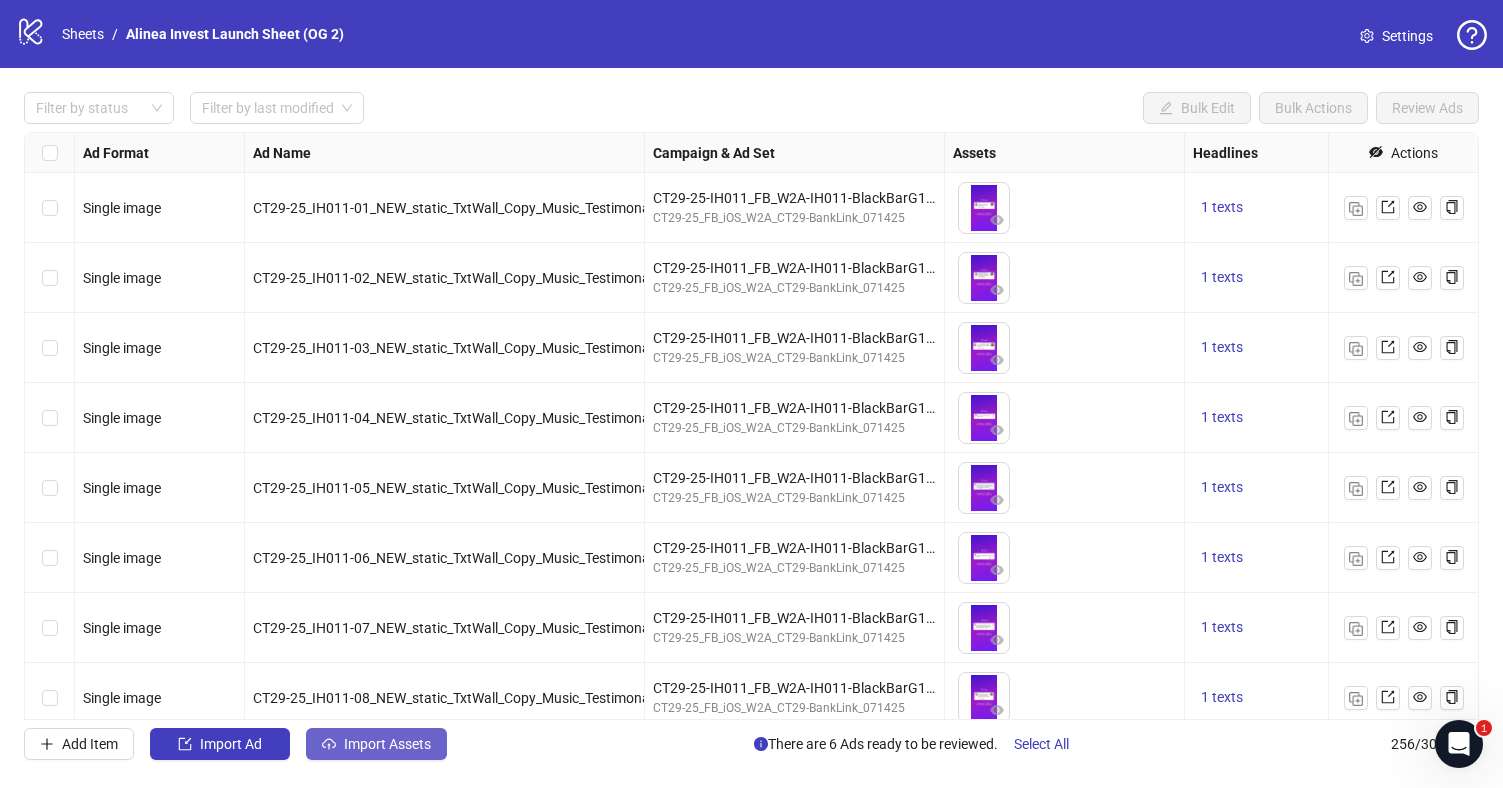click on "Import Assets" at bounding box center [387, 744] 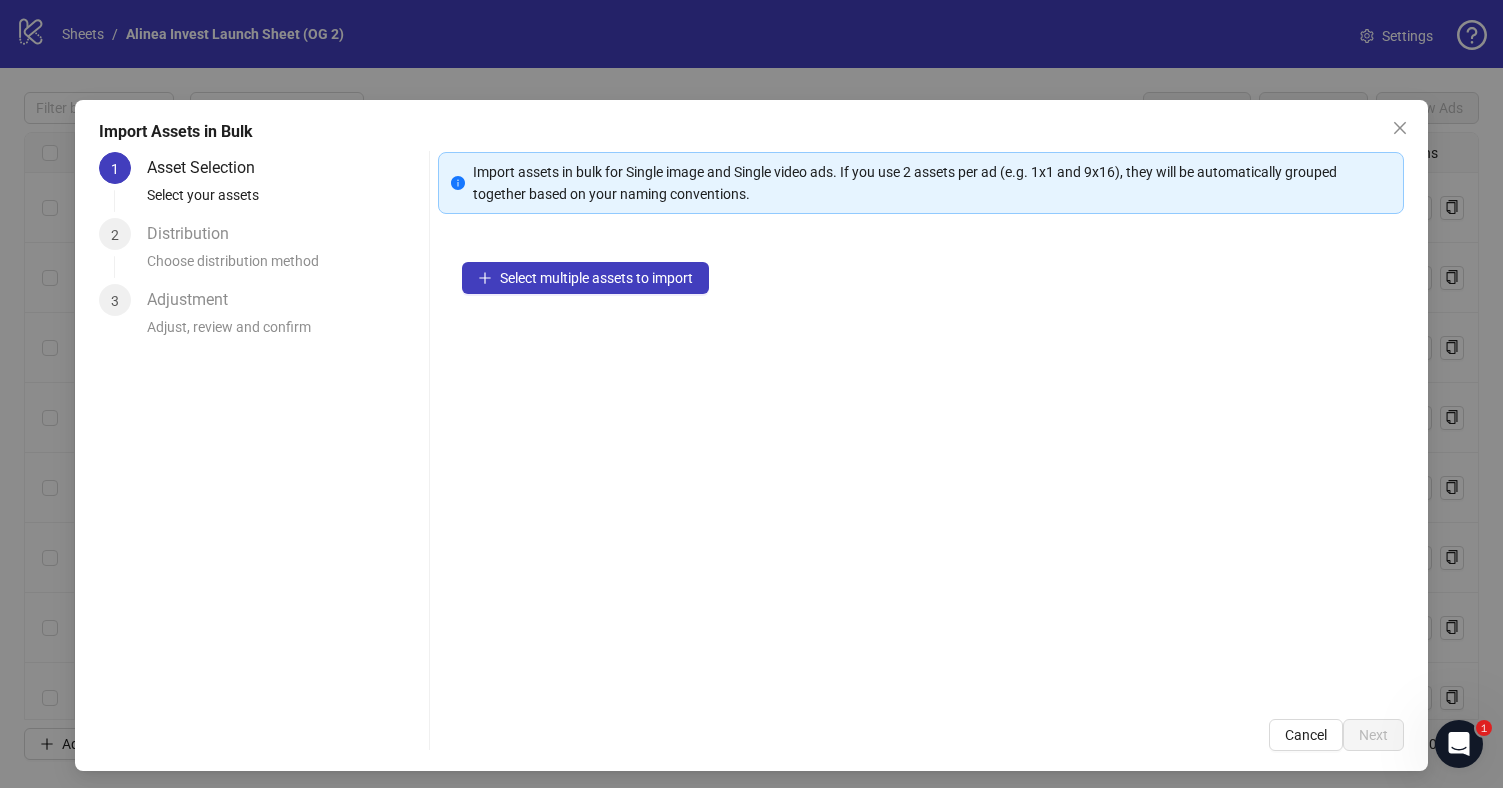 click on "Select multiple assets to import" at bounding box center [921, 466] 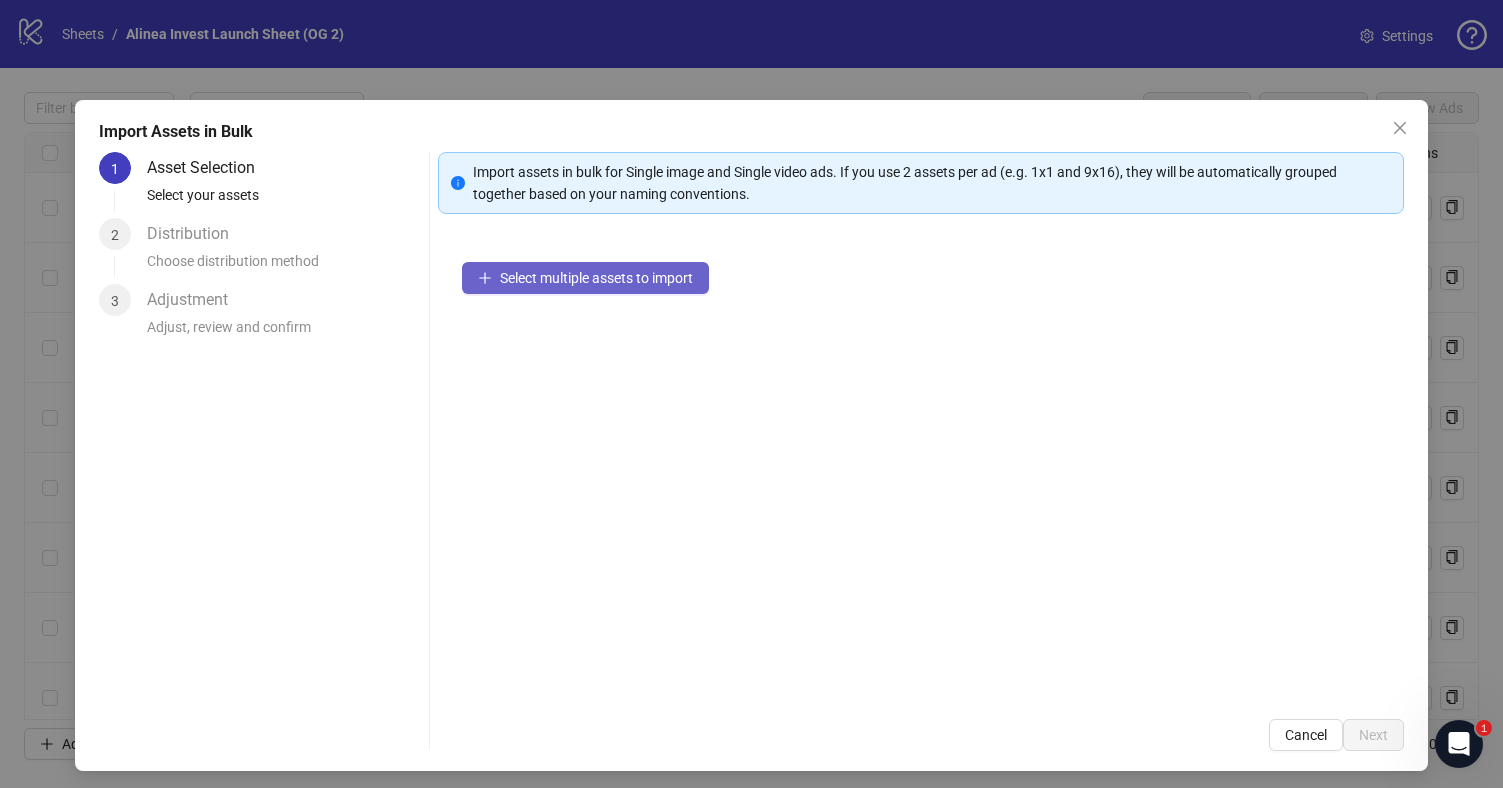 click on "Select multiple assets to import" at bounding box center [596, 278] 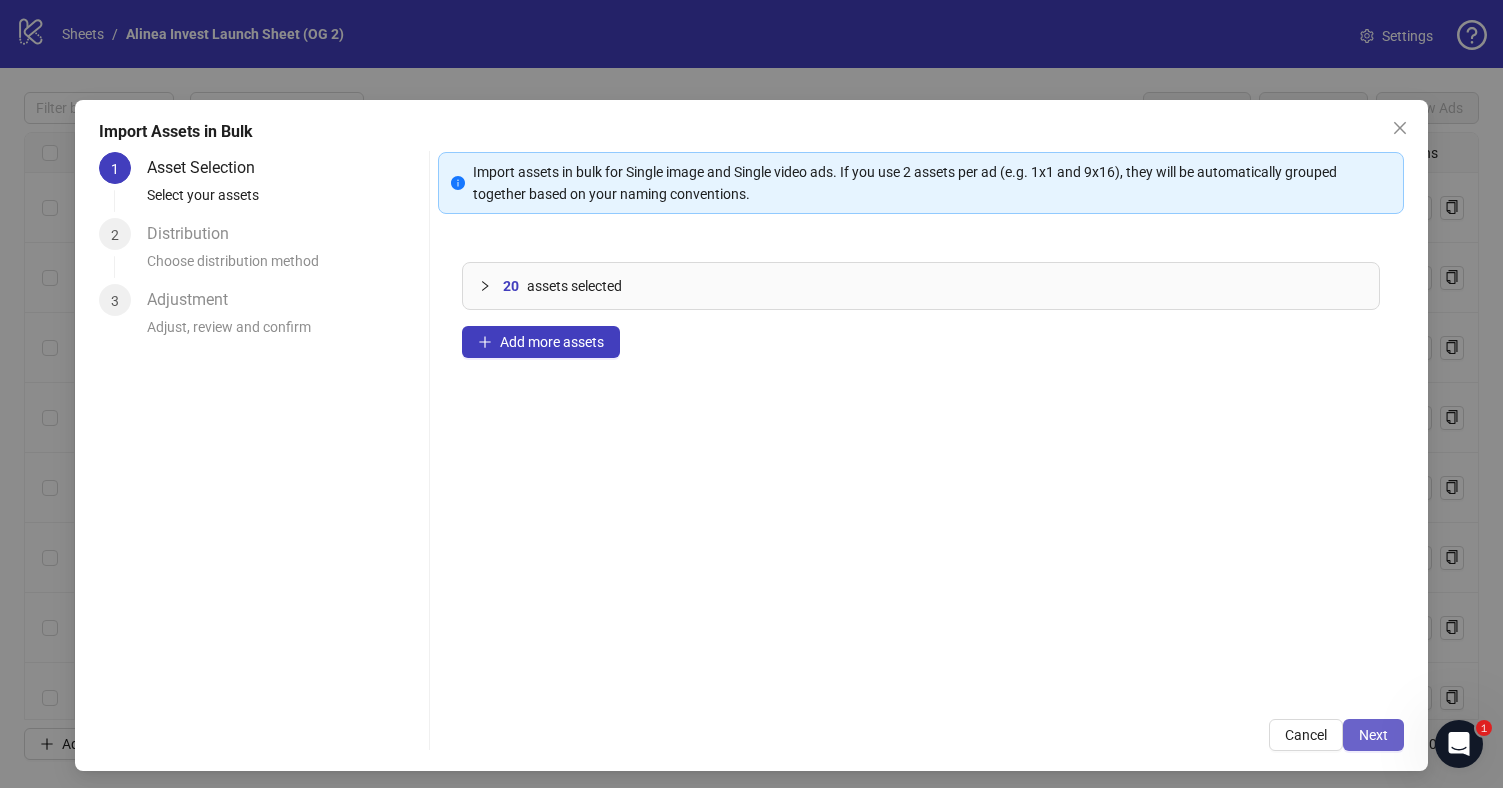 click on "Next" at bounding box center (1373, 735) 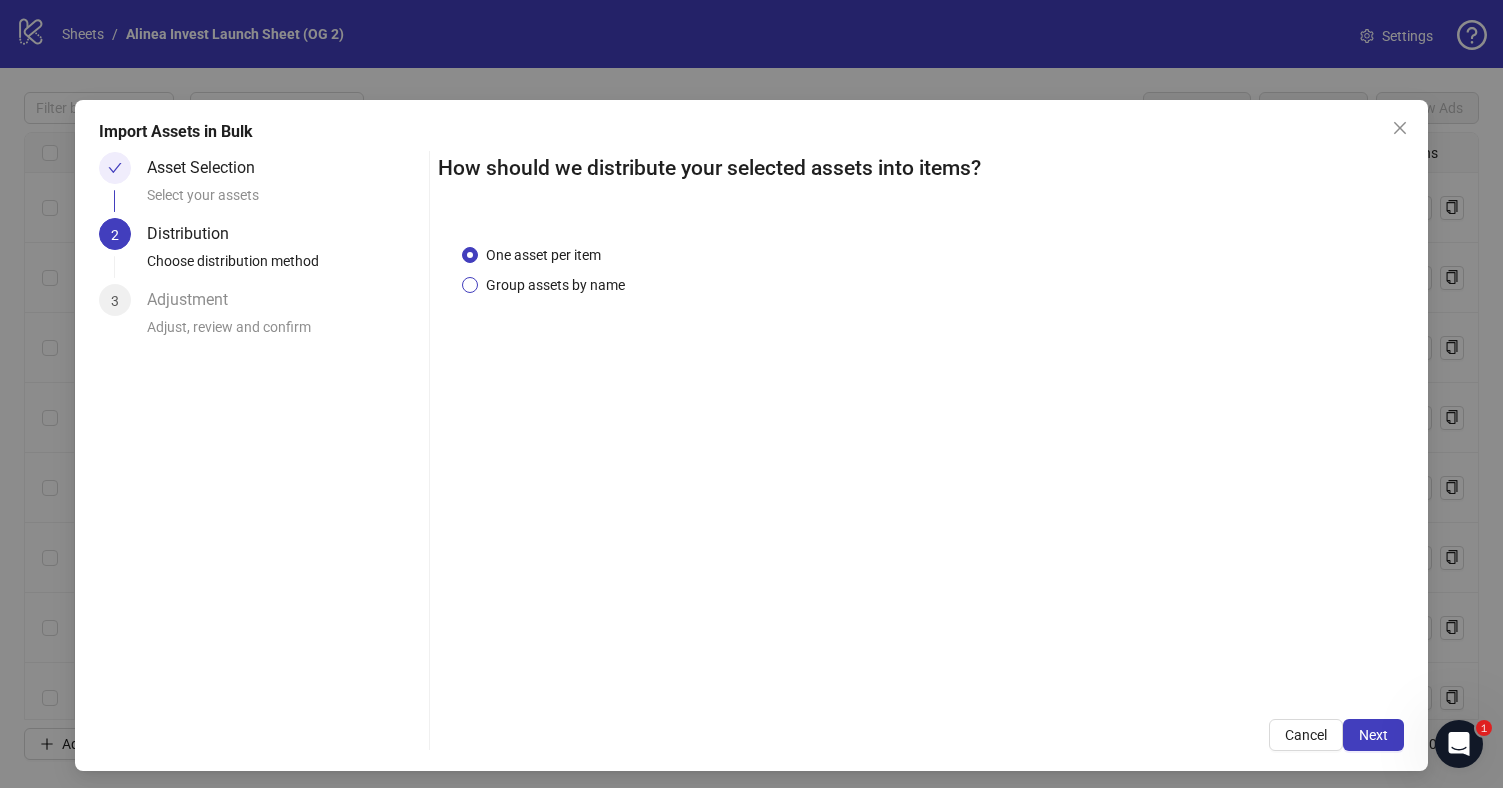 click on "Group assets by name" at bounding box center [555, 285] 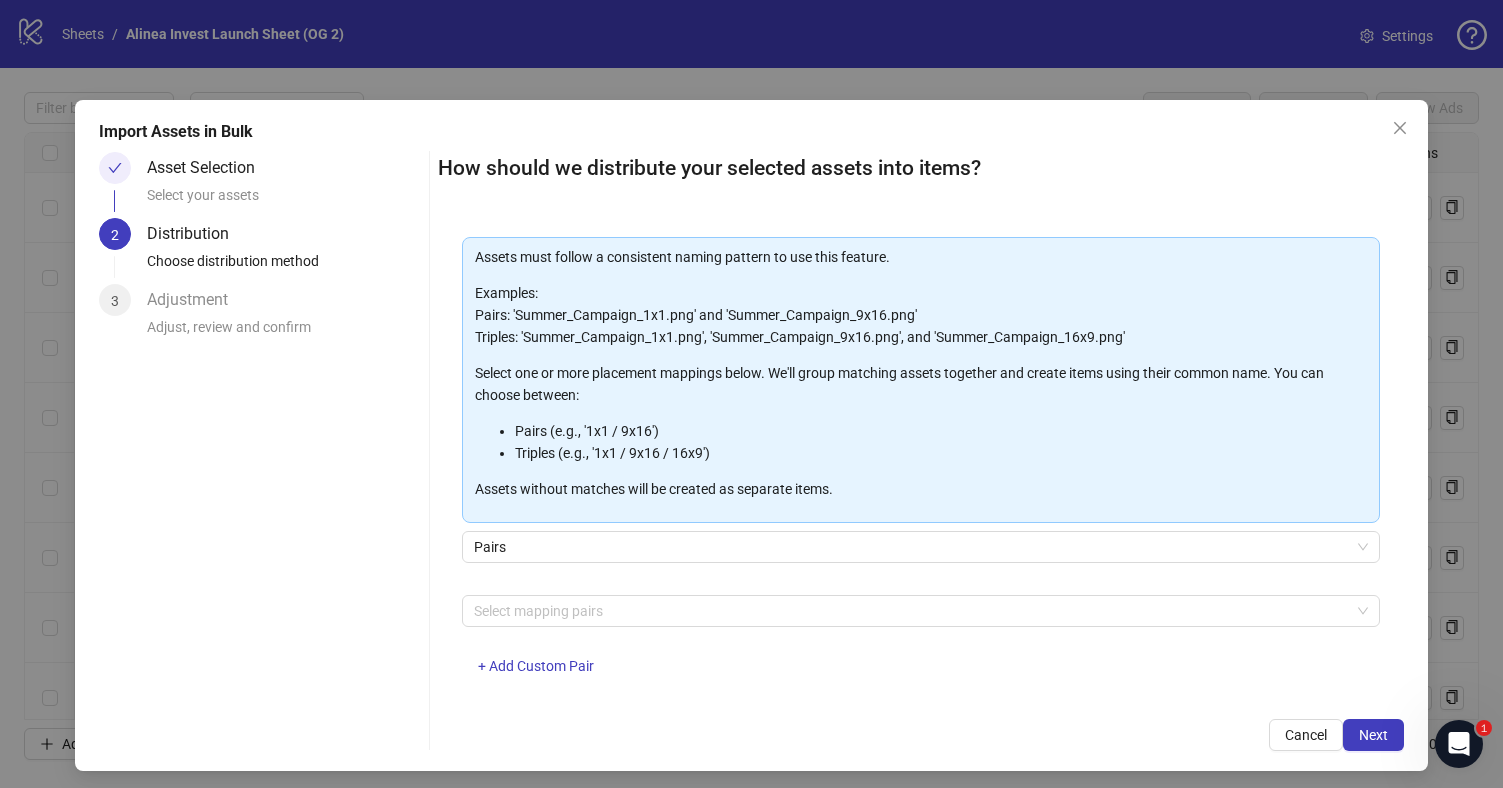 scroll, scrollTop: 110, scrollLeft: 0, axis: vertical 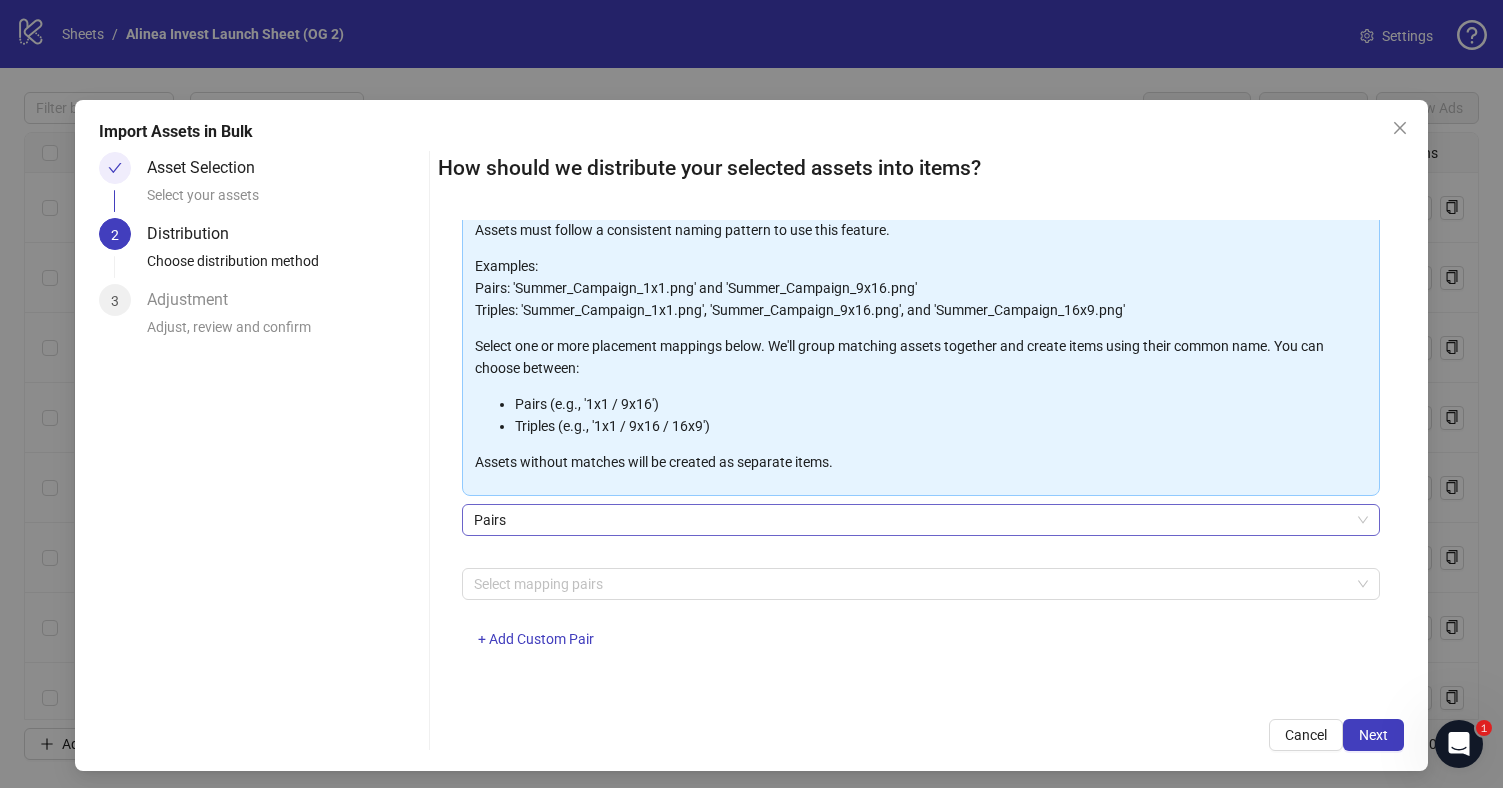 click on "Pairs" at bounding box center (921, 520) 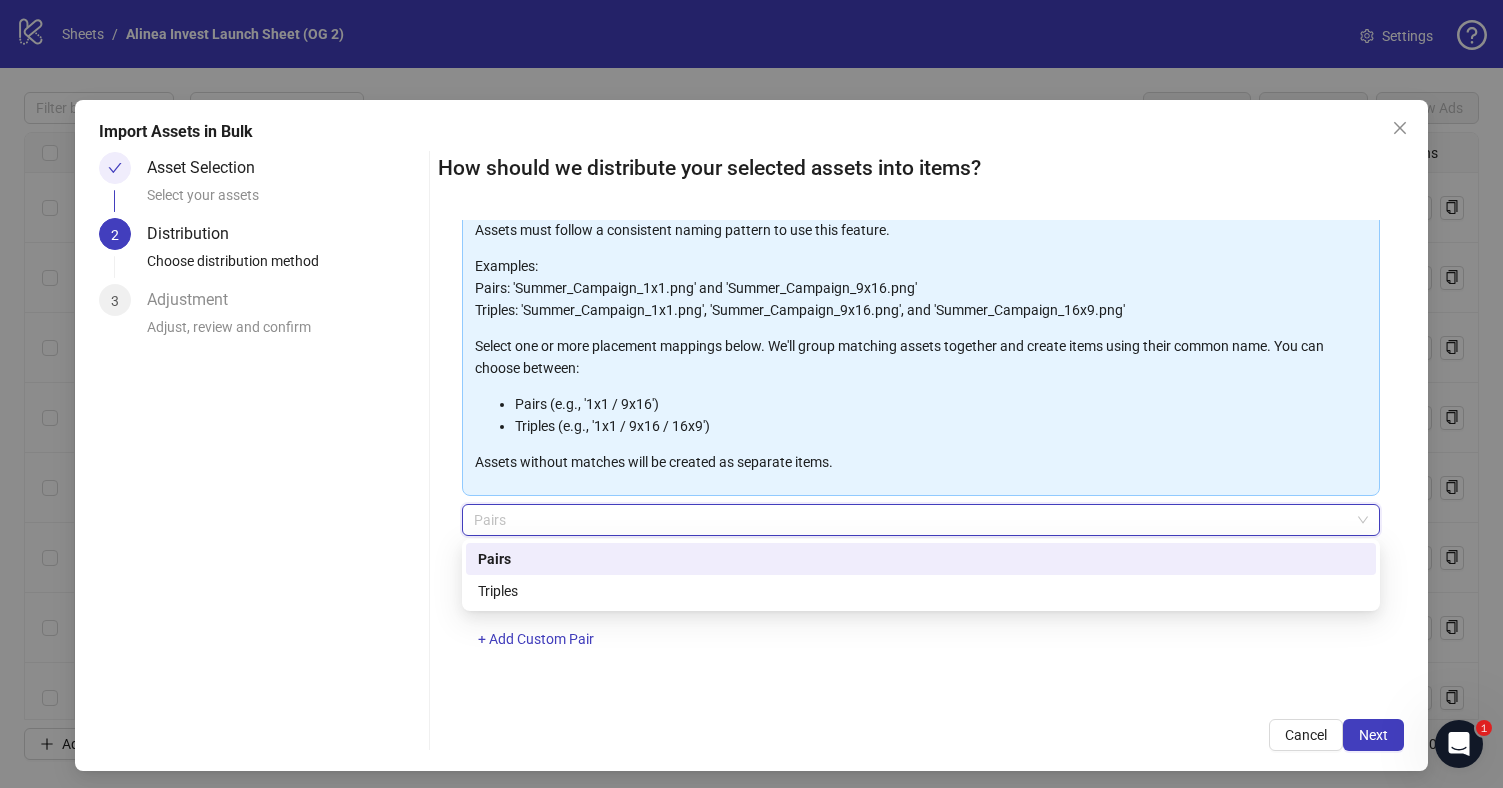 click on "Pairs" at bounding box center [921, 559] 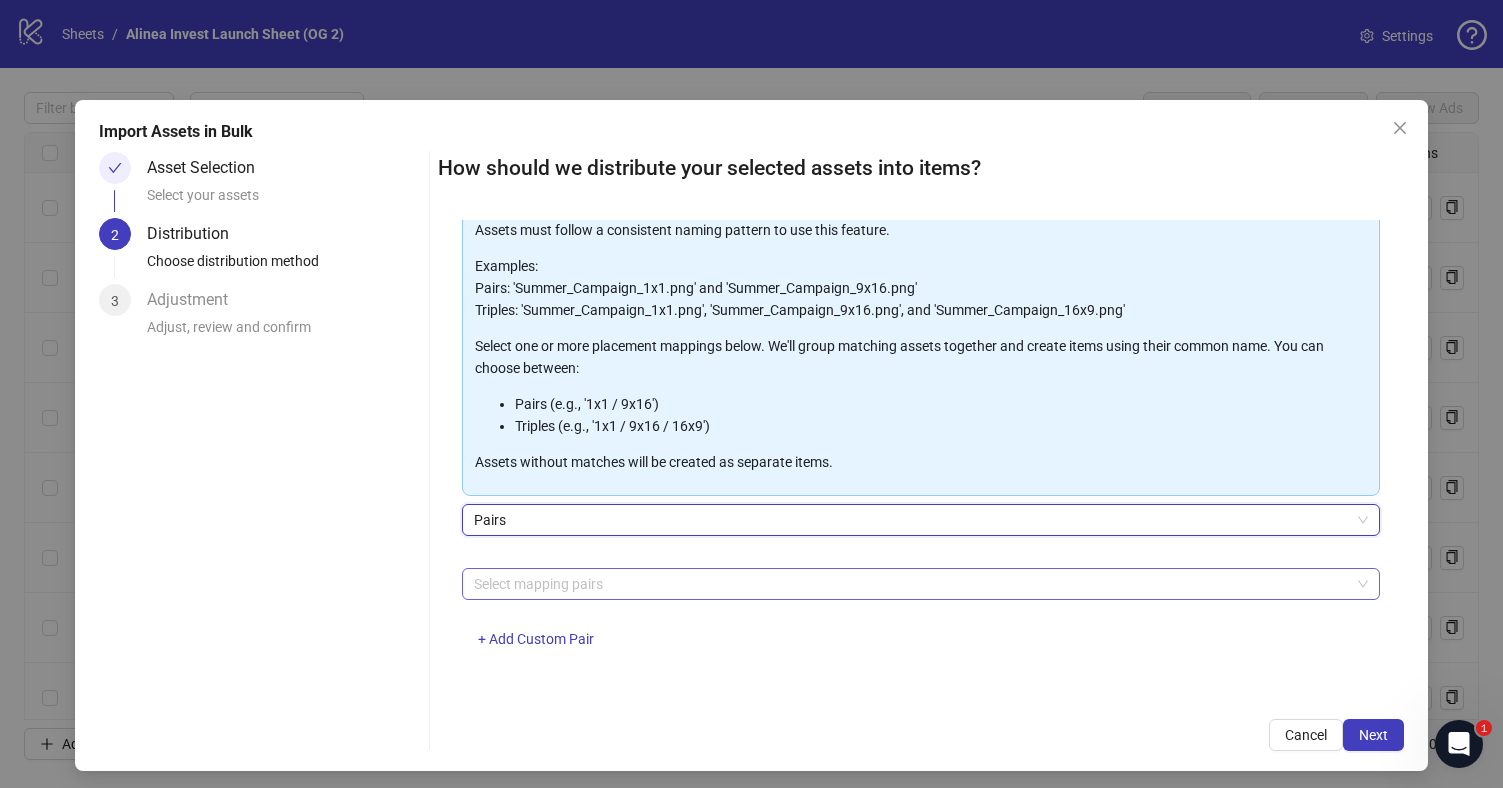 click at bounding box center (910, 584) 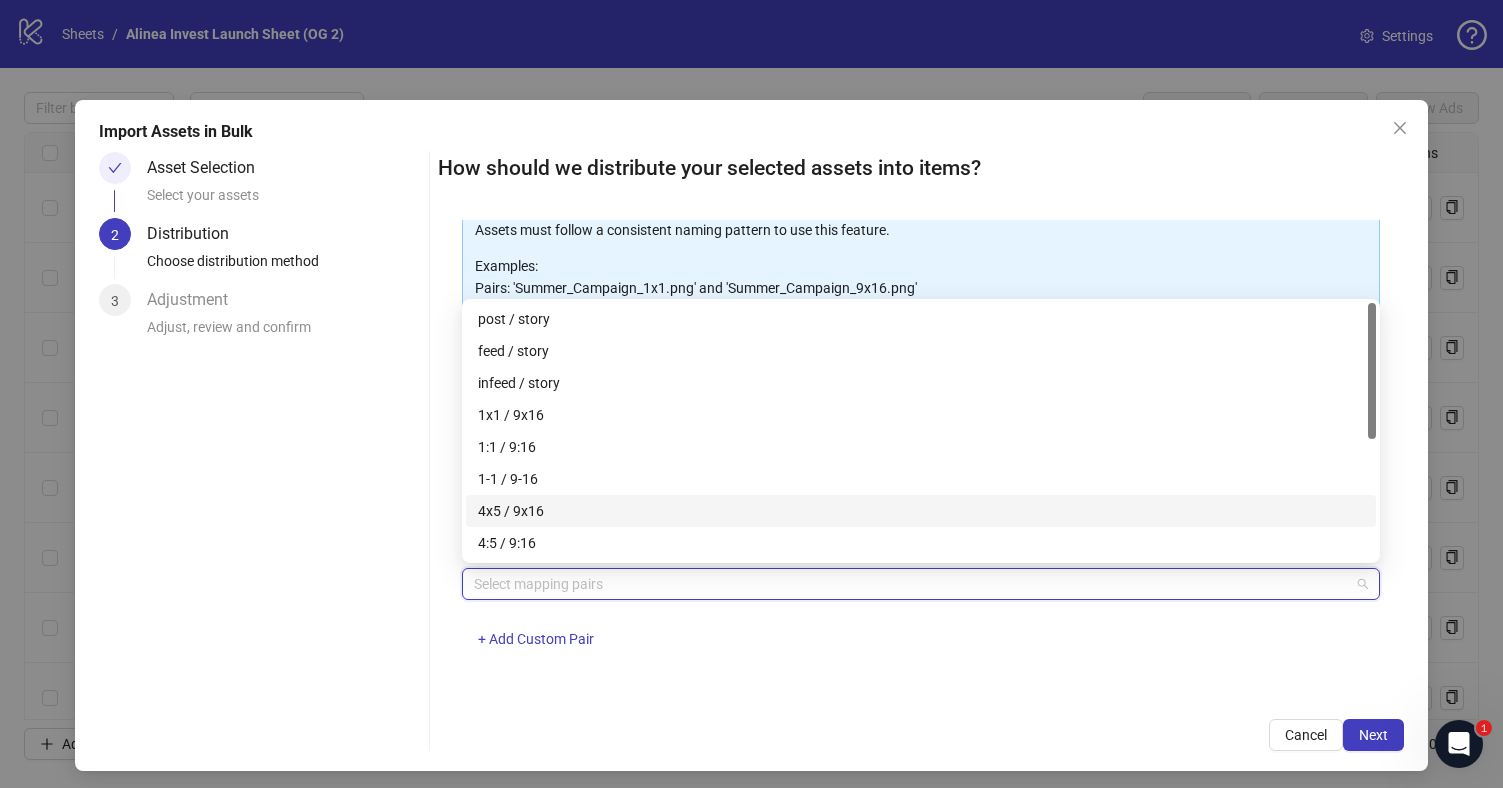 click on "4x5 / 9x16" at bounding box center [921, 511] 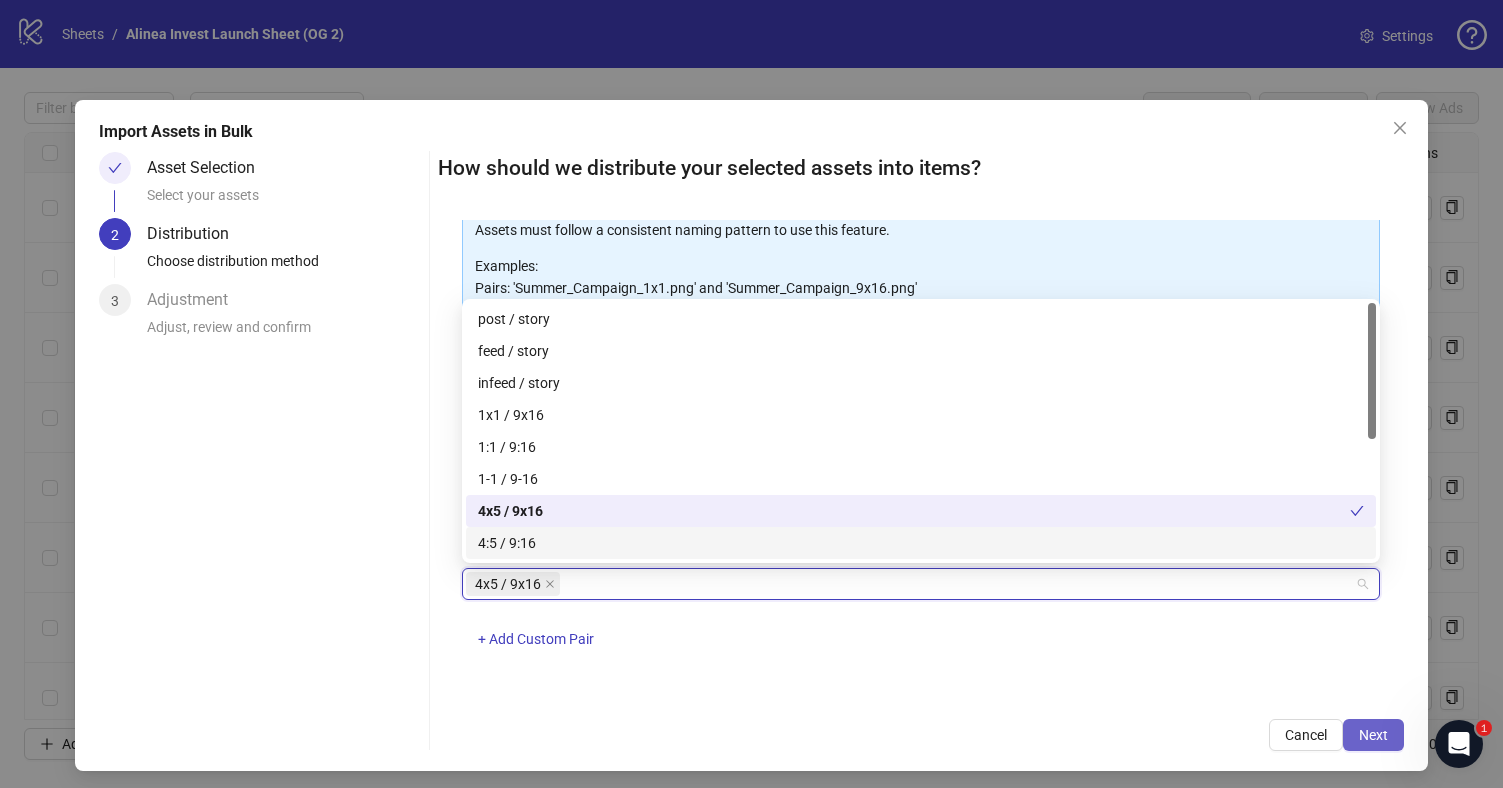 click on "Next" at bounding box center [1373, 735] 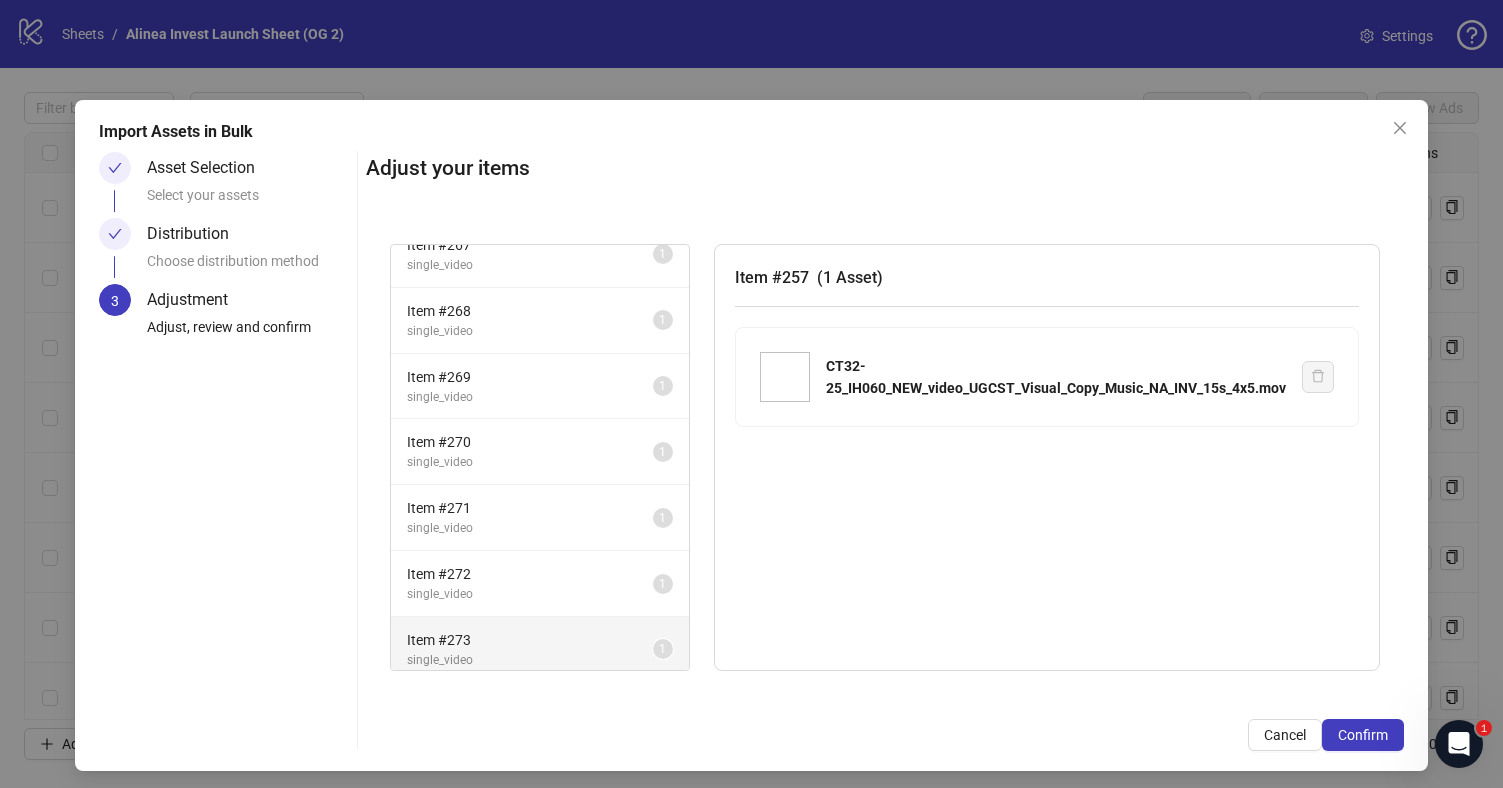 scroll, scrollTop: 890, scrollLeft: 0, axis: vertical 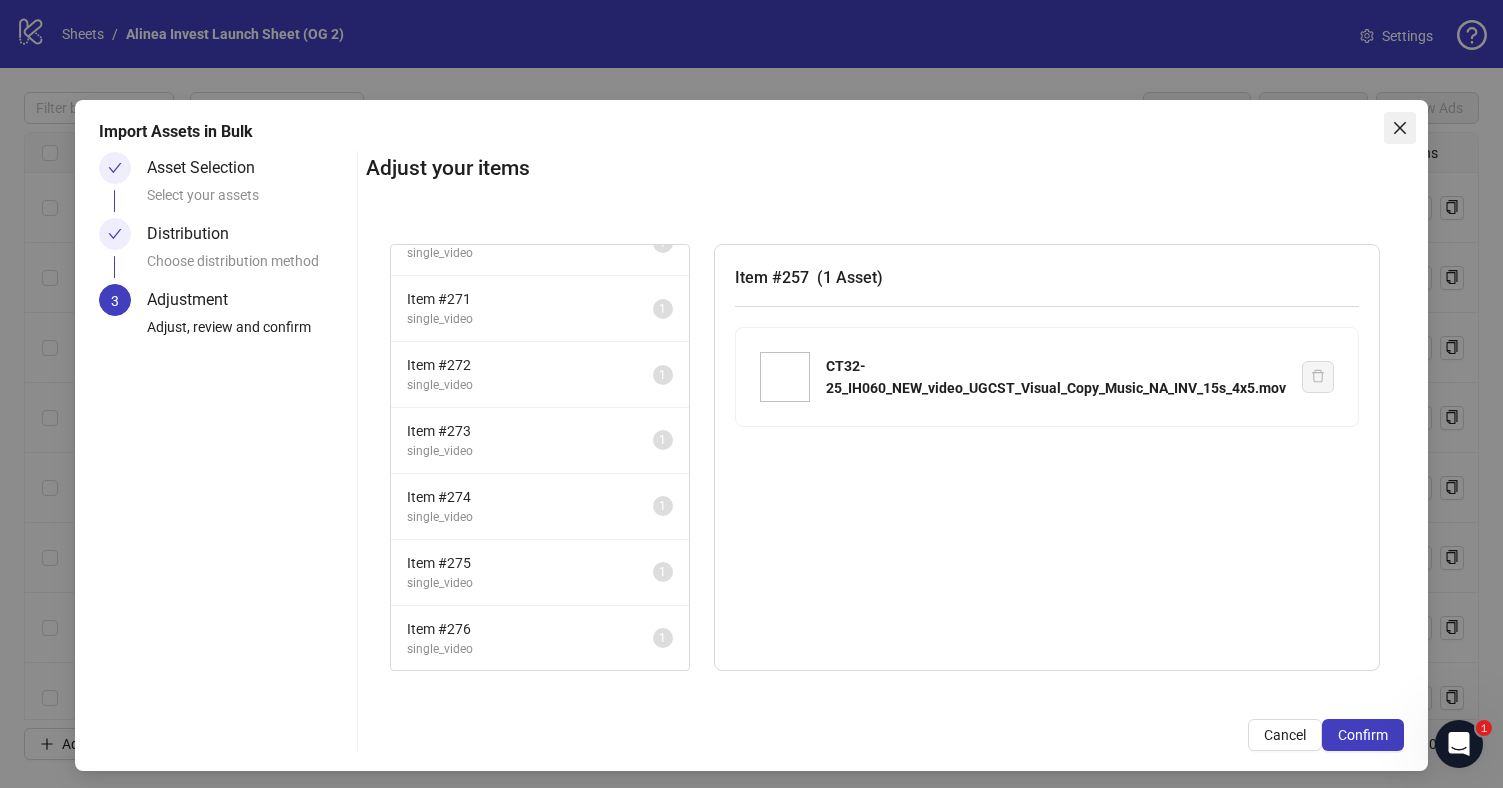 click 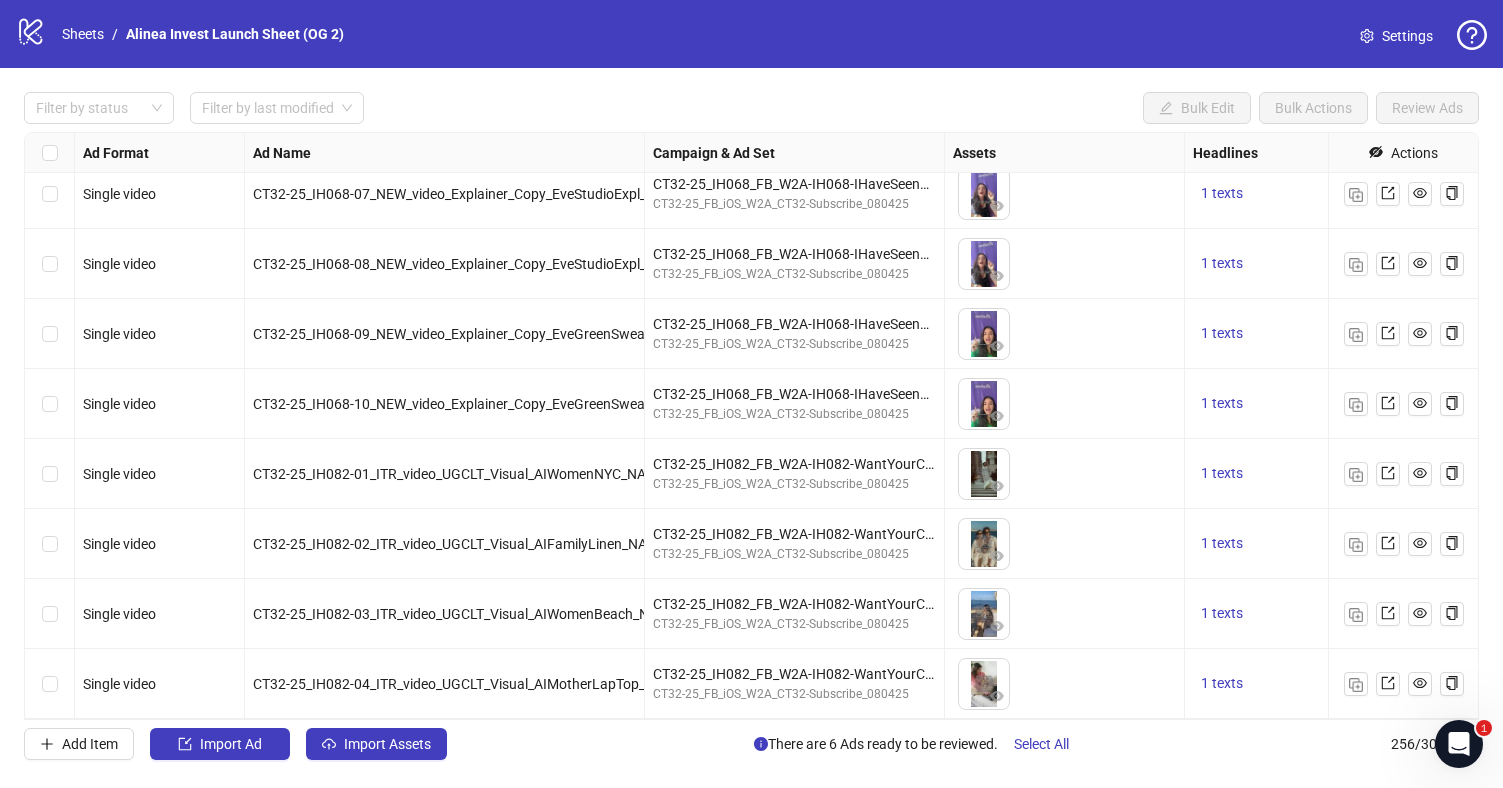 scroll, scrollTop: 17374, scrollLeft: 647, axis: both 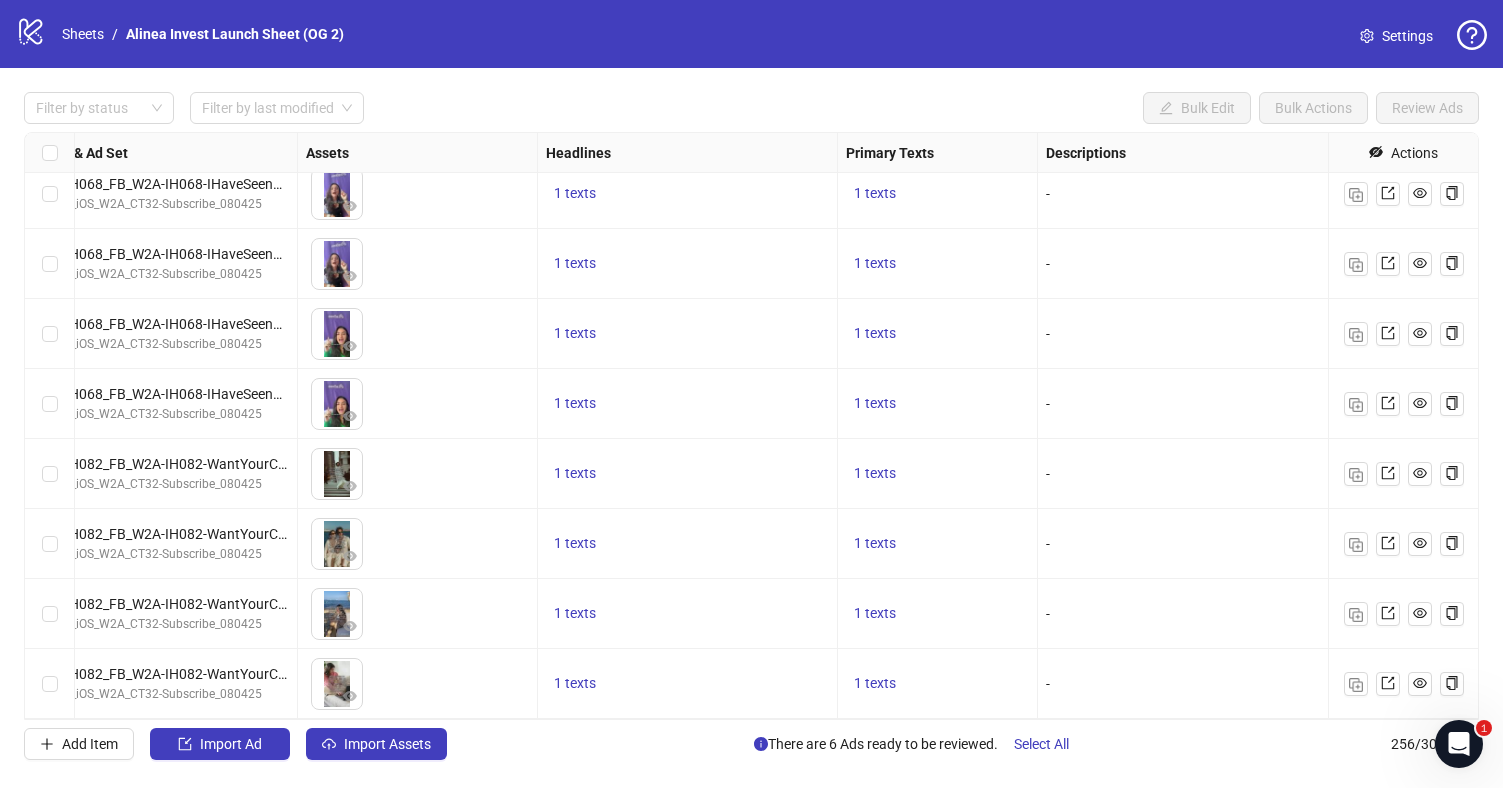 type 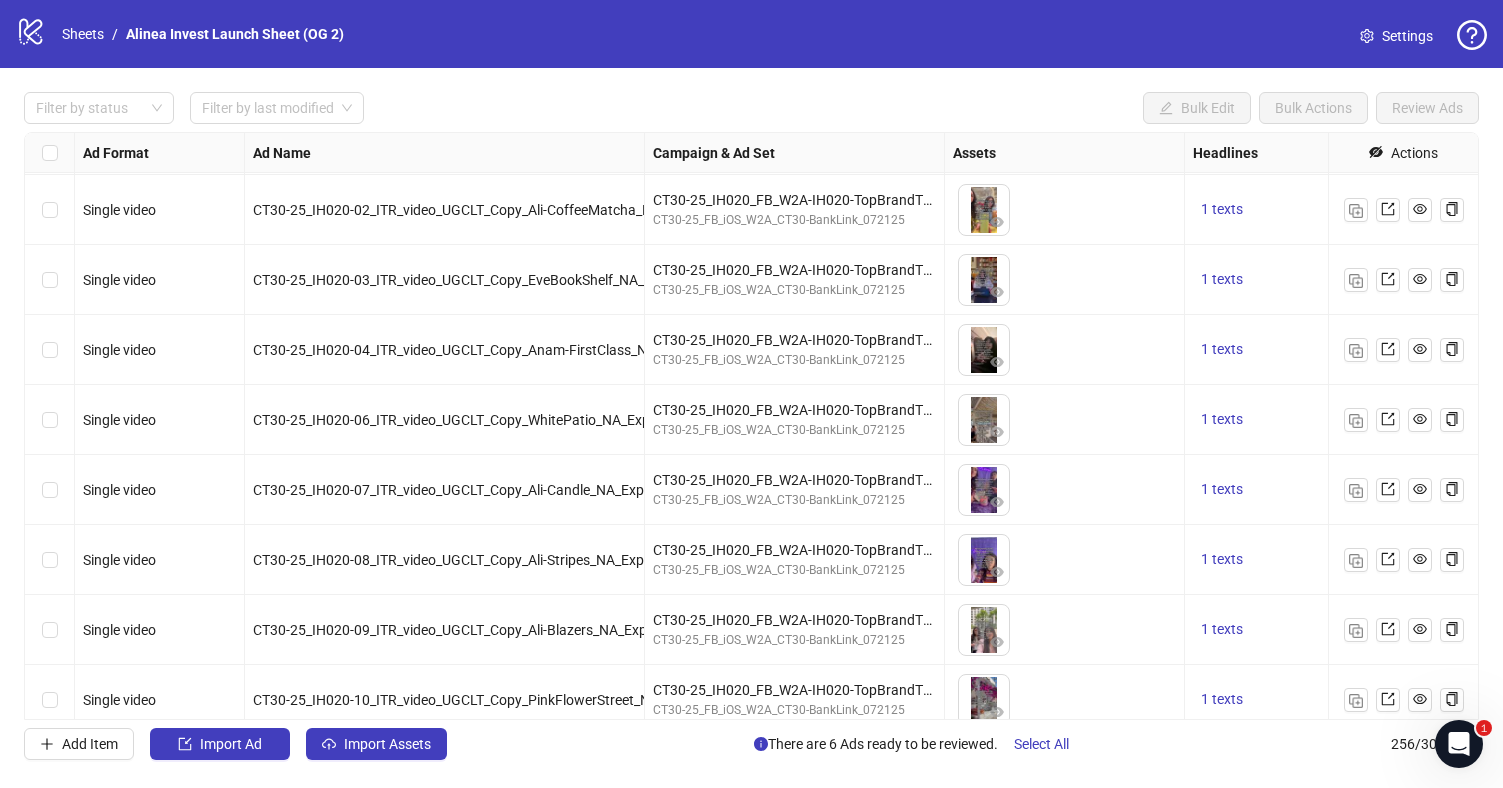 scroll, scrollTop: 6578, scrollLeft: 30, axis: both 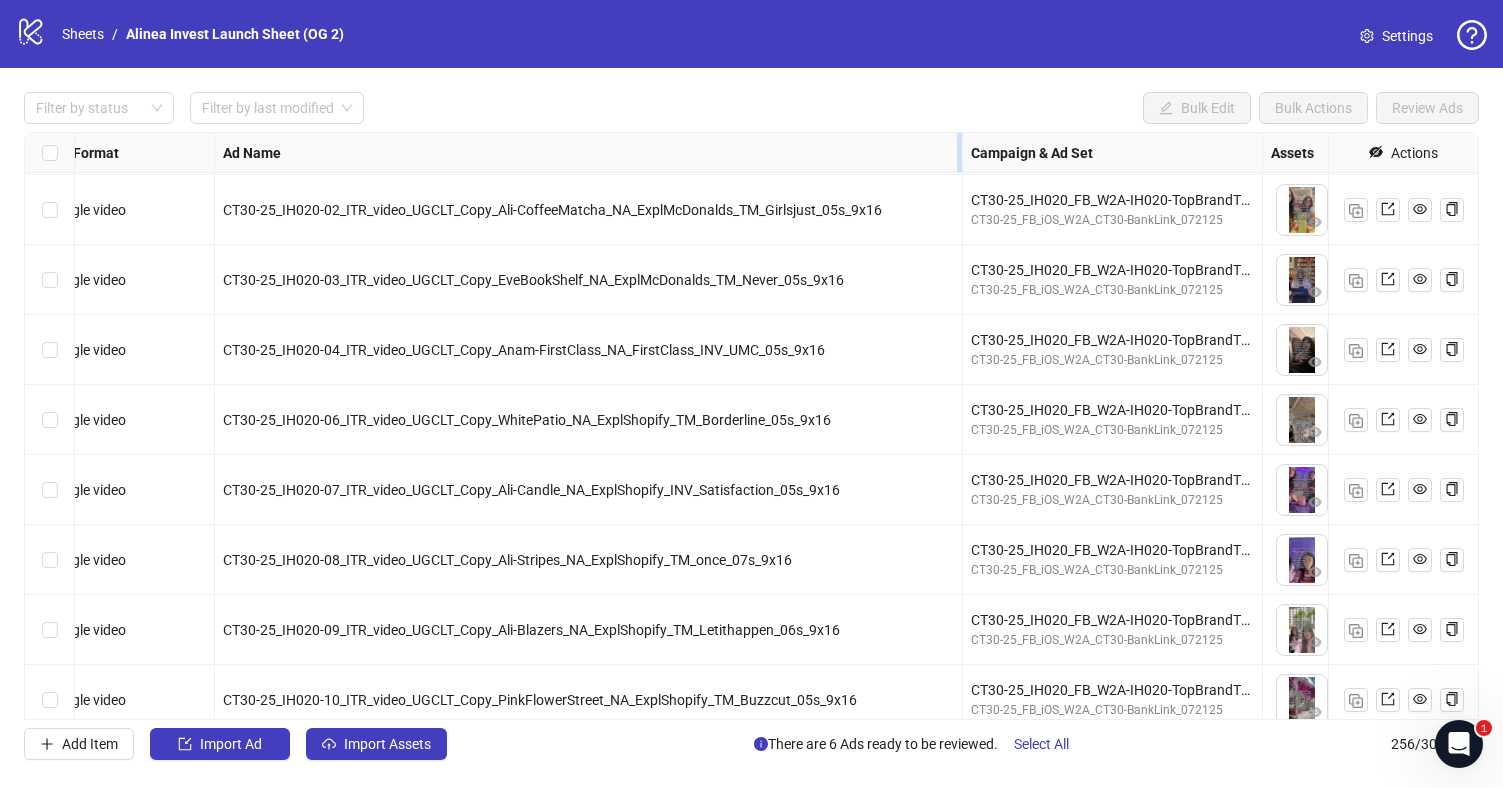 drag, startPoint x: 610, startPoint y: 155, endPoint x: 957, endPoint y: 140, distance: 347.32407 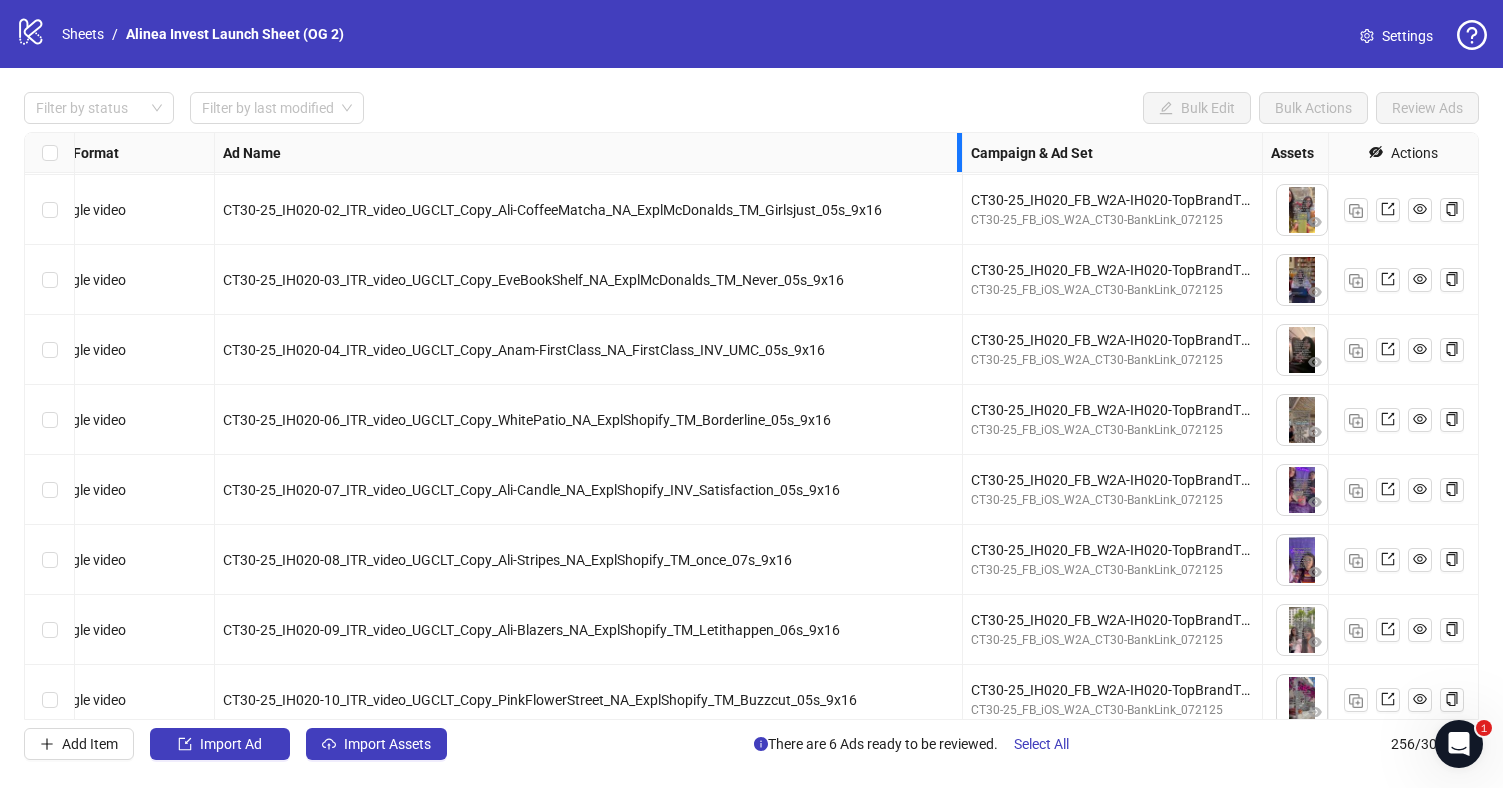 click at bounding box center (959, 152) 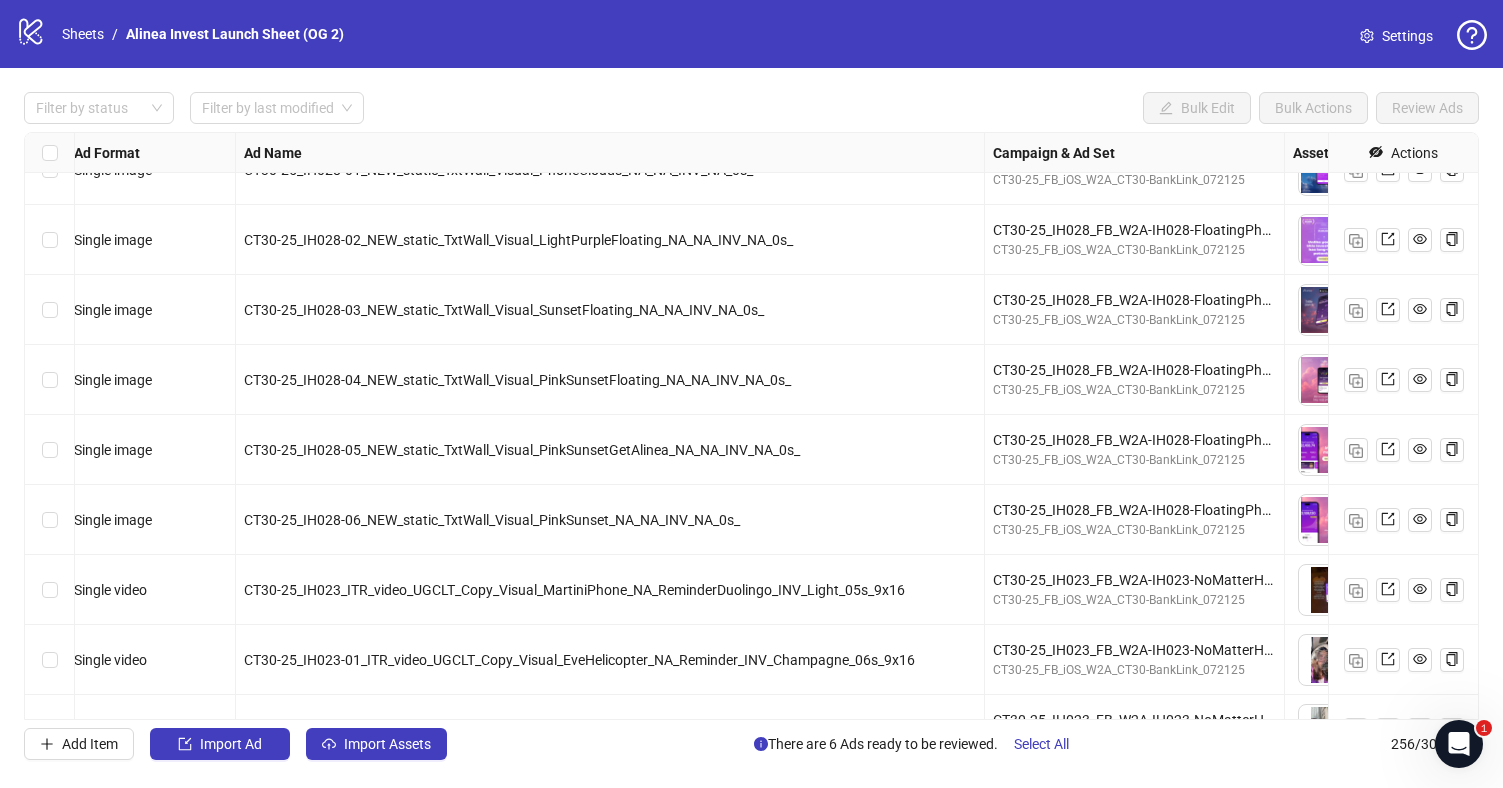 scroll, scrollTop: 8596, scrollLeft: 9, axis: both 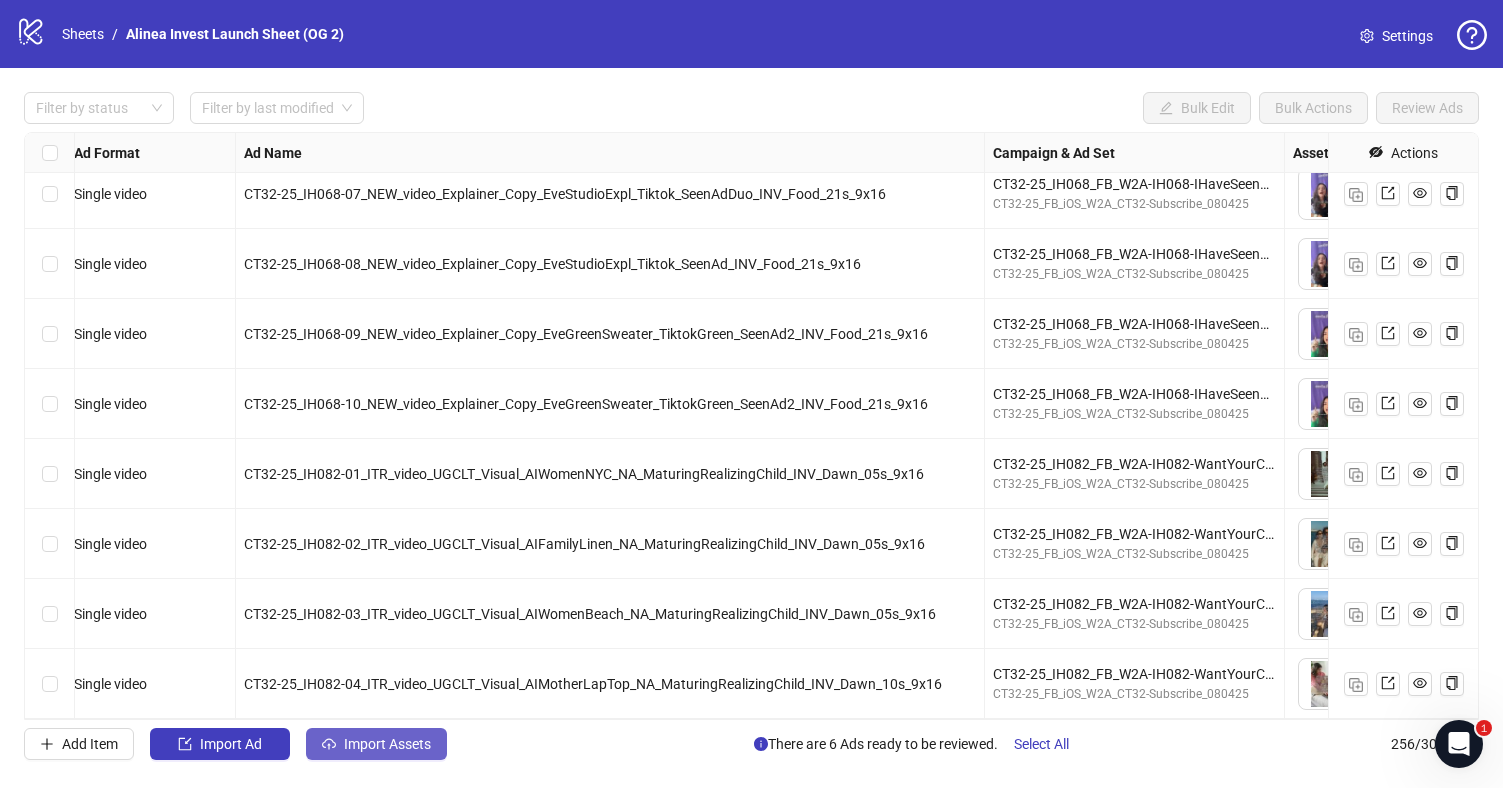 click on "Import Assets" at bounding box center [387, 744] 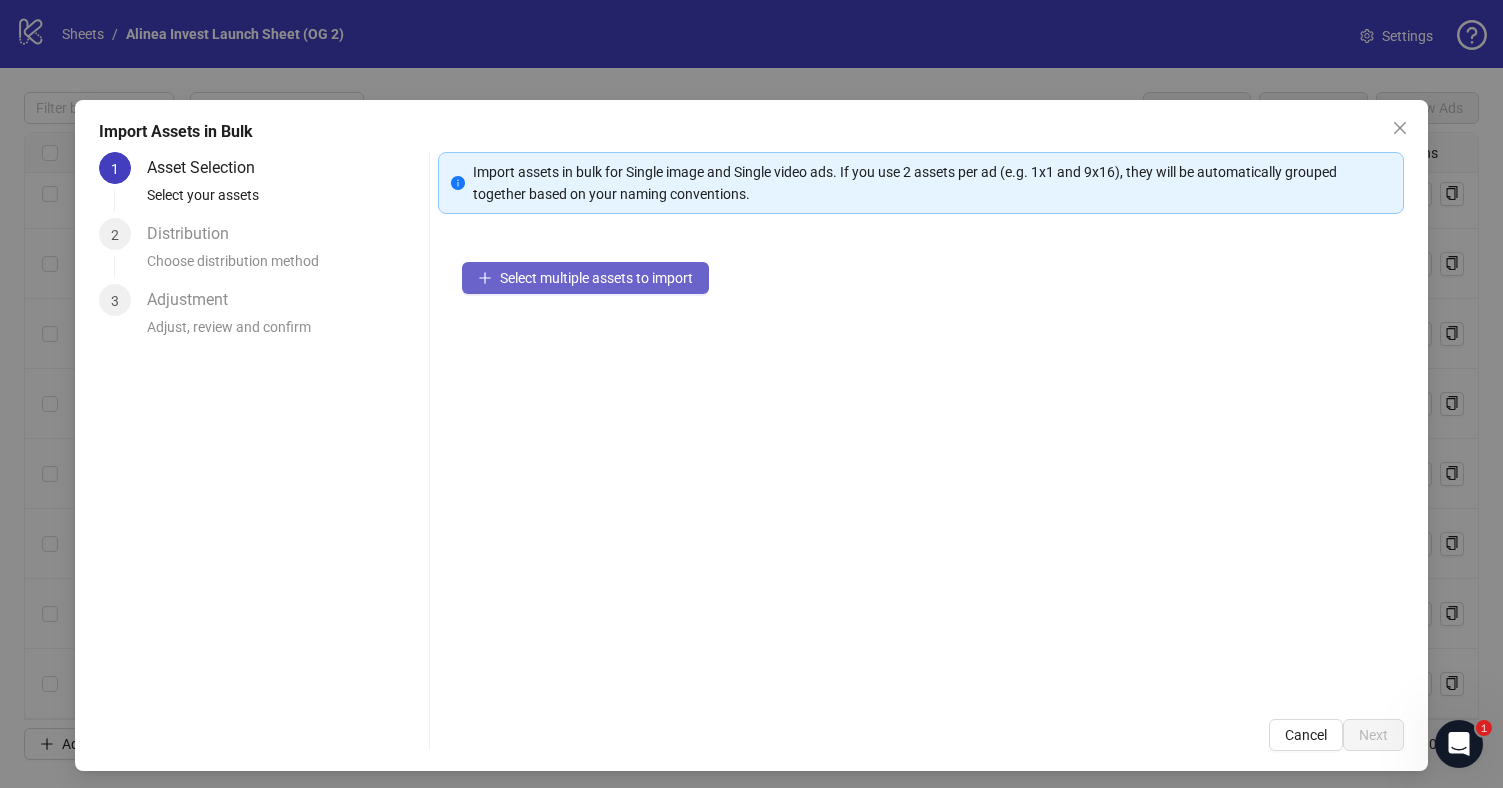 click on "Select multiple assets to import" at bounding box center (585, 278) 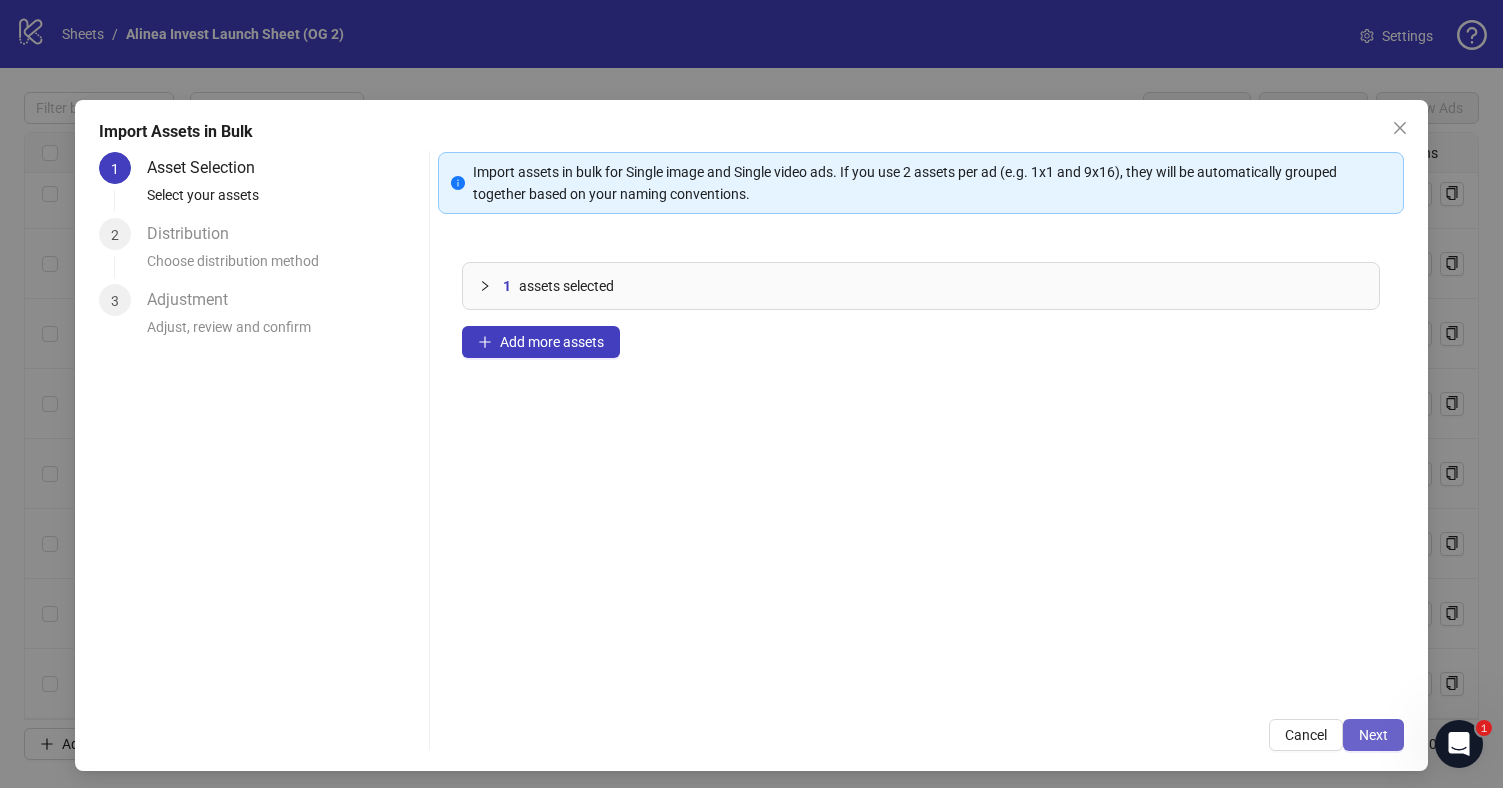 click on "Next" at bounding box center (1373, 735) 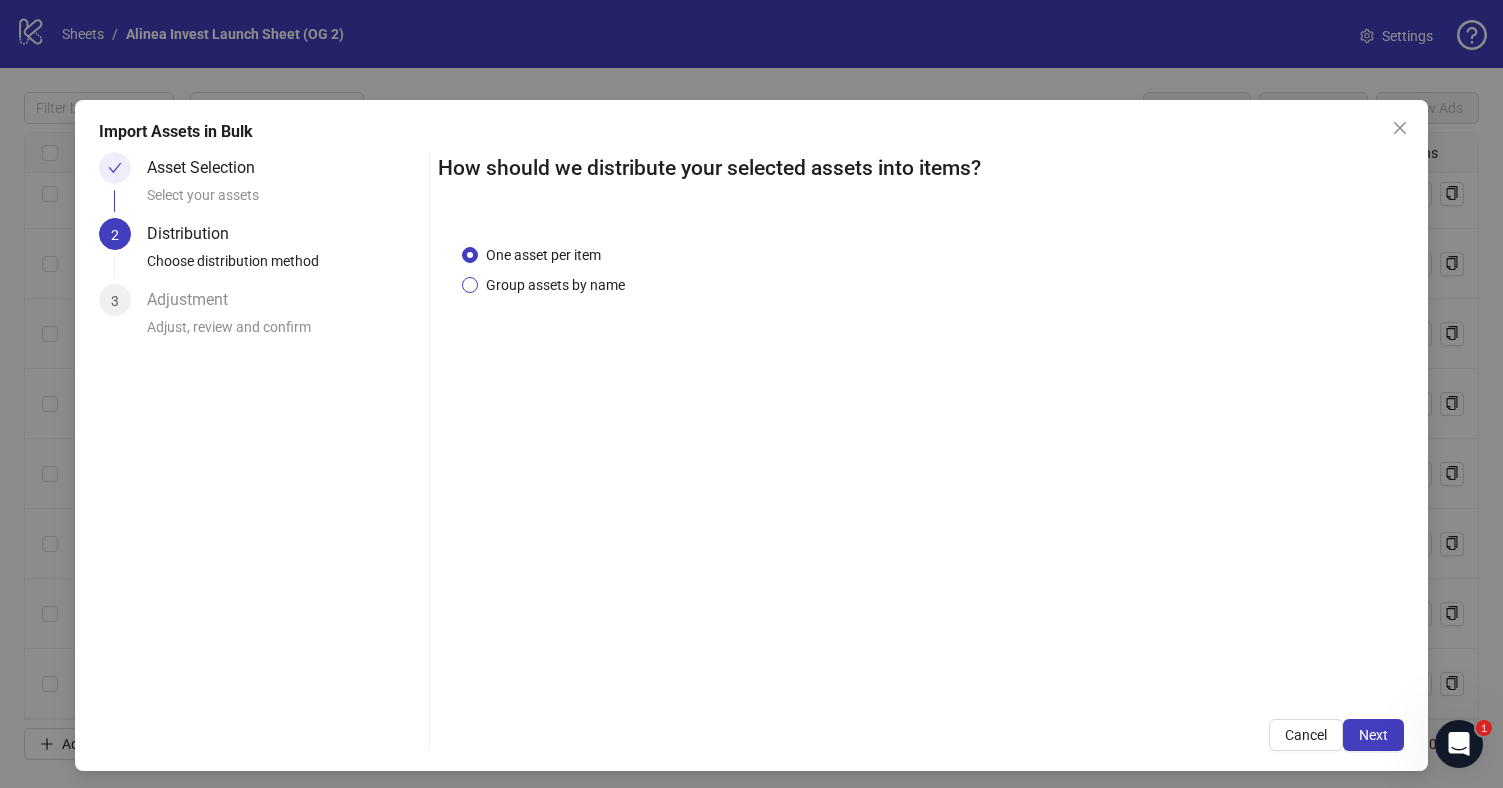 click on "Group assets by name" at bounding box center [555, 285] 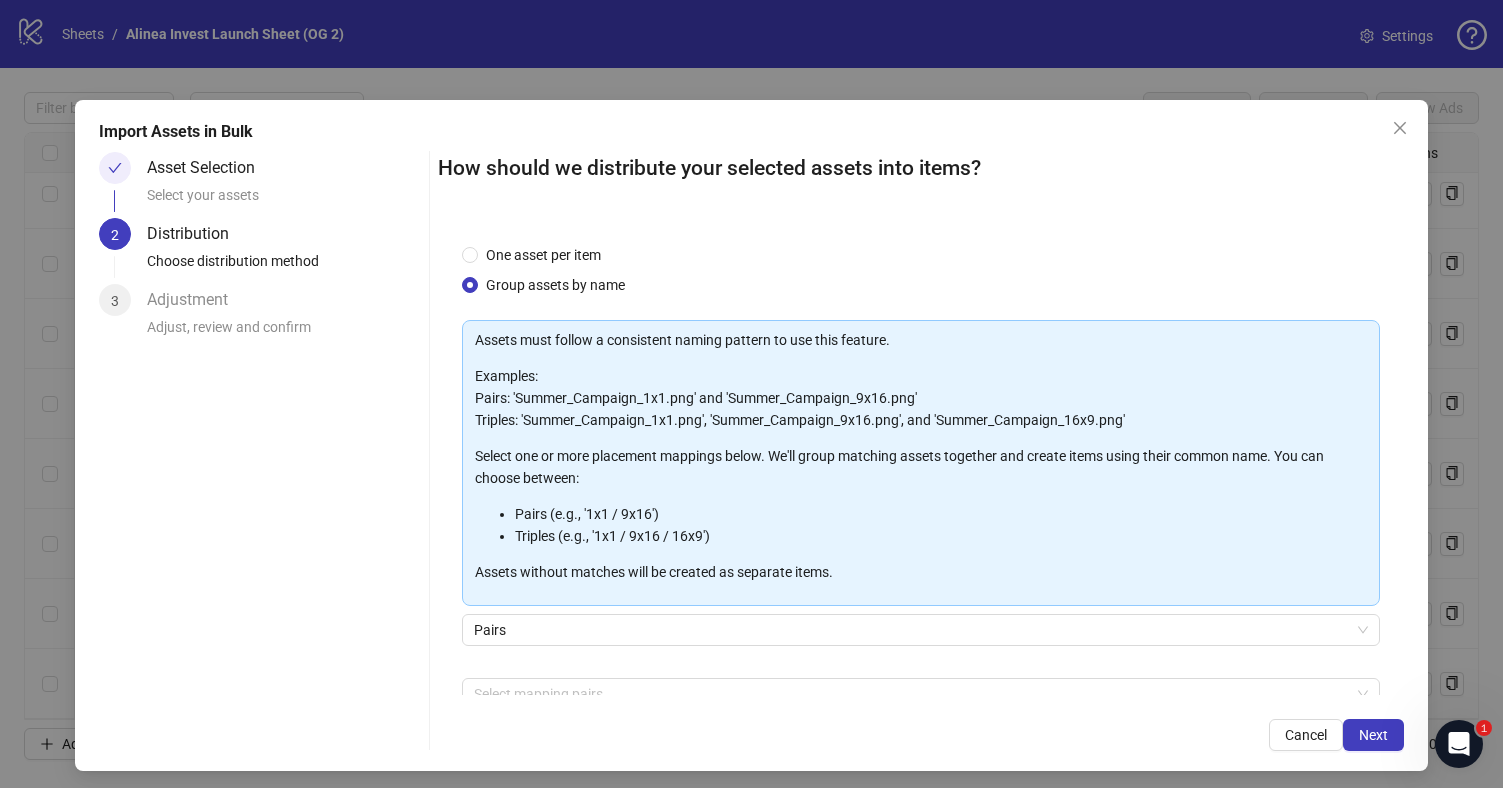 scroll, scrollTop: 55, scrollLeft: 0, axis: vertical 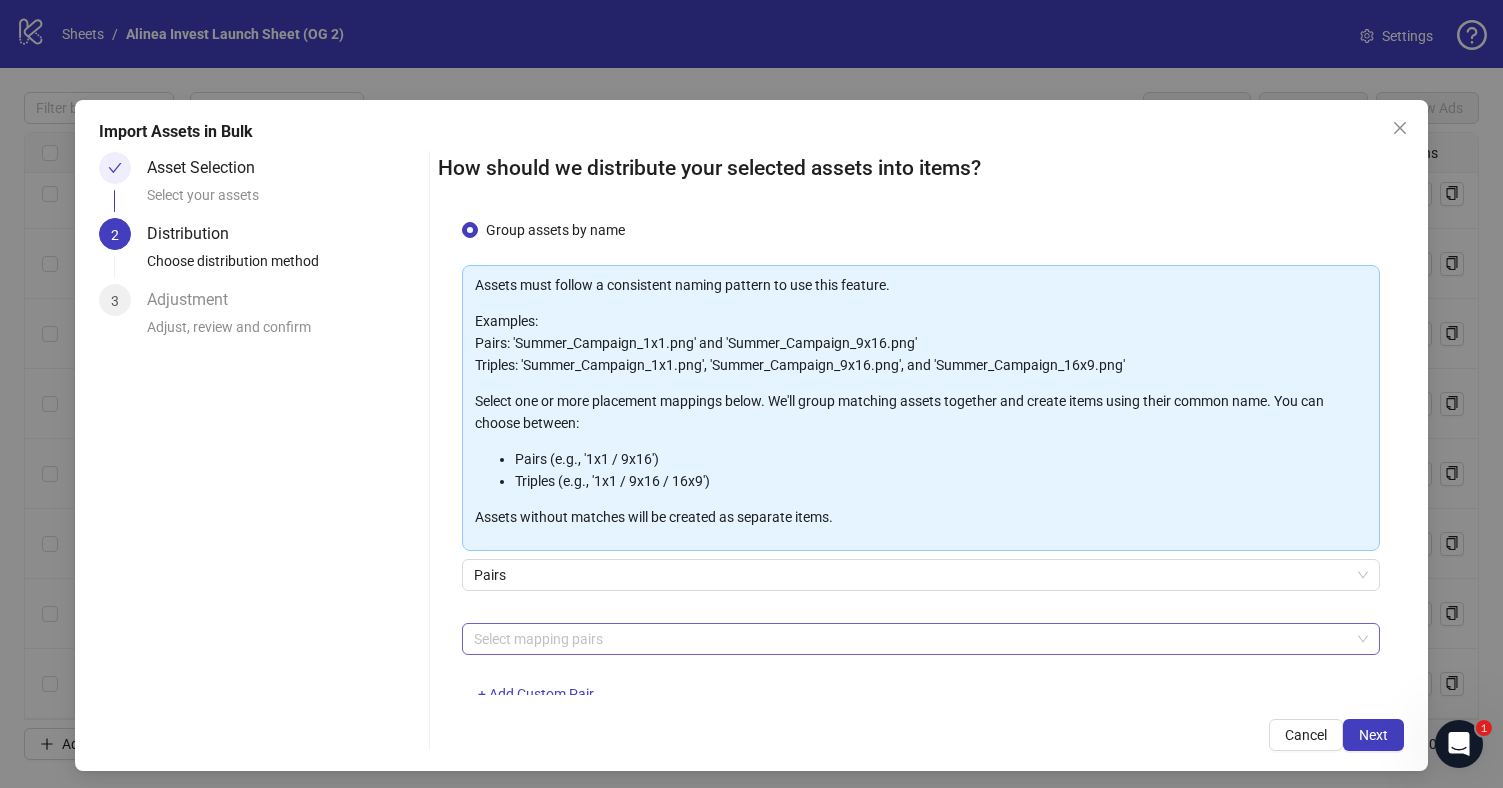 click at bounding box center [910, 639] 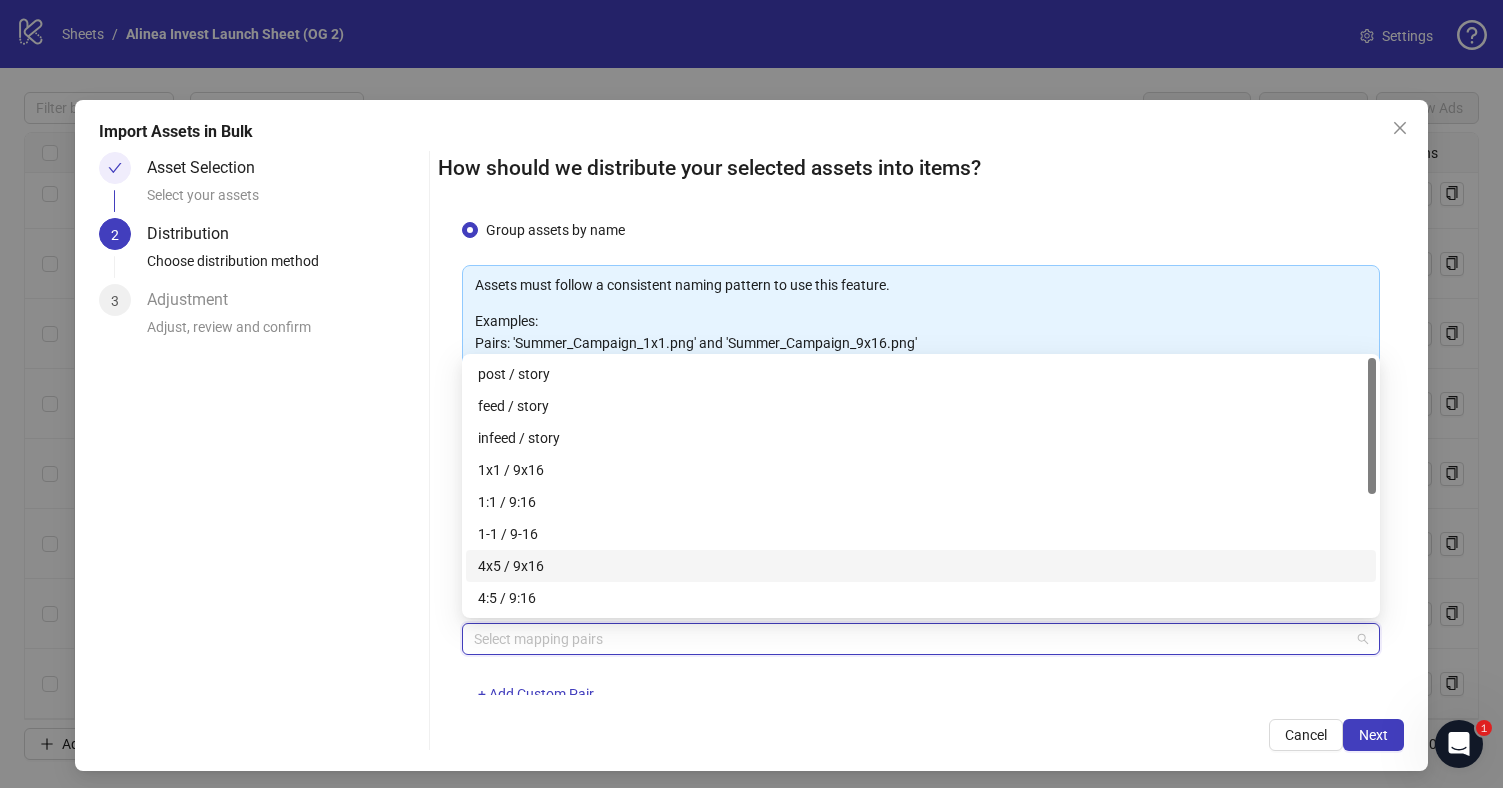 click on "4x5 / 9x16" at bounding box center [921, 566] 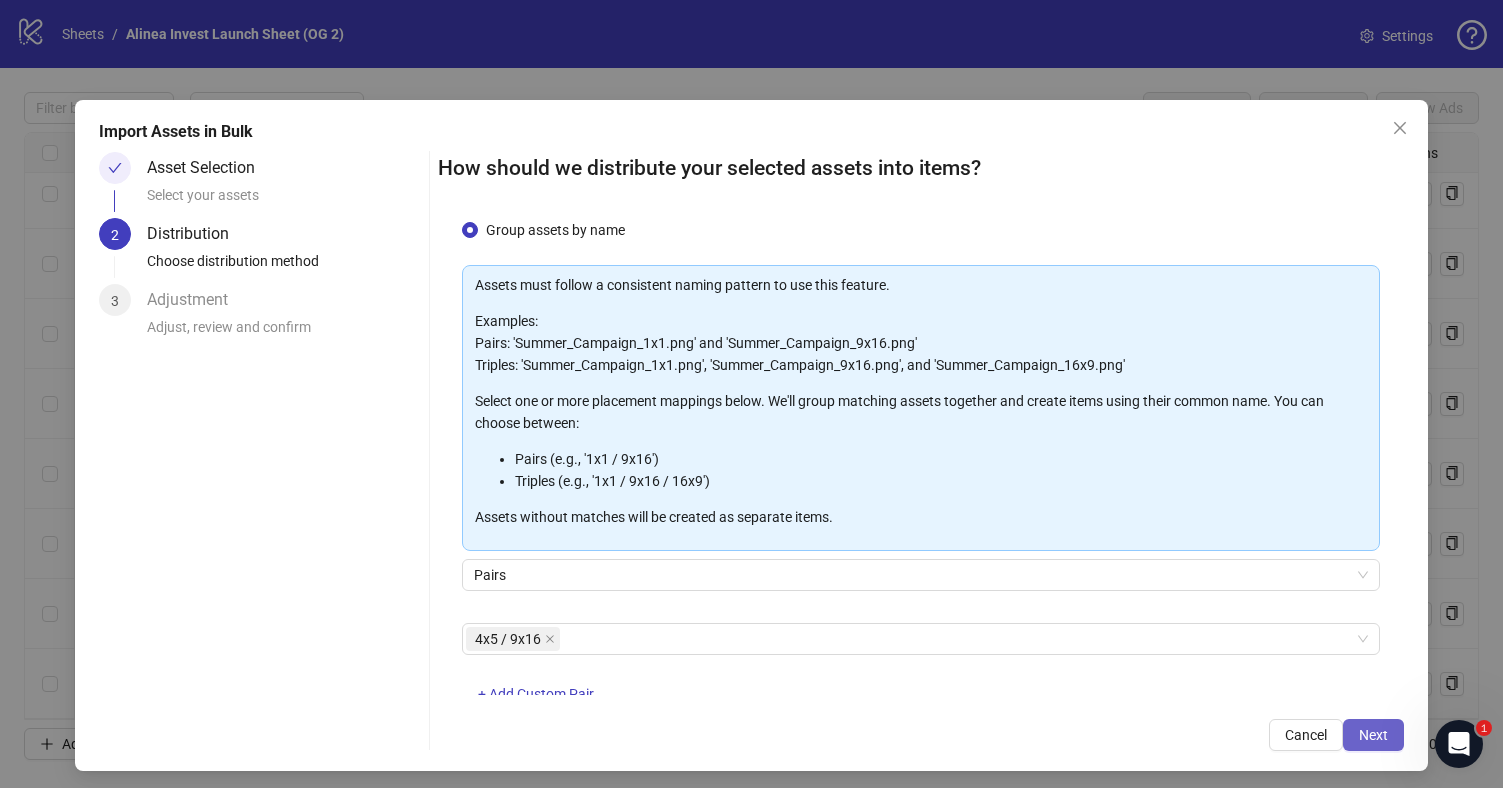 click on "Next" at bounding box center (1373, 735) 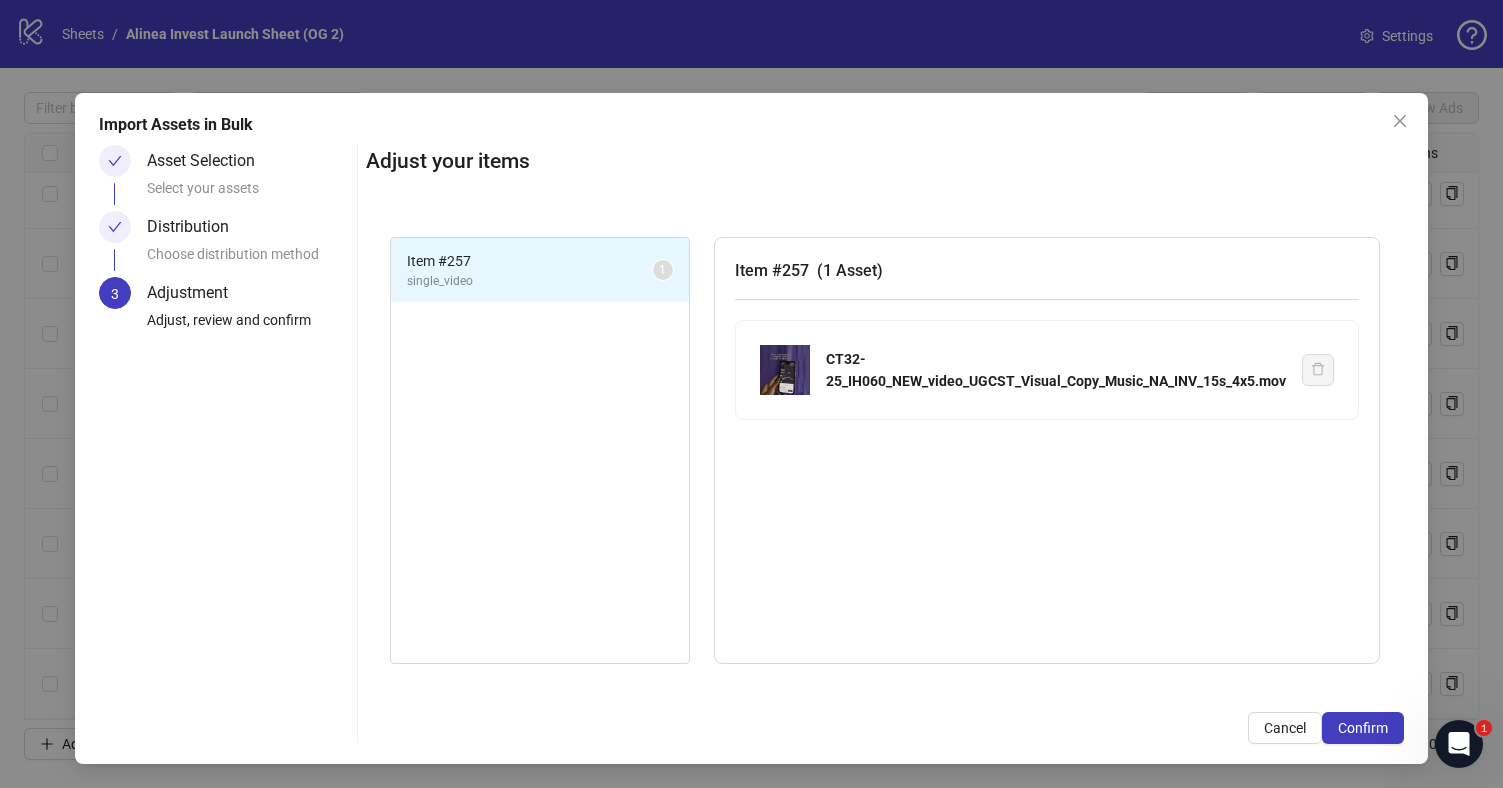 scroll, scrollTop: 0, scrollLeft: 0, axis: both 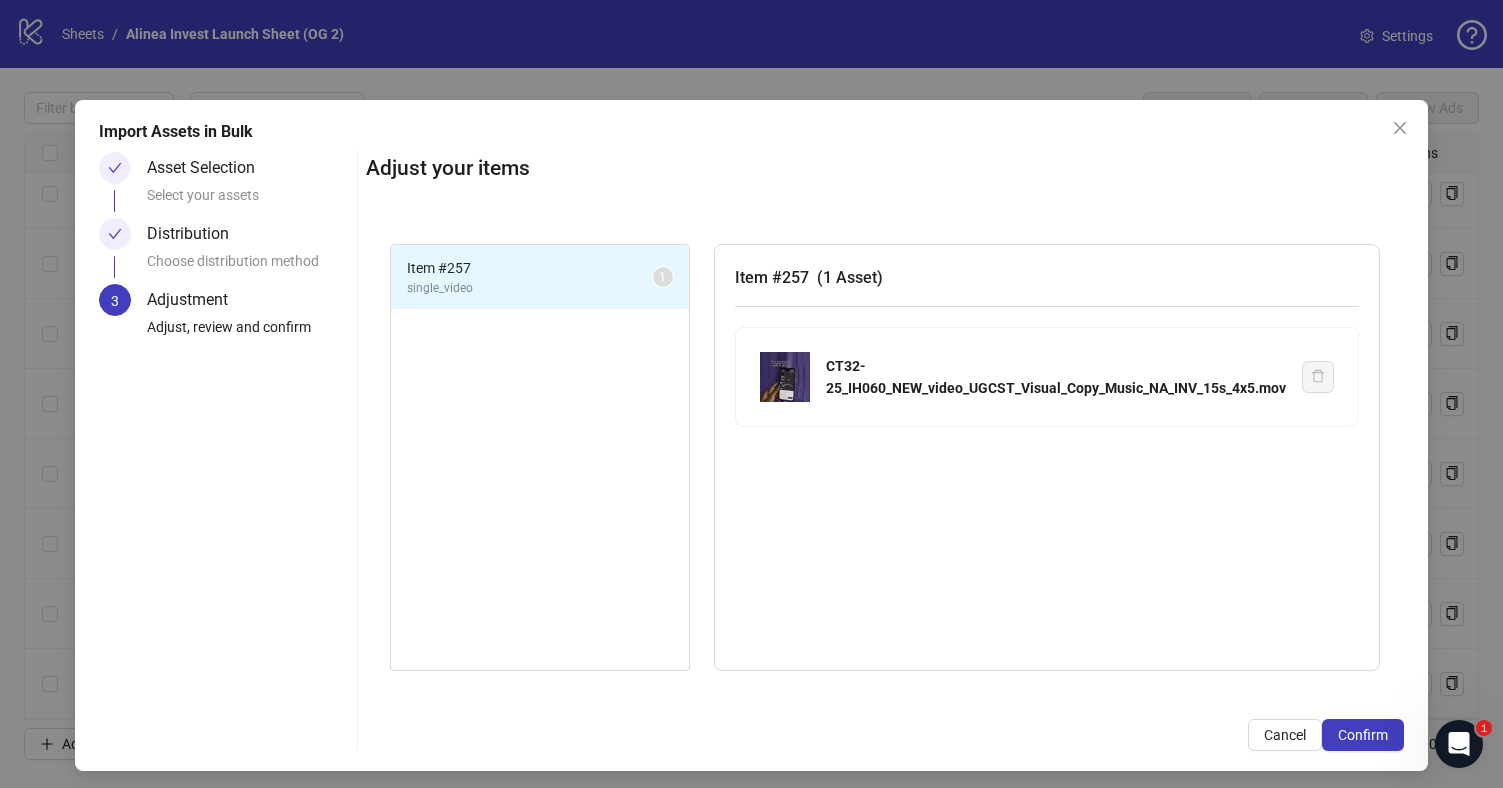click on "Item # 257" at bounding box center [530, 268] 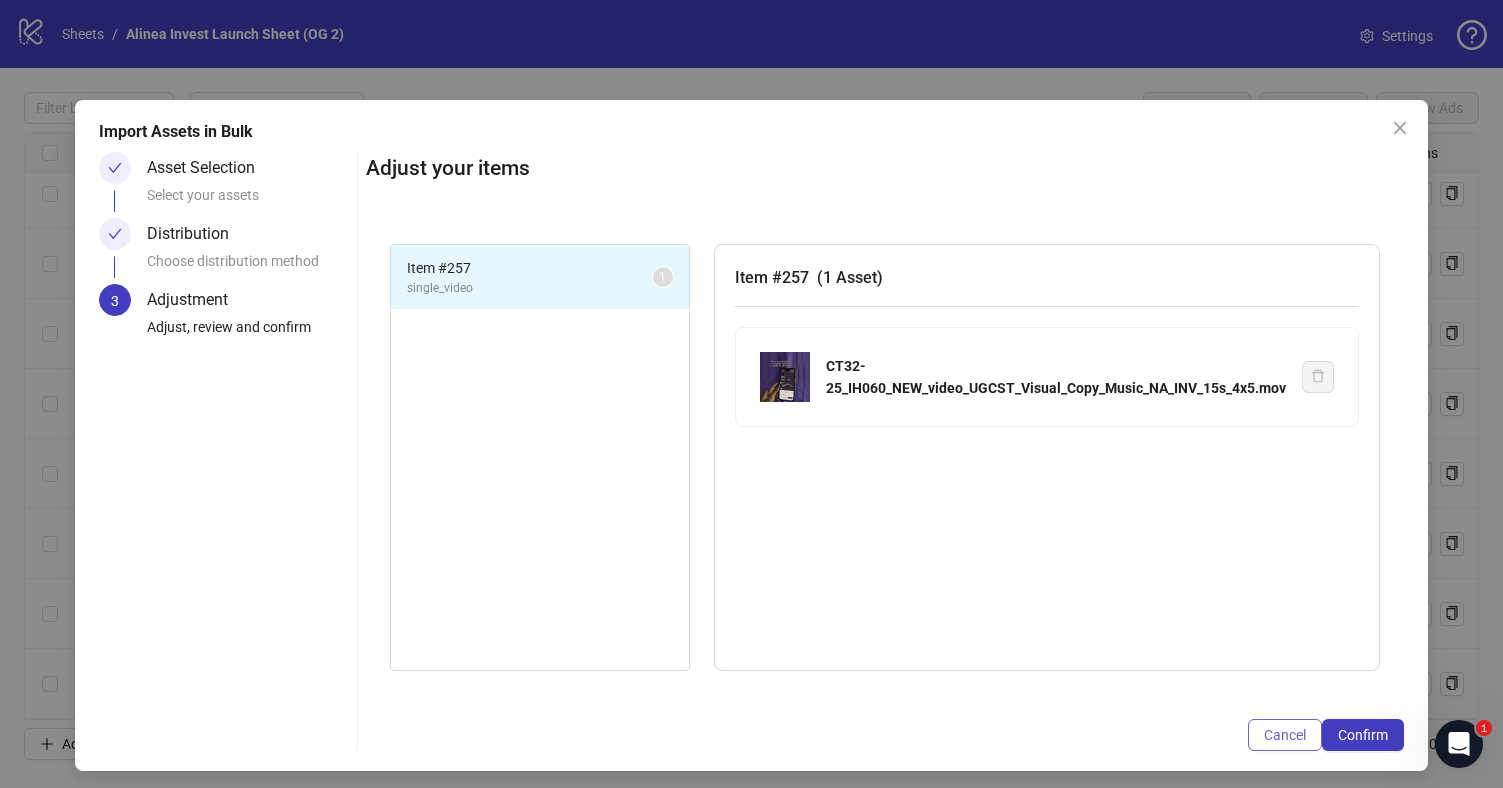 click on "Cancel" at bounding box center (1285, 735) 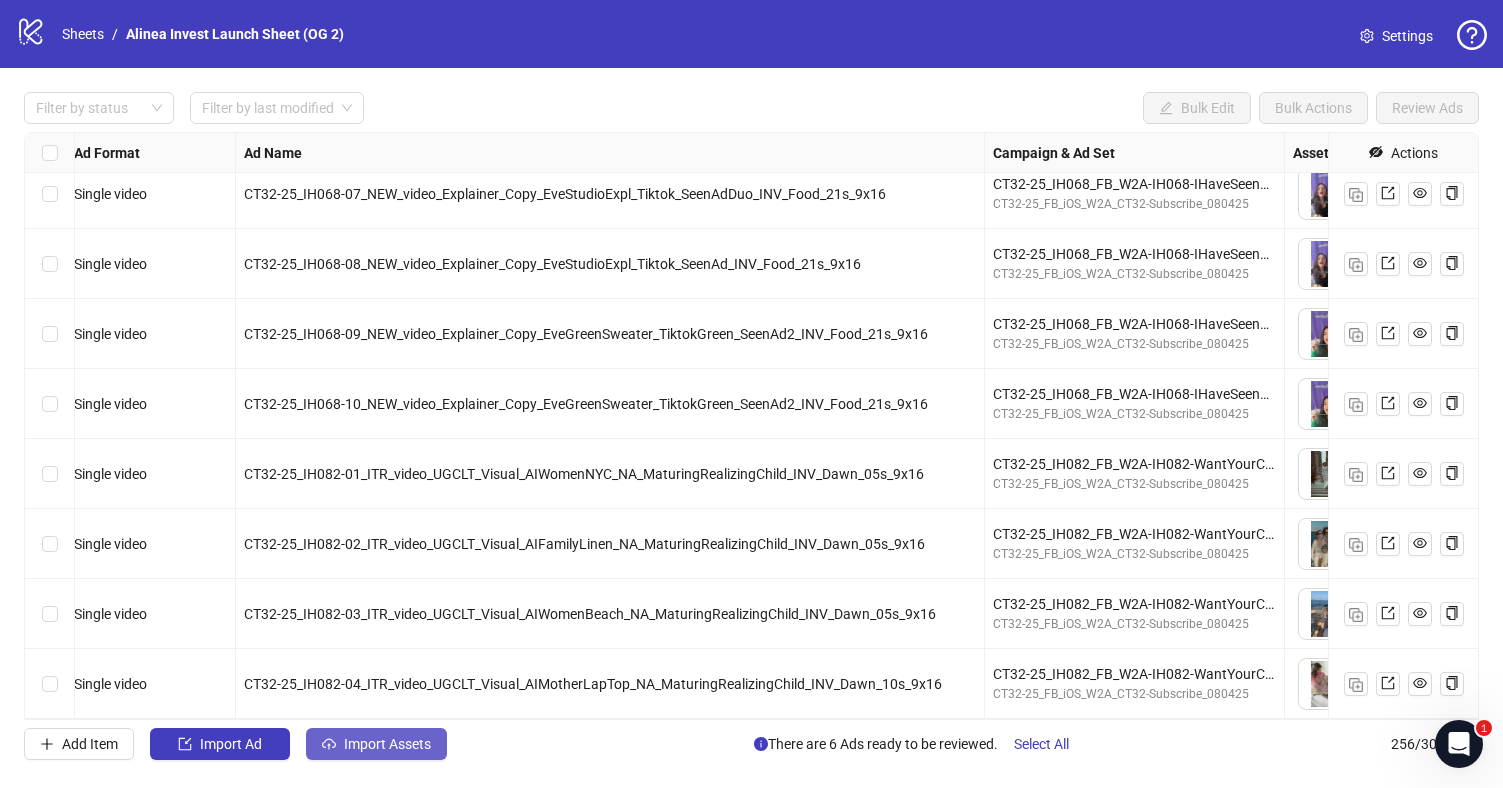 click on "Import Assets" at bounding box center (376, 744) 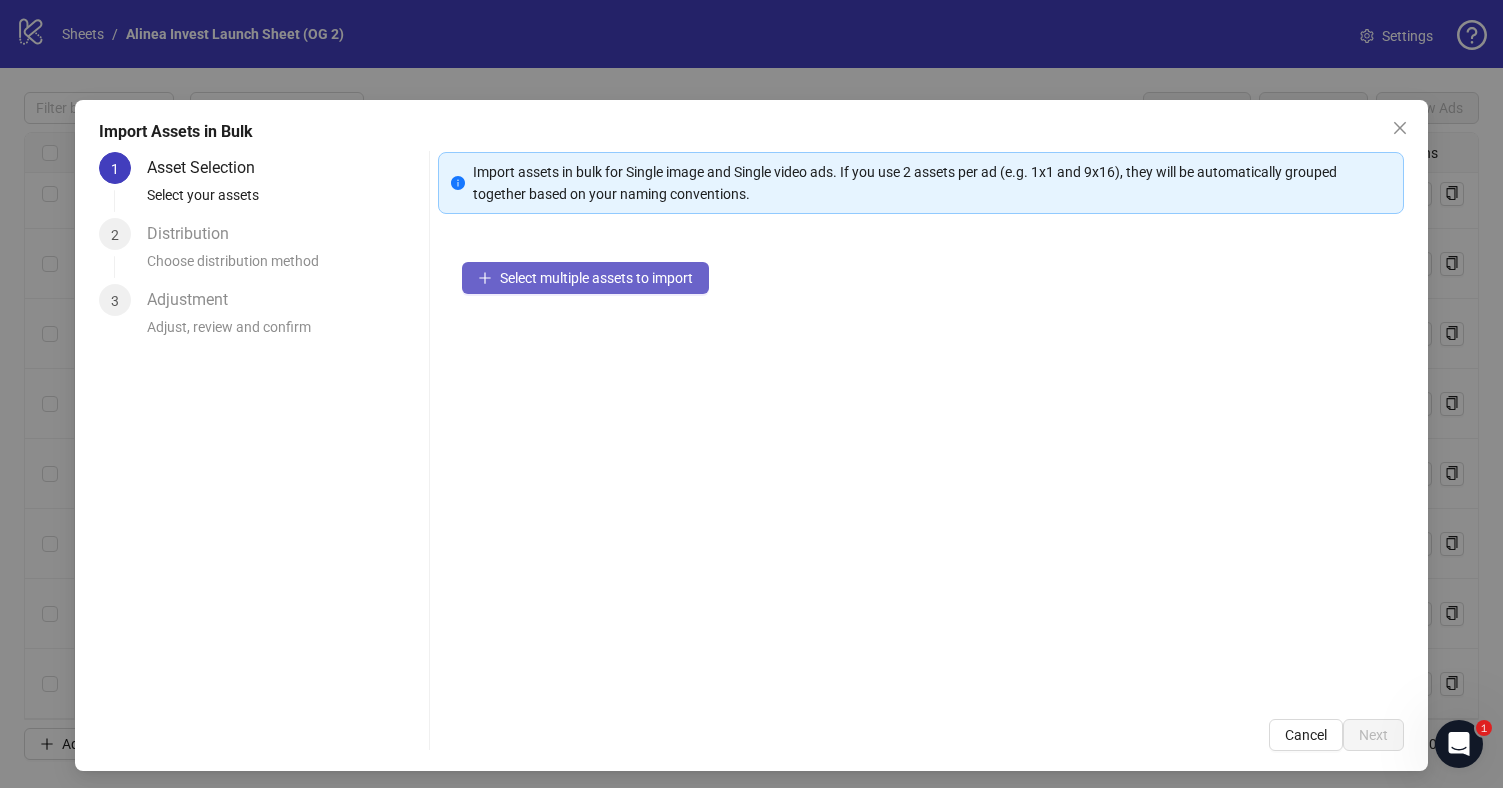 click on "Select multiple assets to import" at bounding box center (585, 278) 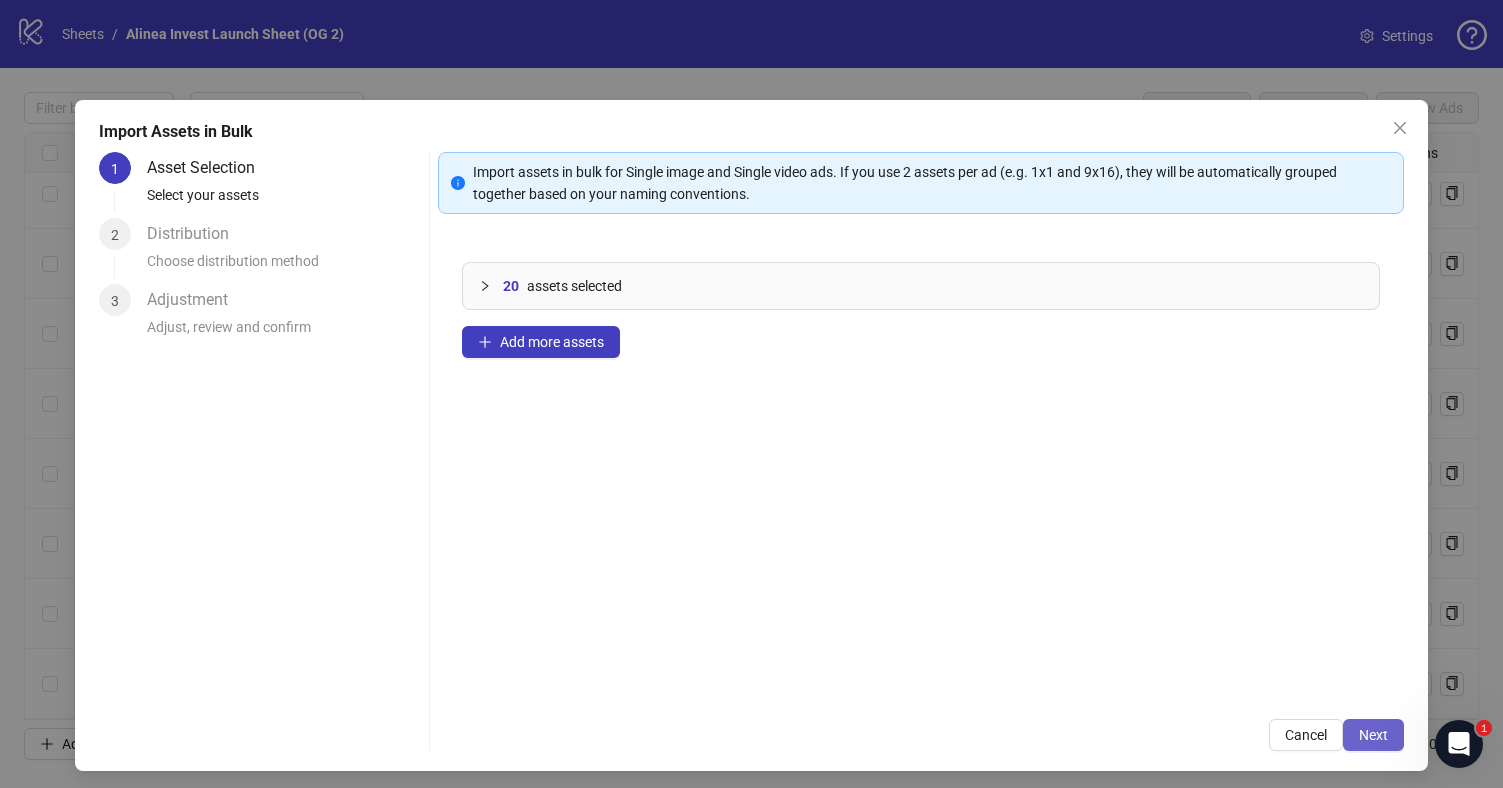 click on "Next" at bounding box center [1373, 735] 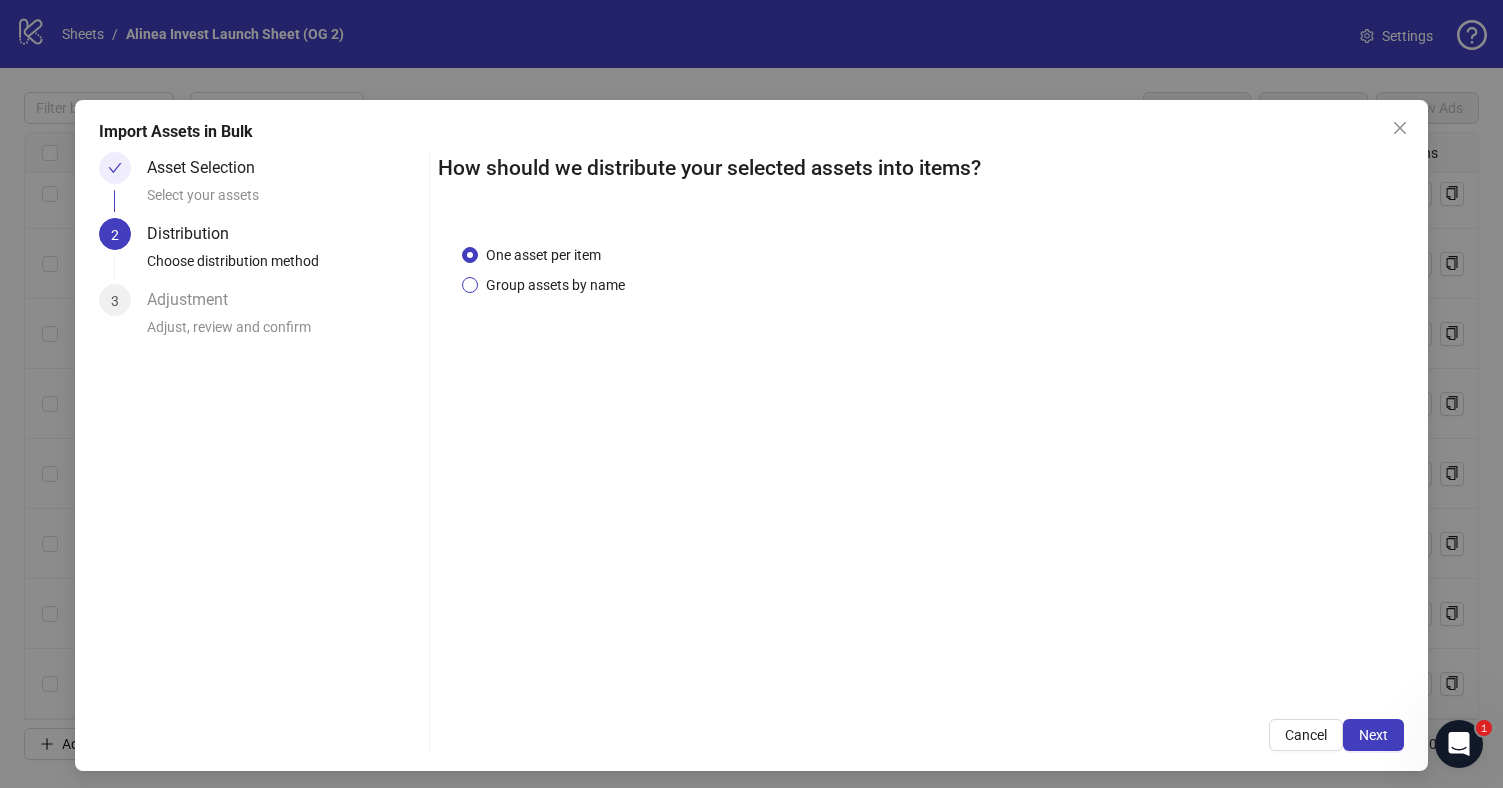 click on "Group assets by name" at bounding box center [555, 285] 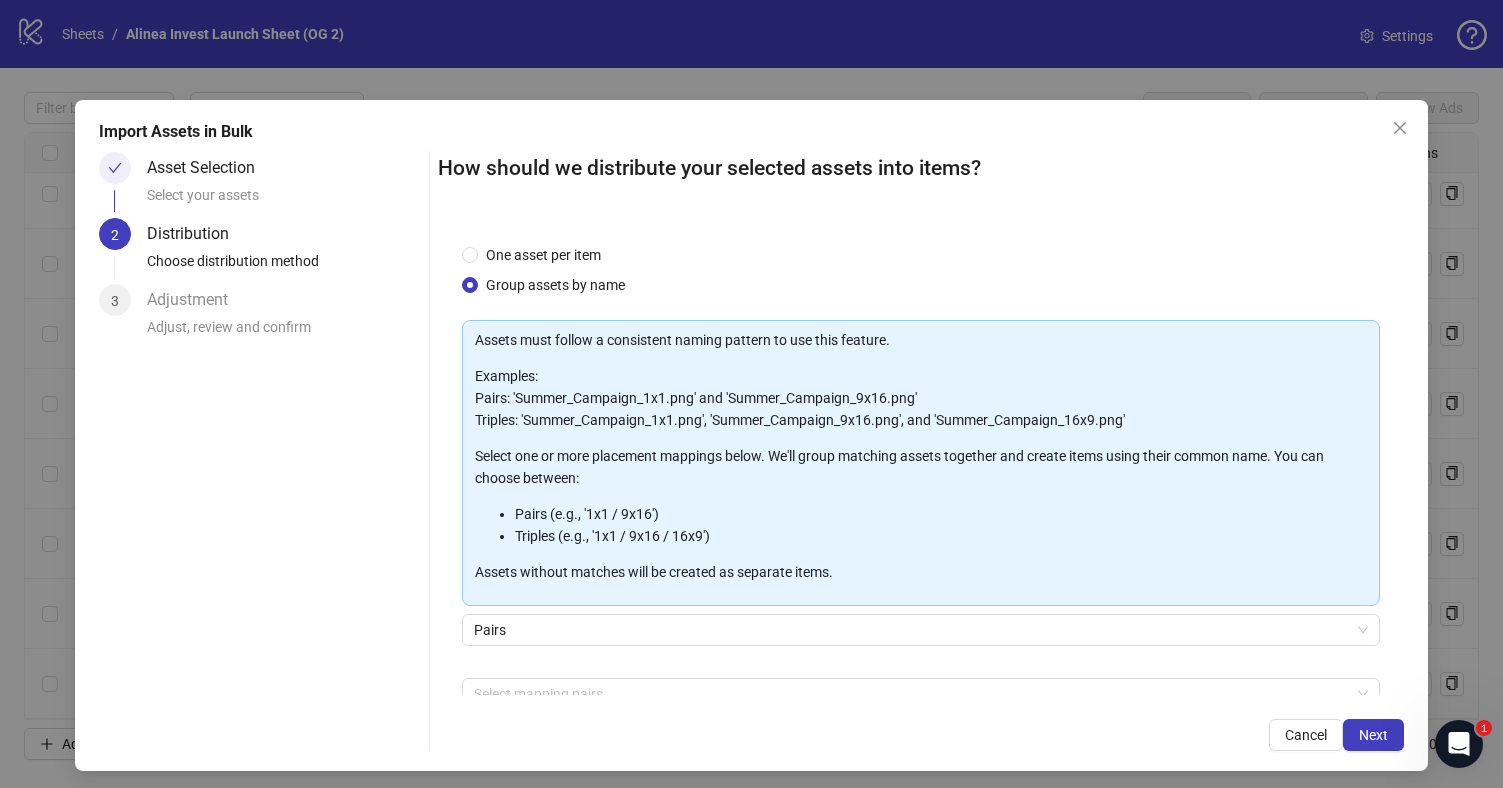 scroll, scrollTop: 110, scrollLeft: 0, axis: vertical 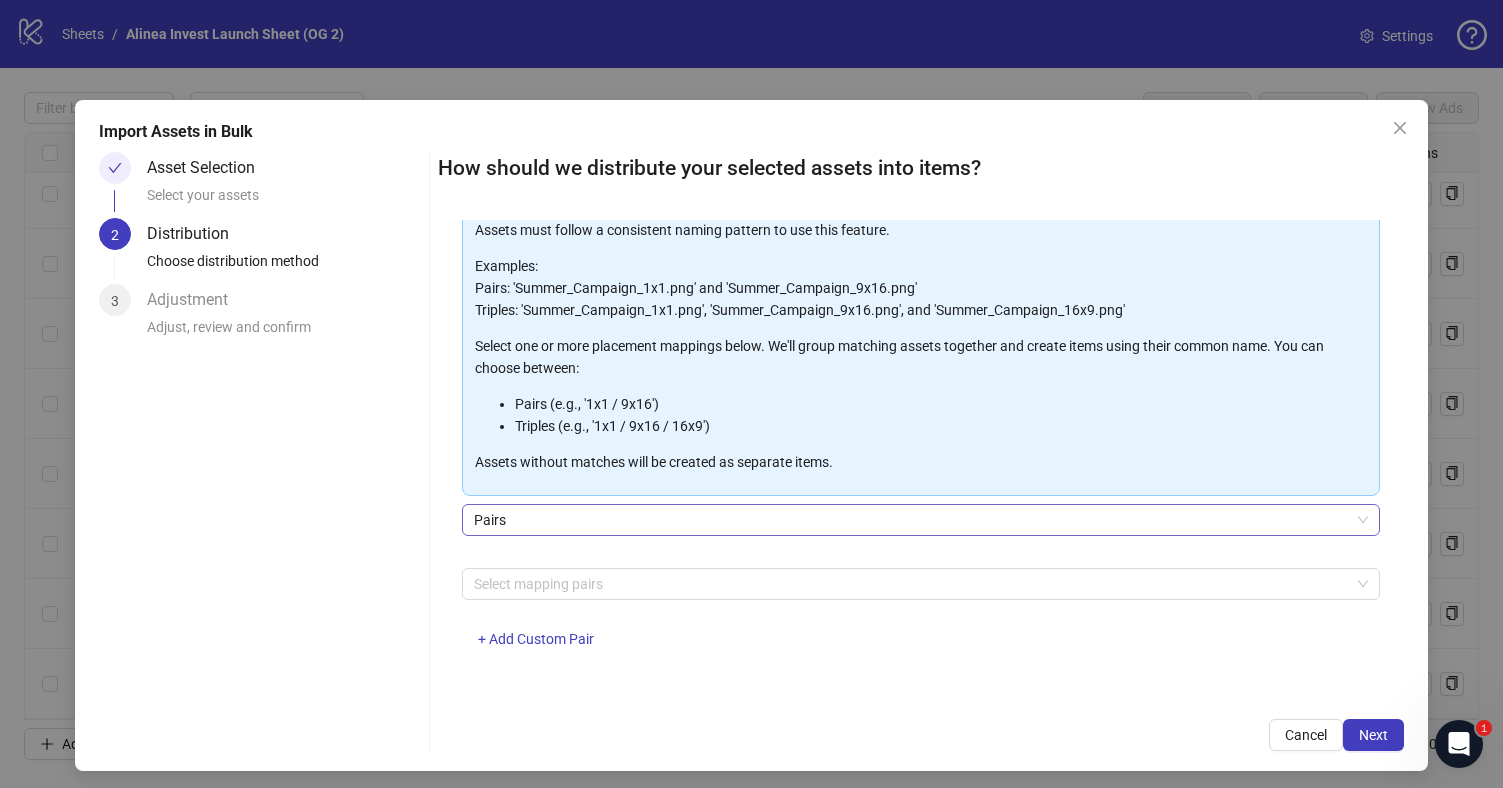 click on "Pairs" at bounding box center (921, 520) 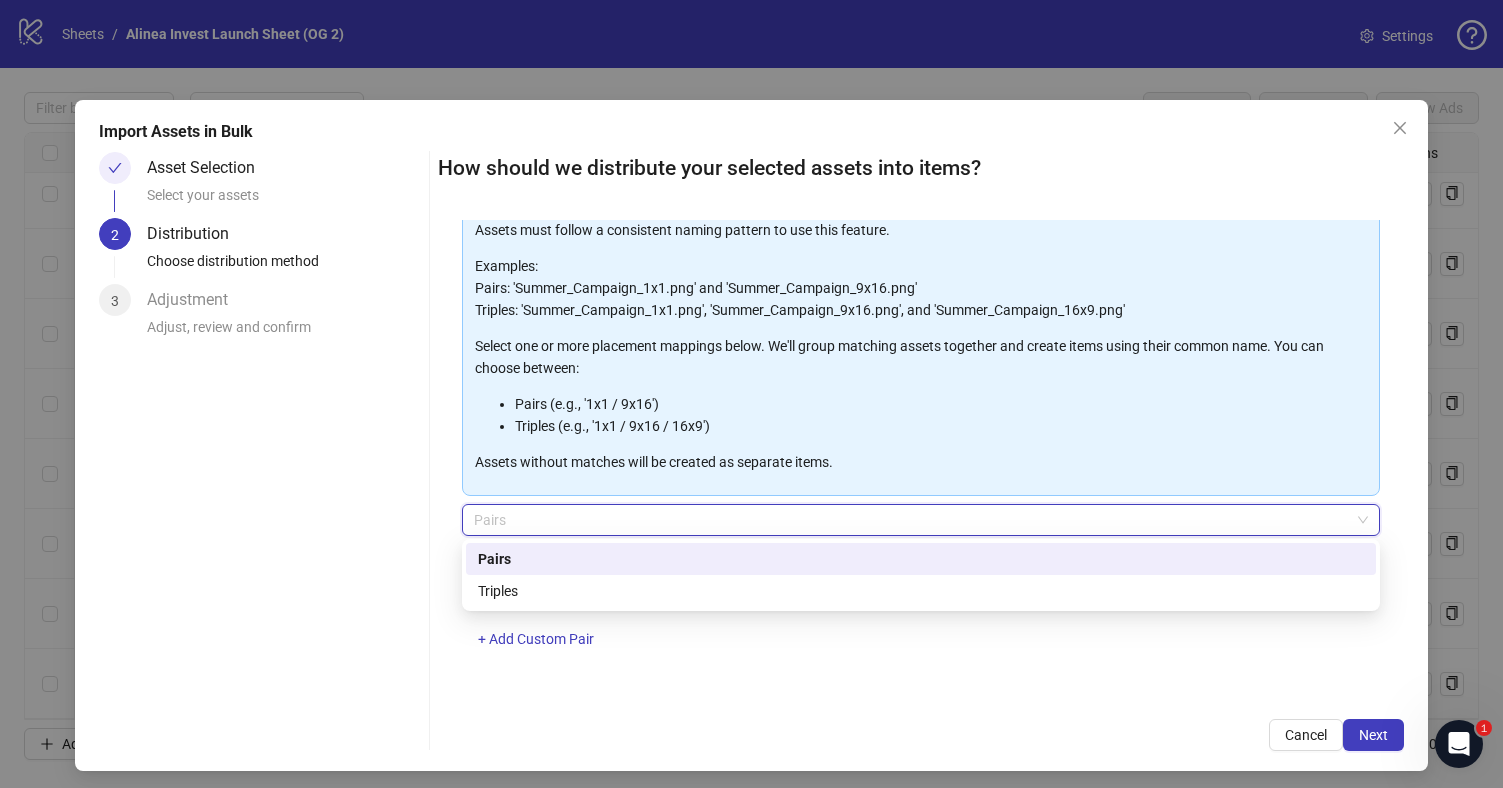 click on "Pairs" at bounding box center (921, 559) 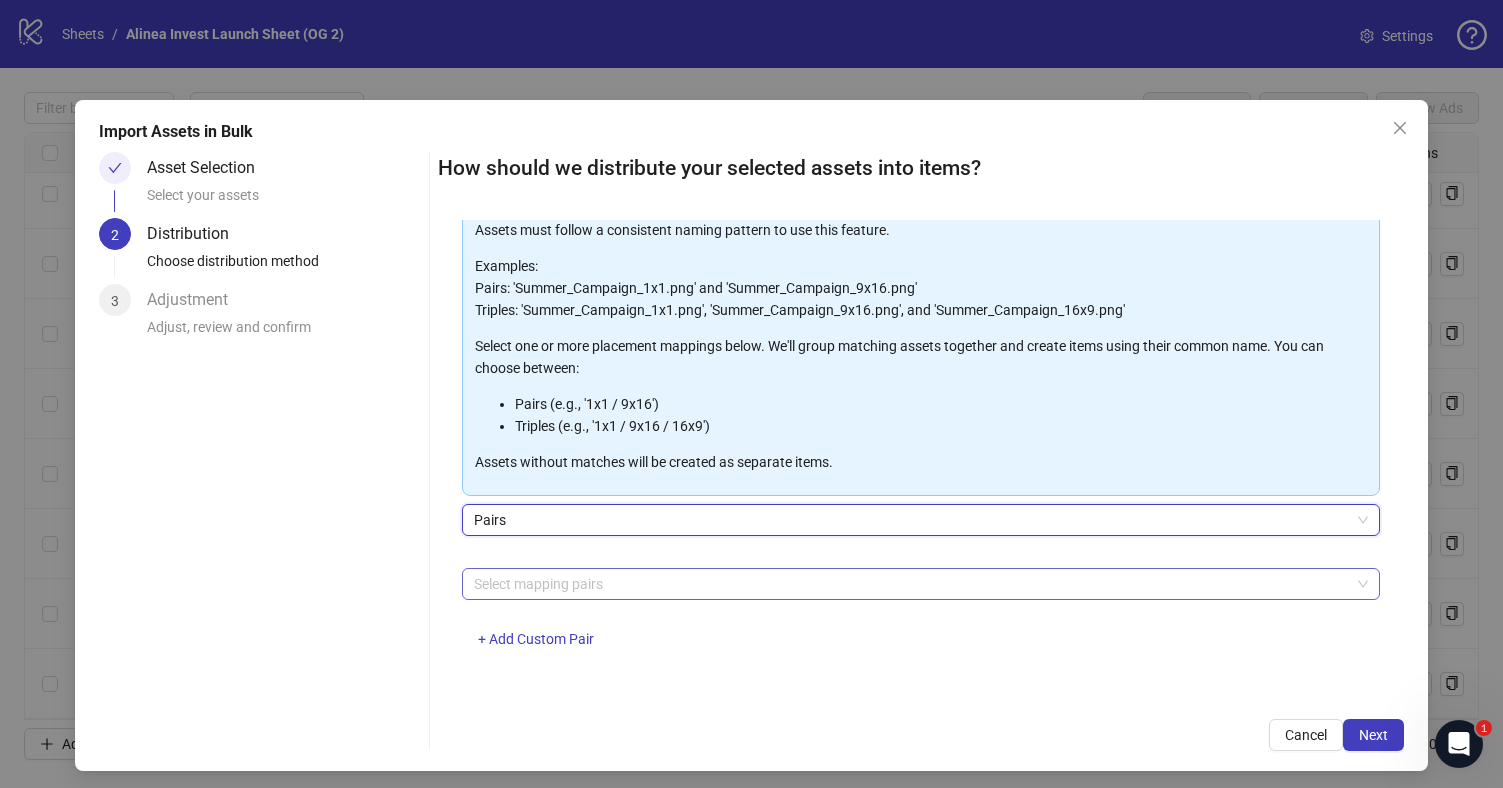 click at bounding box center [910, 584] 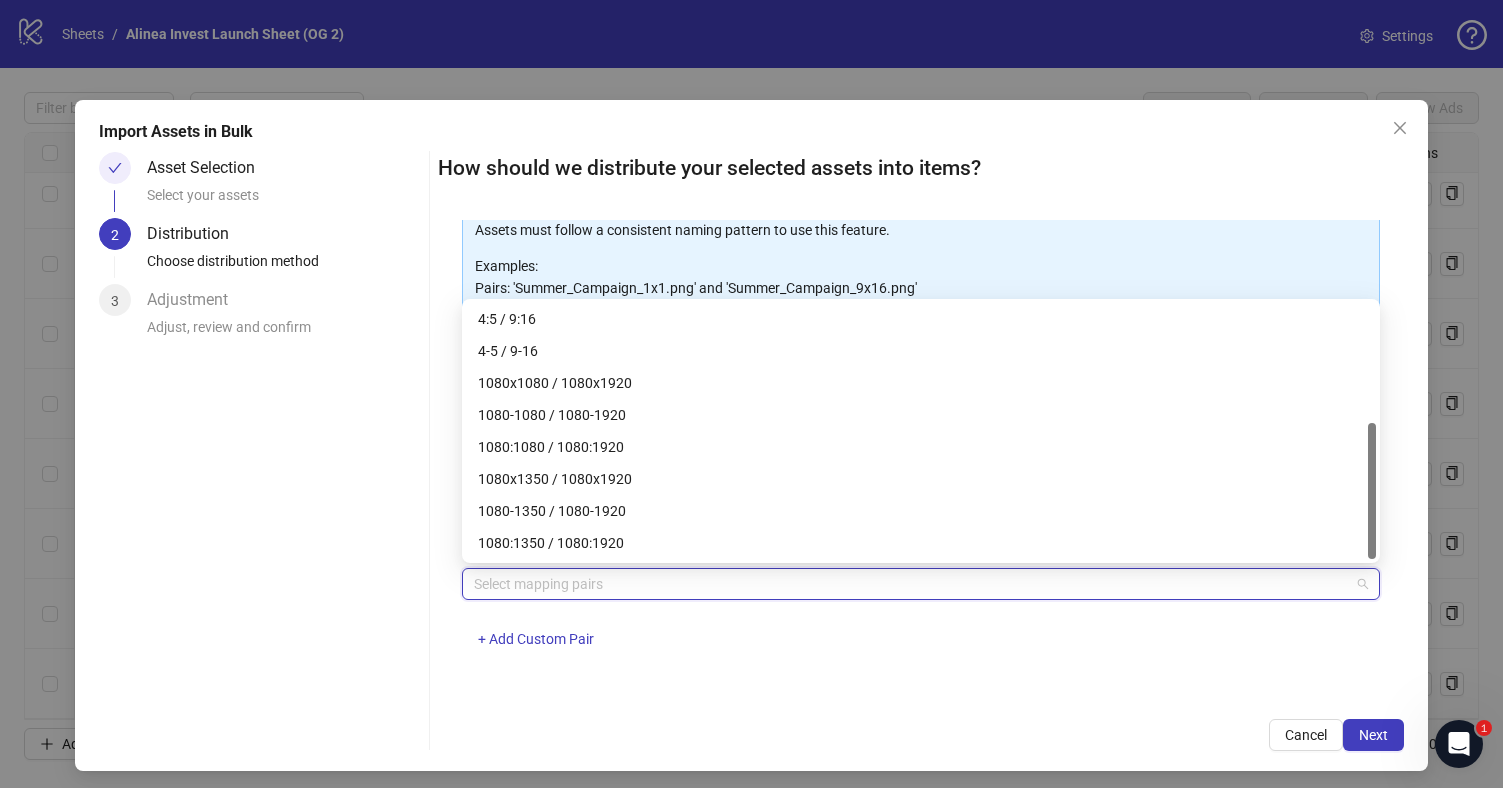 scroll, scrollTop: 0, scrollLeft: 0, axis: both 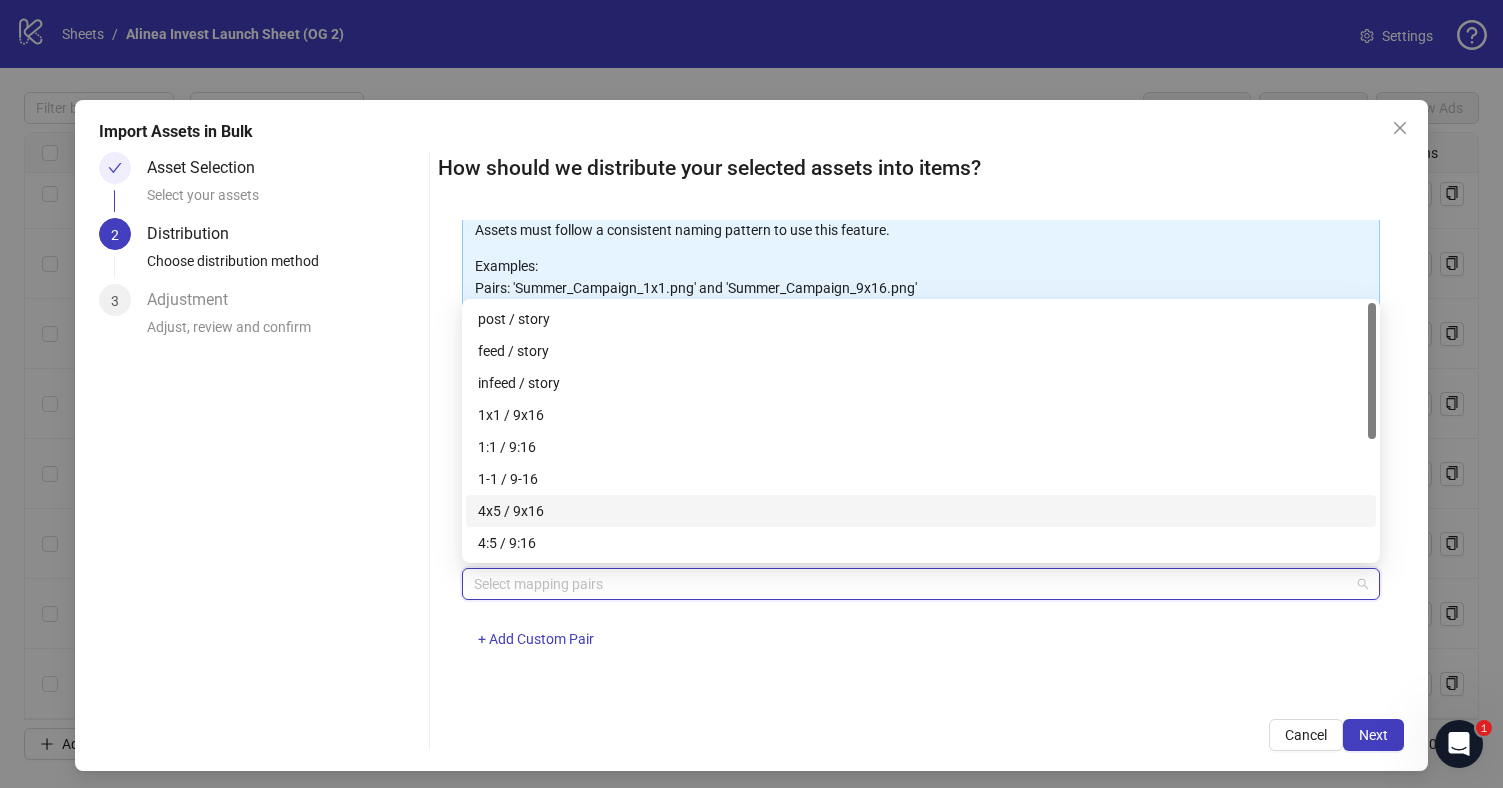 click on "4x5 / 9x16" at bounding box center [921, 511] 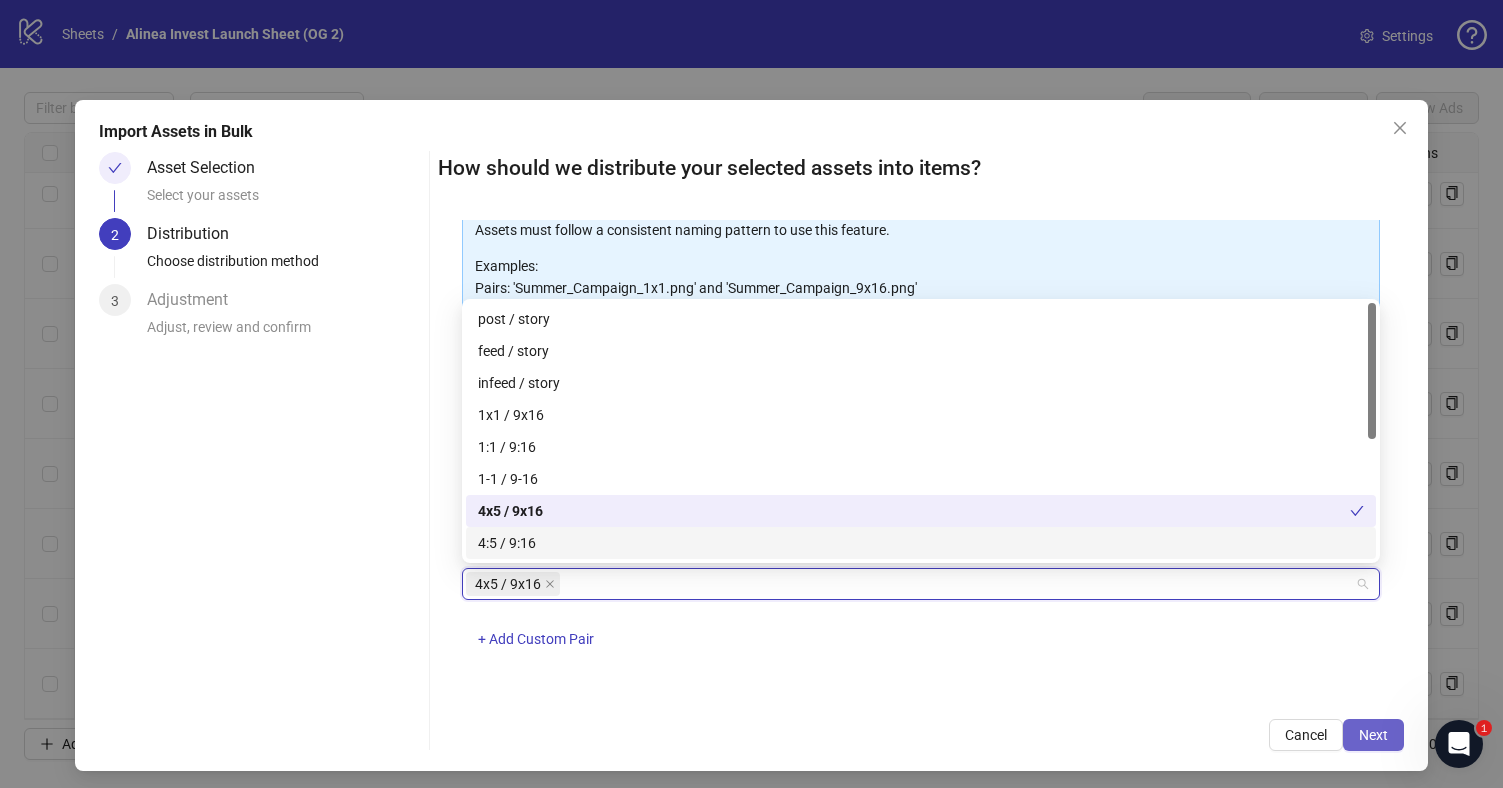 click on "Next" at bounding box center (1373, 735) 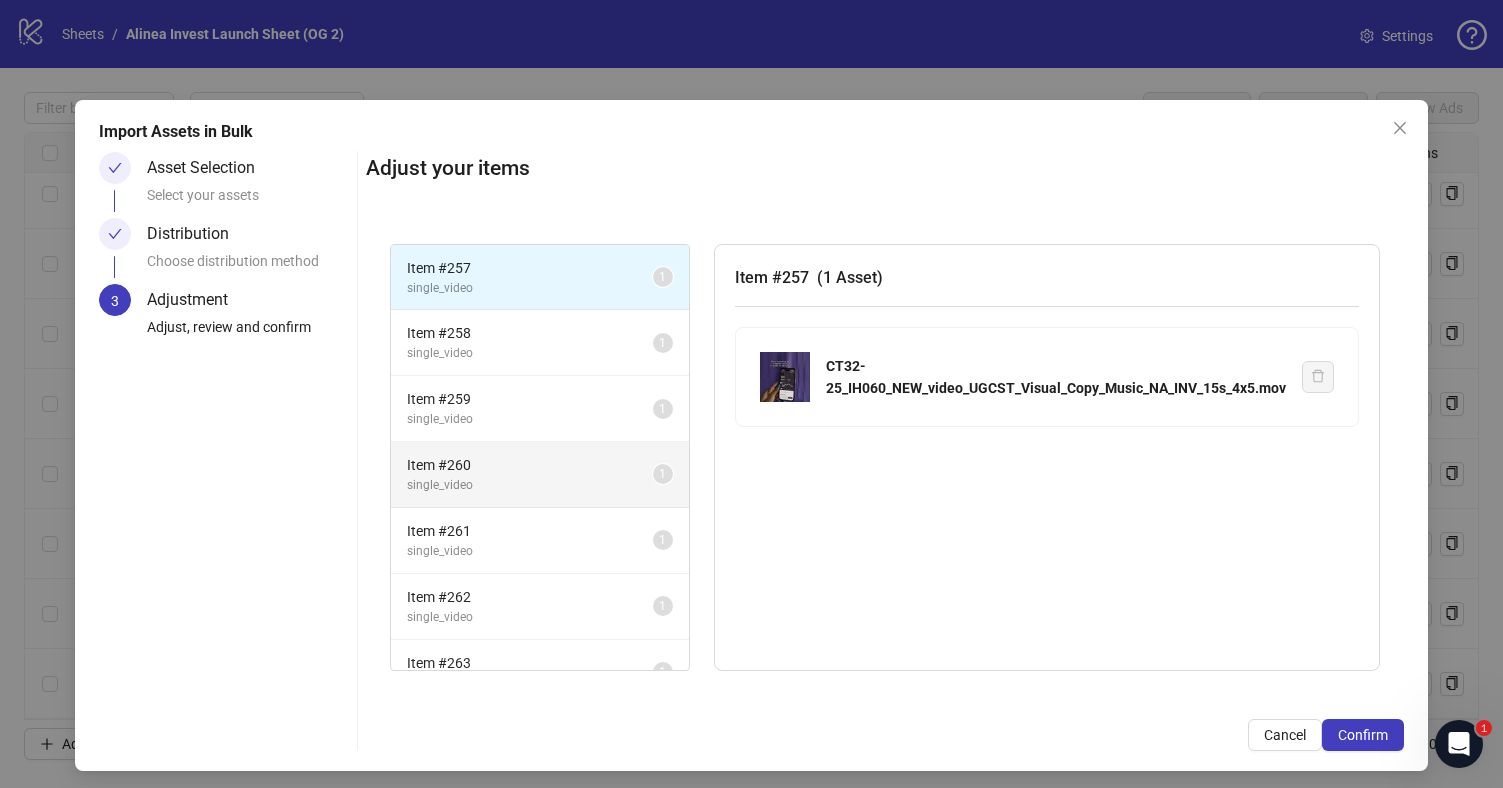 scroll, scrollTop: 890, scrollLeft: 0, axis: vertical 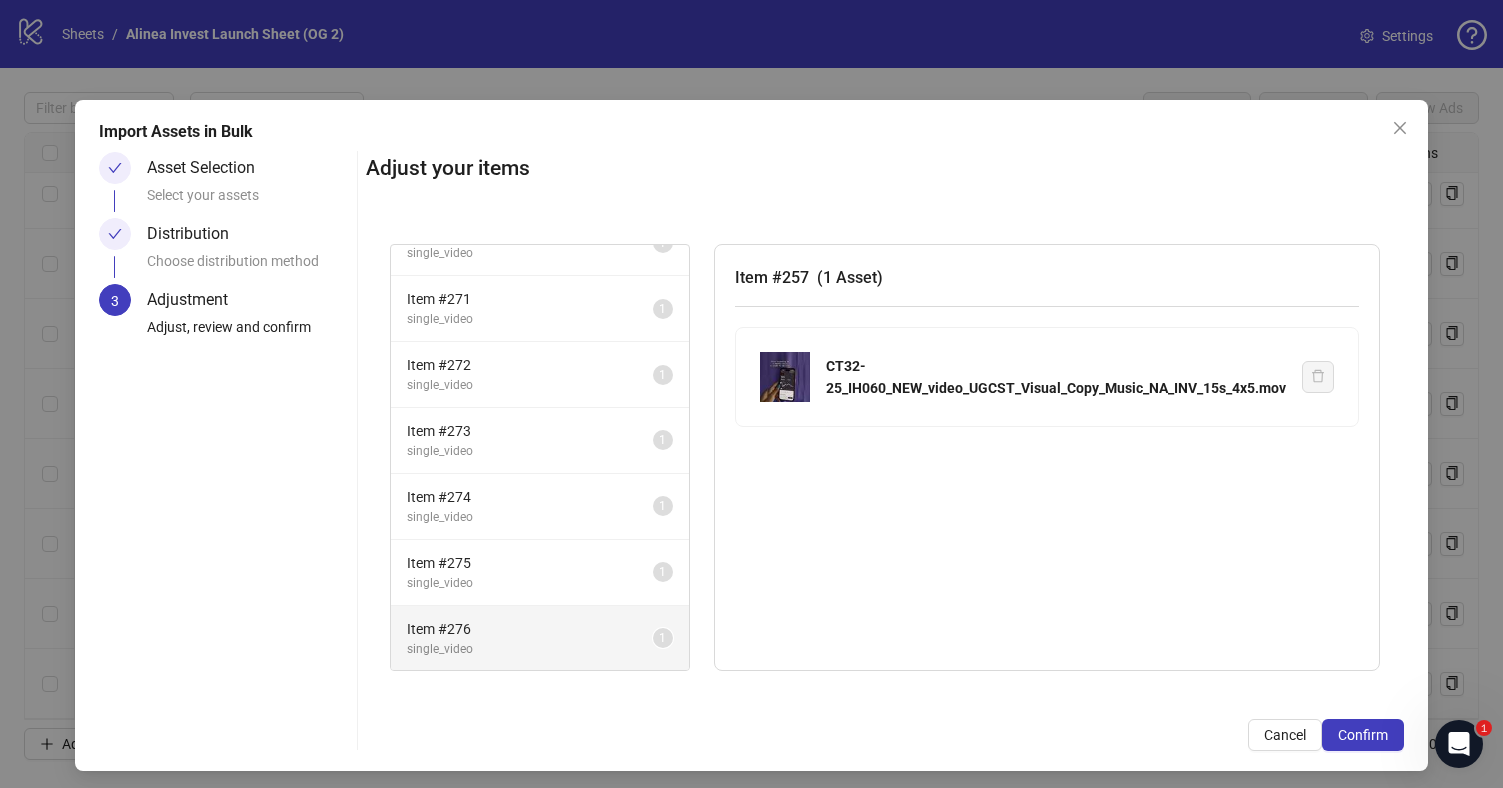 click on "Item # 276" at bounding box center [530, 629] 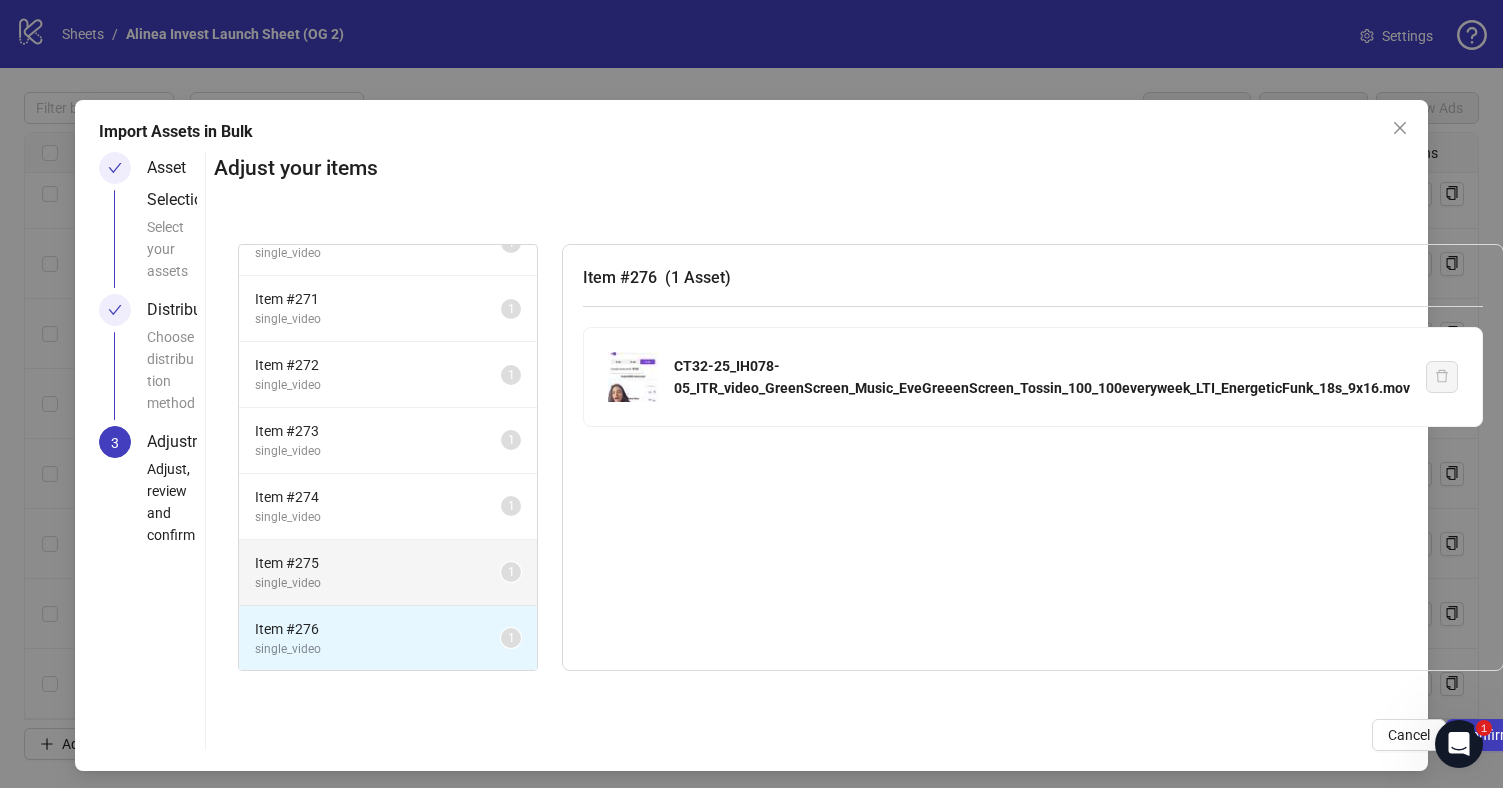 click on "single_video" at bounding box center [378, 583] 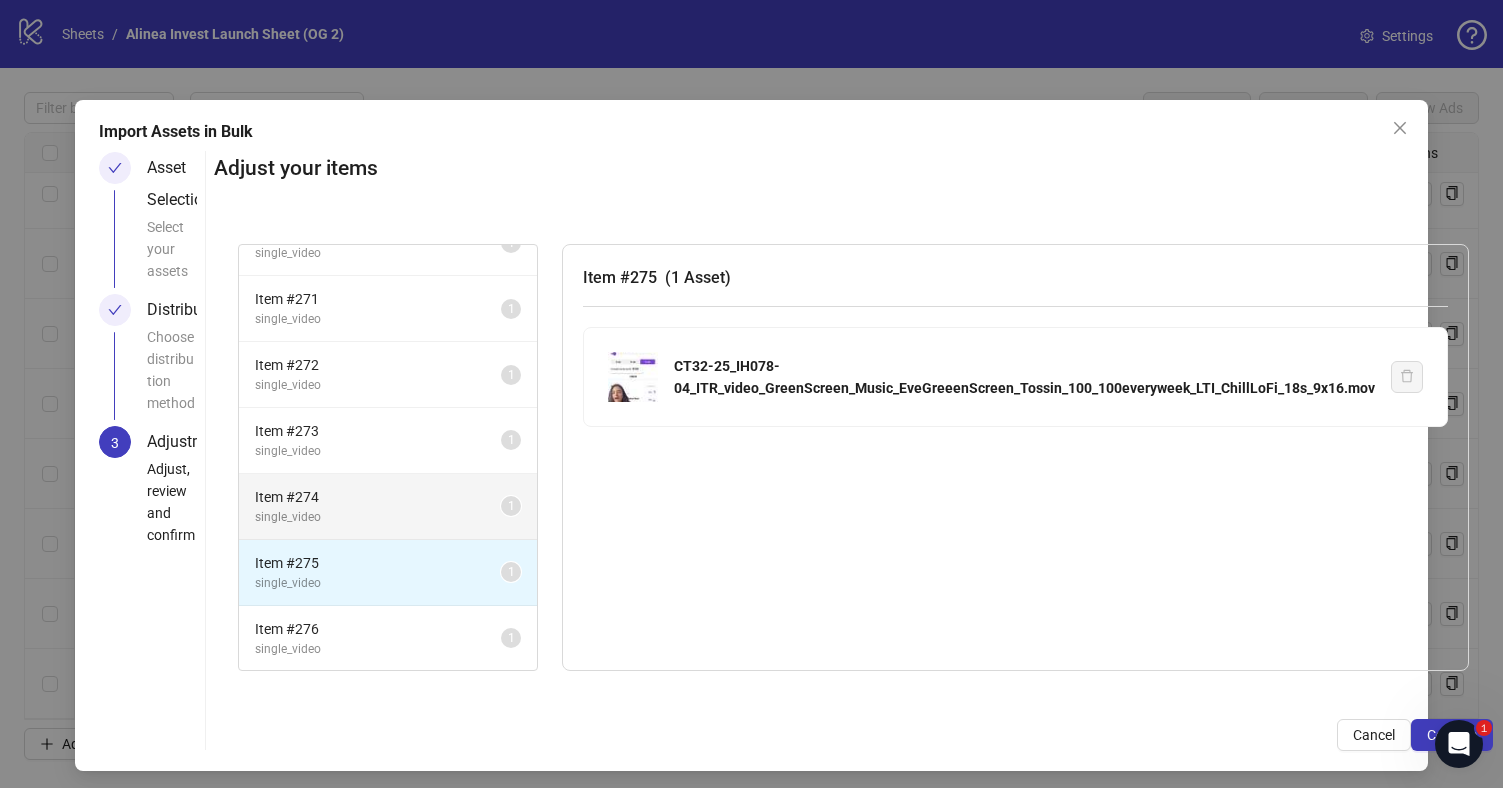 click on "single_video" at bounding box center (378, 517) 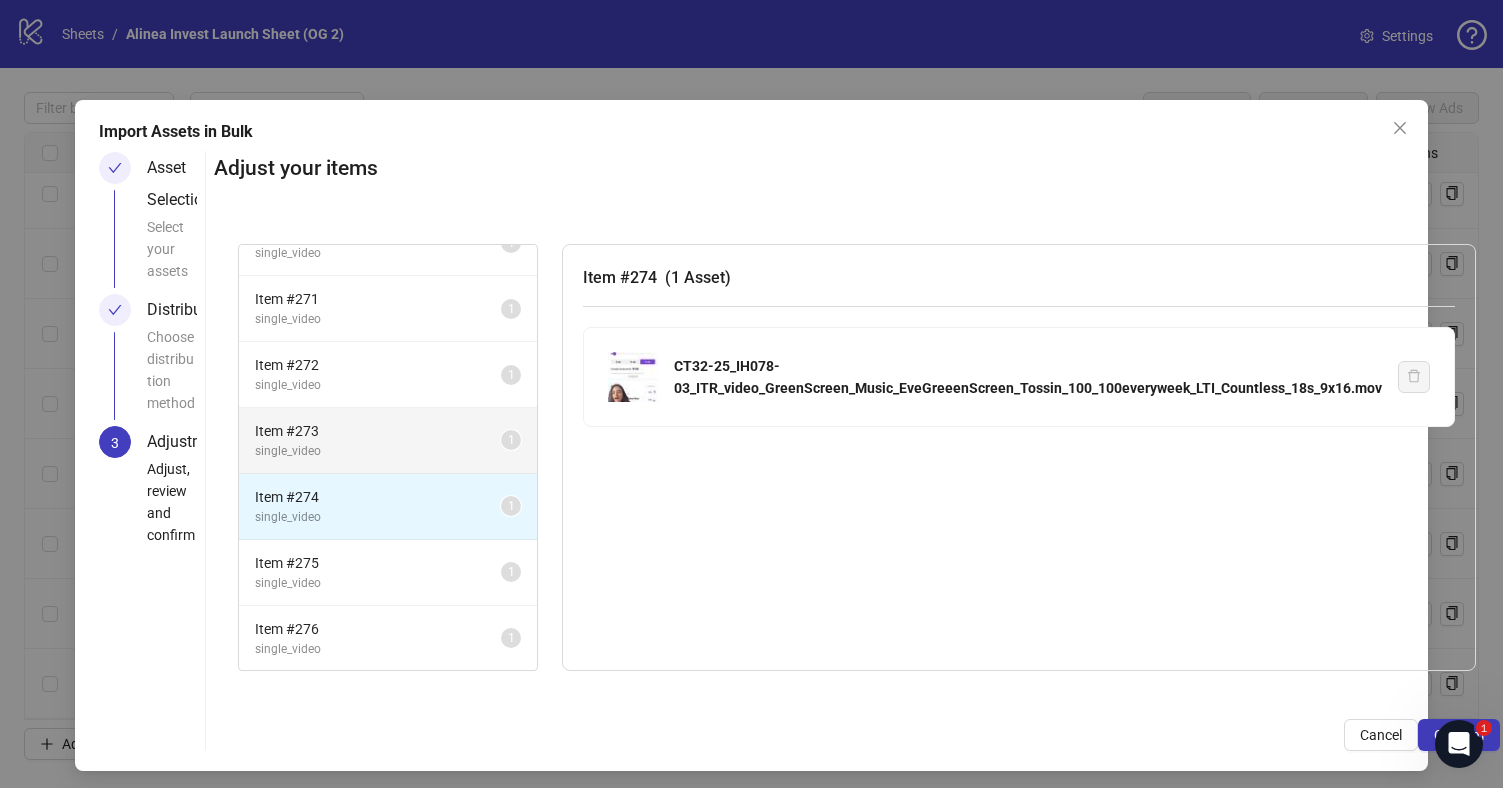 click on "single_video" at bounding box center (378, 451) 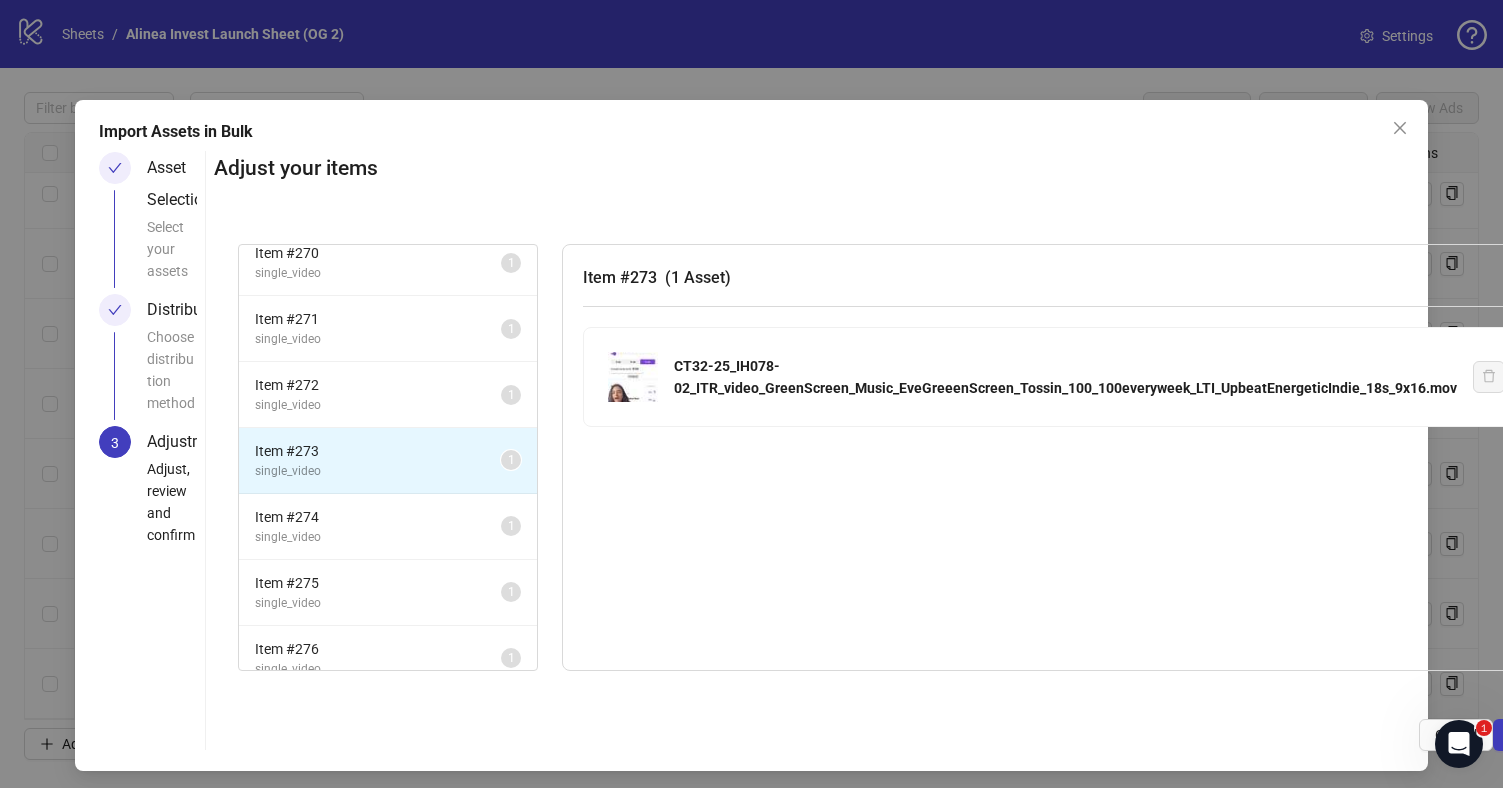 scroll, scrollTop: 852, scrollLeft: 0, axis: vertical 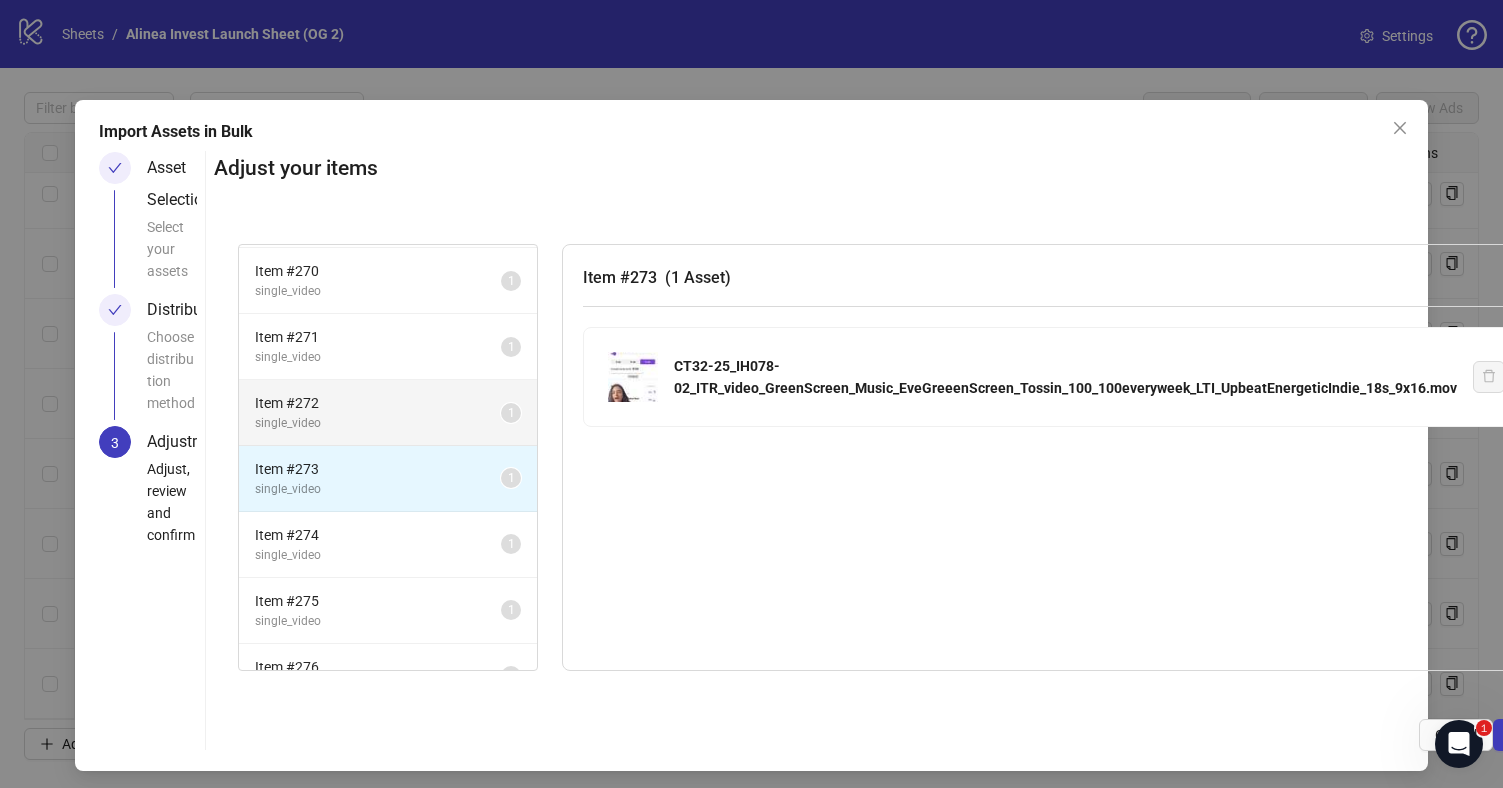 click on "Item # 272" at bounding box center (378, 403) 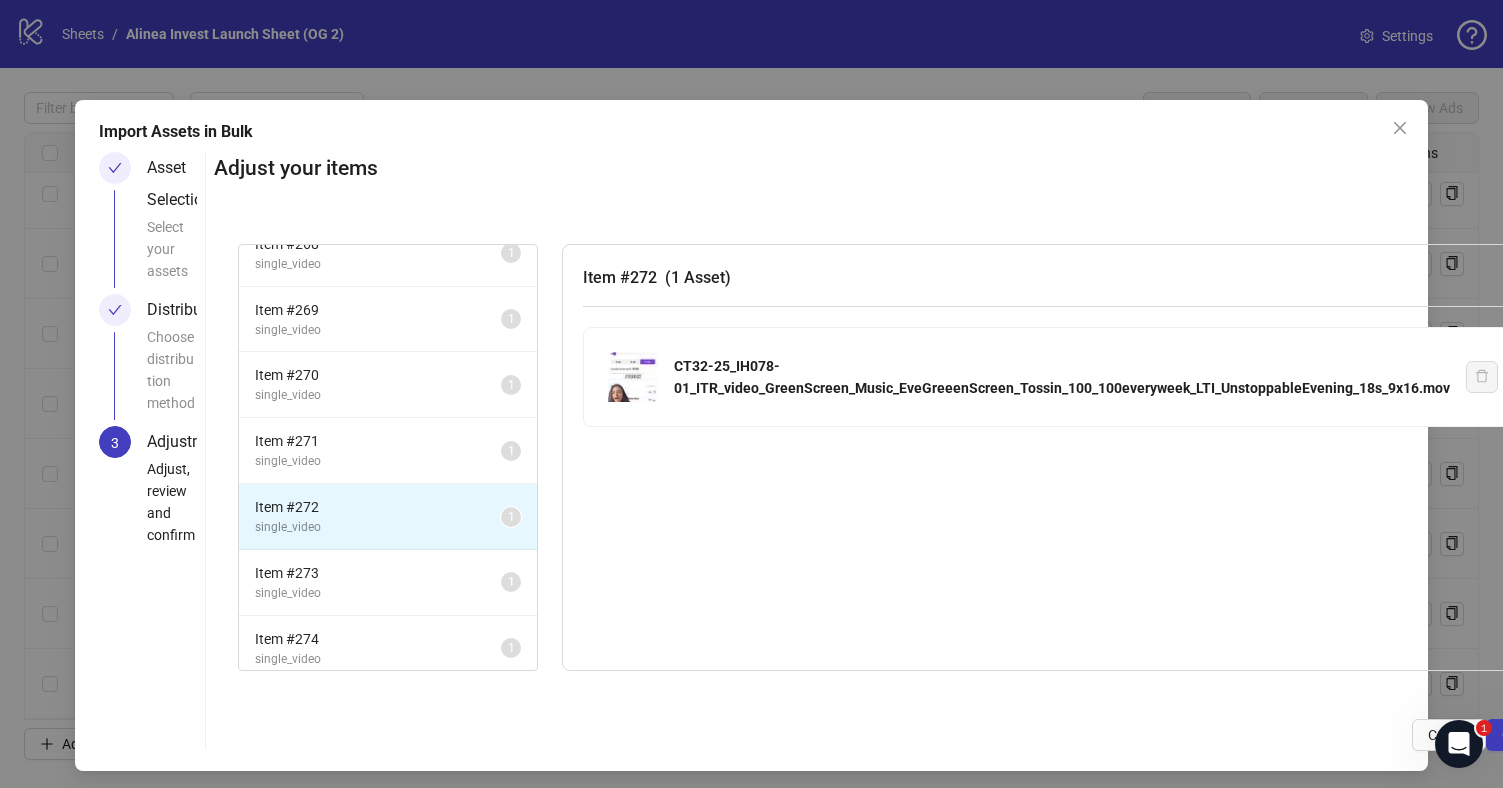 scroll, scrollTop: 747, scrollLeft: 0, axis: vertical 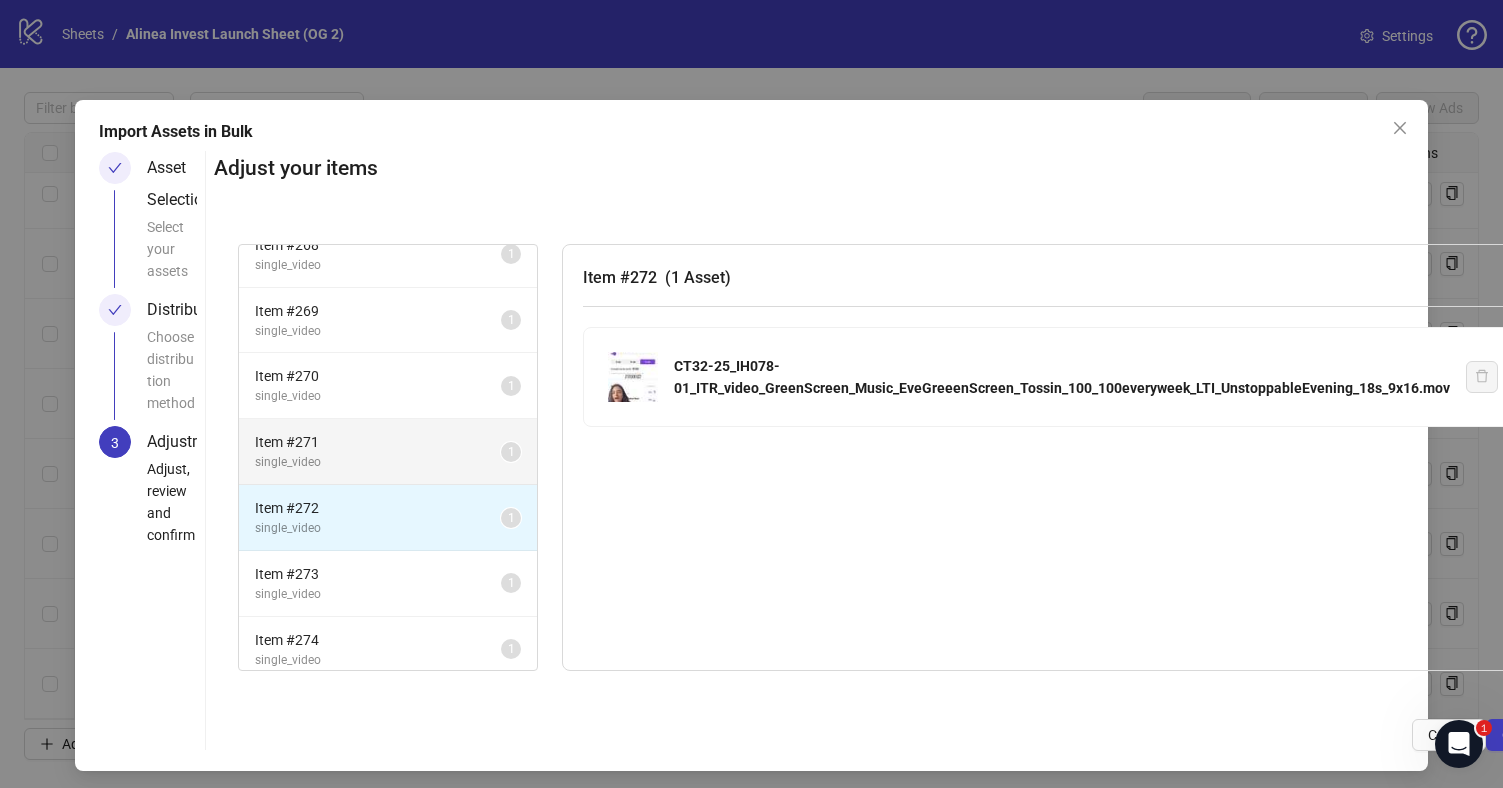 click on "single_video" at bounding box center (378, 462) 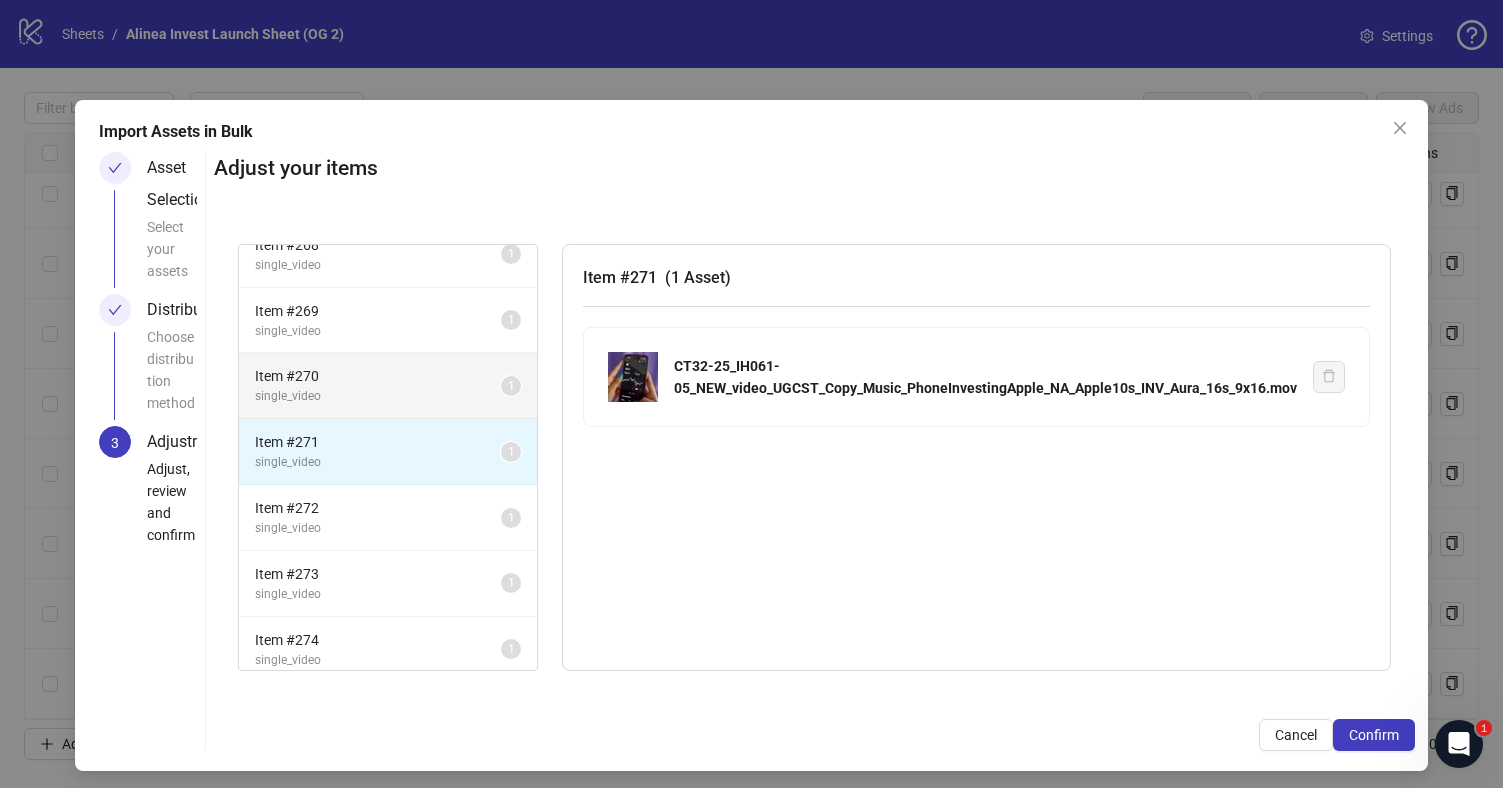 click on "single_video" at bounding box center (378, 396) 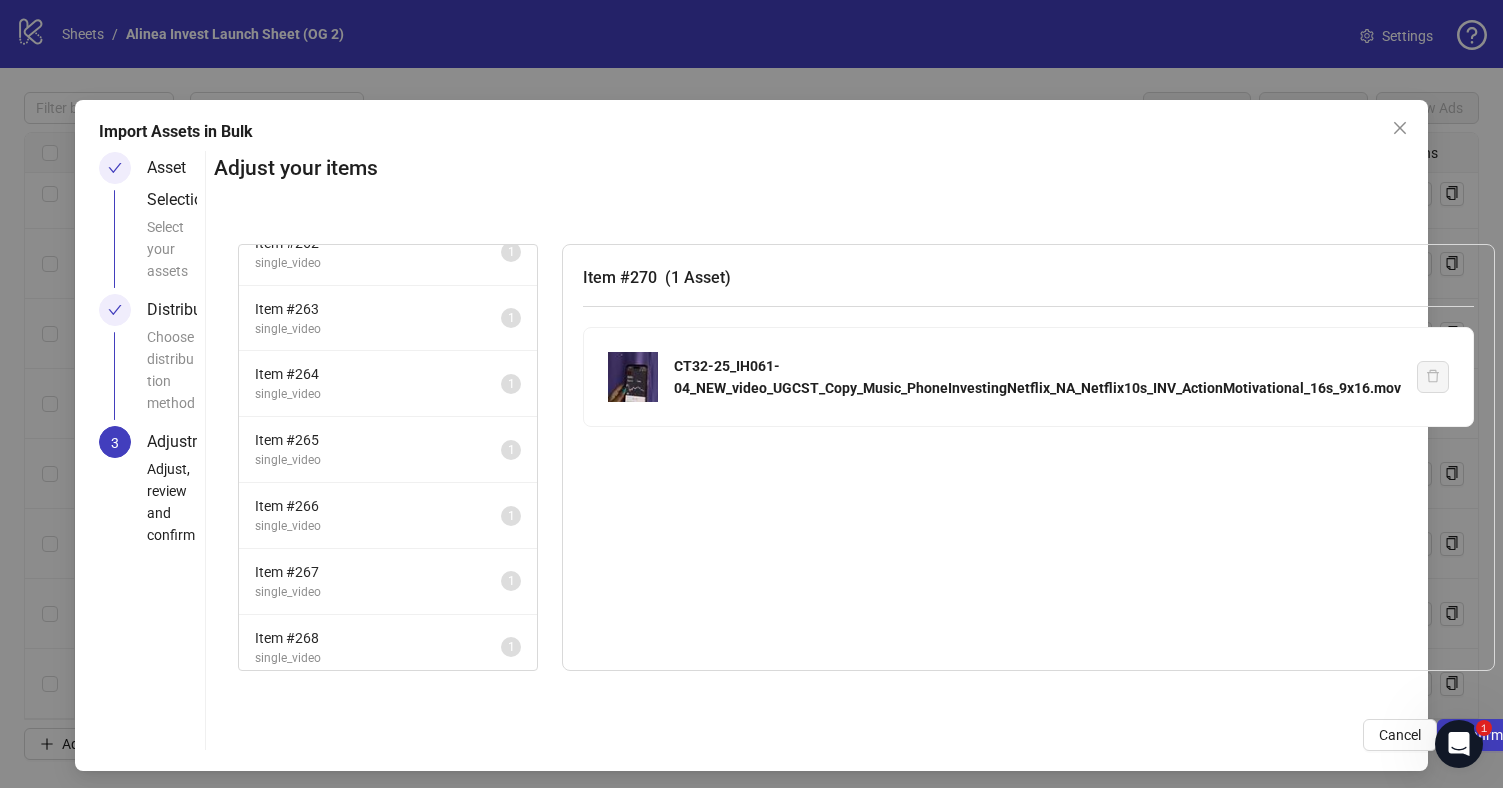 scroll, scrollTop: 0, scrollLeft: 0, axis: both 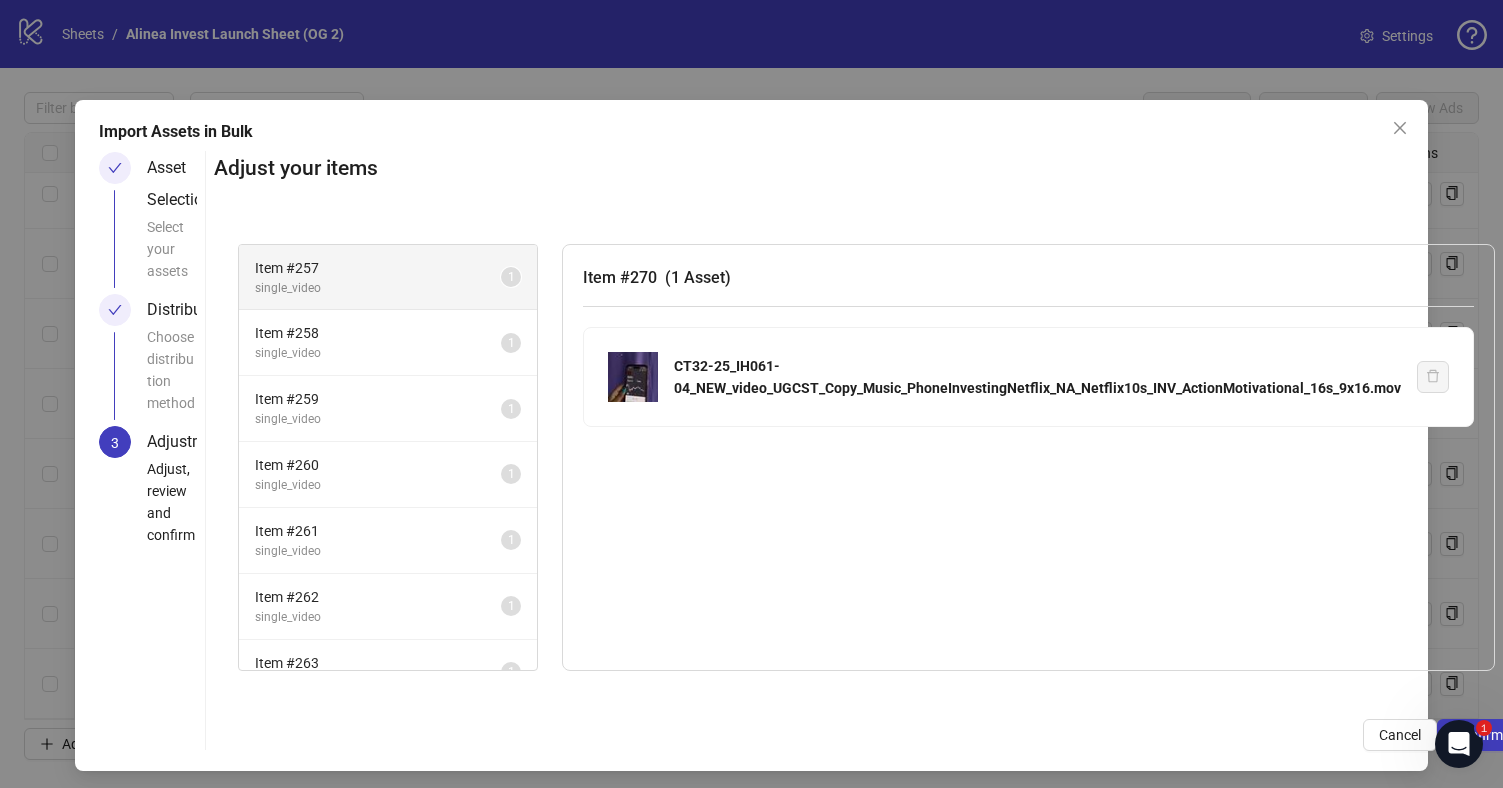 click on "single_video" at bounding box center [378, 288] 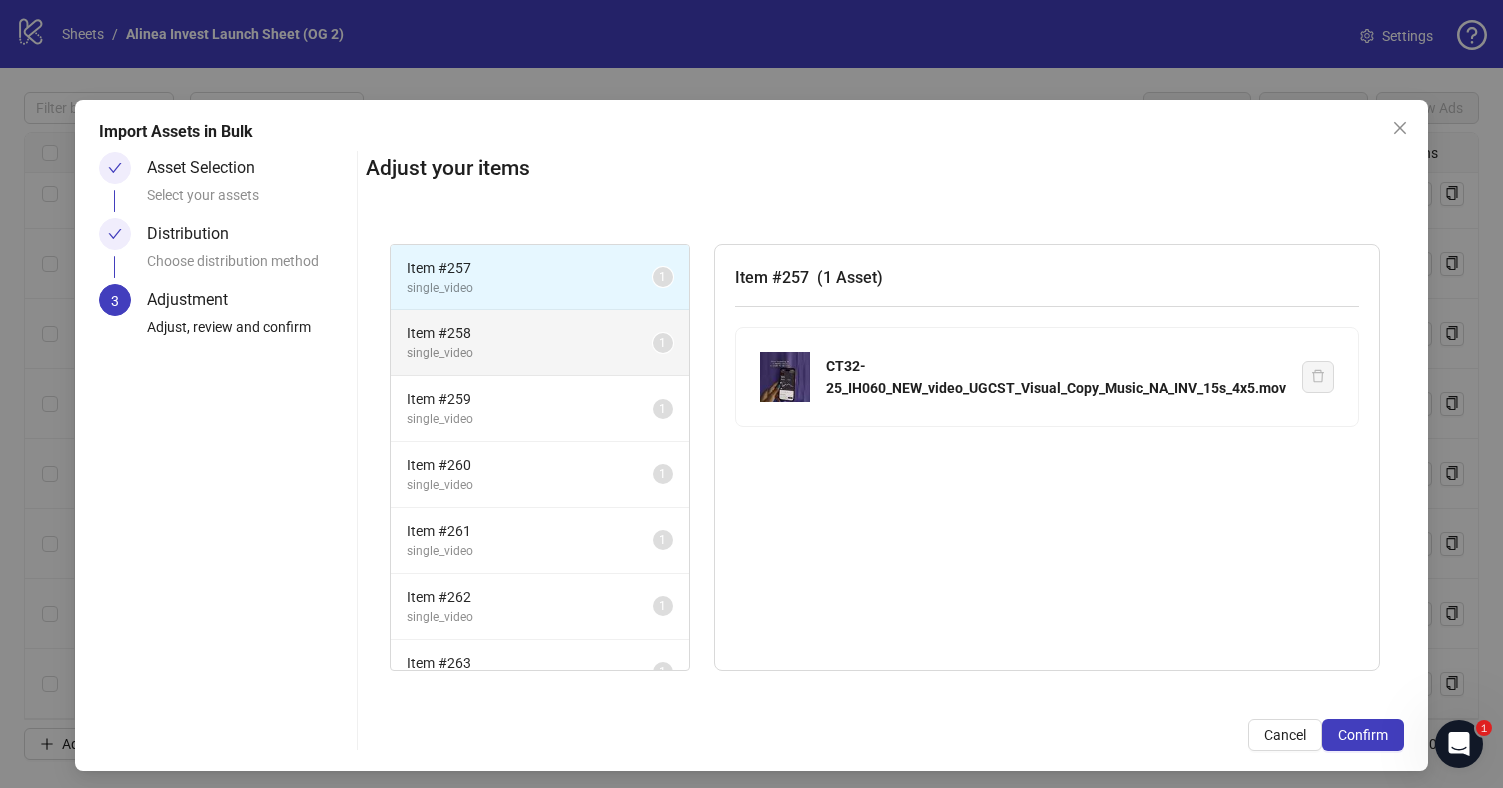 click on "single_video" at bounding box center (530, 353) 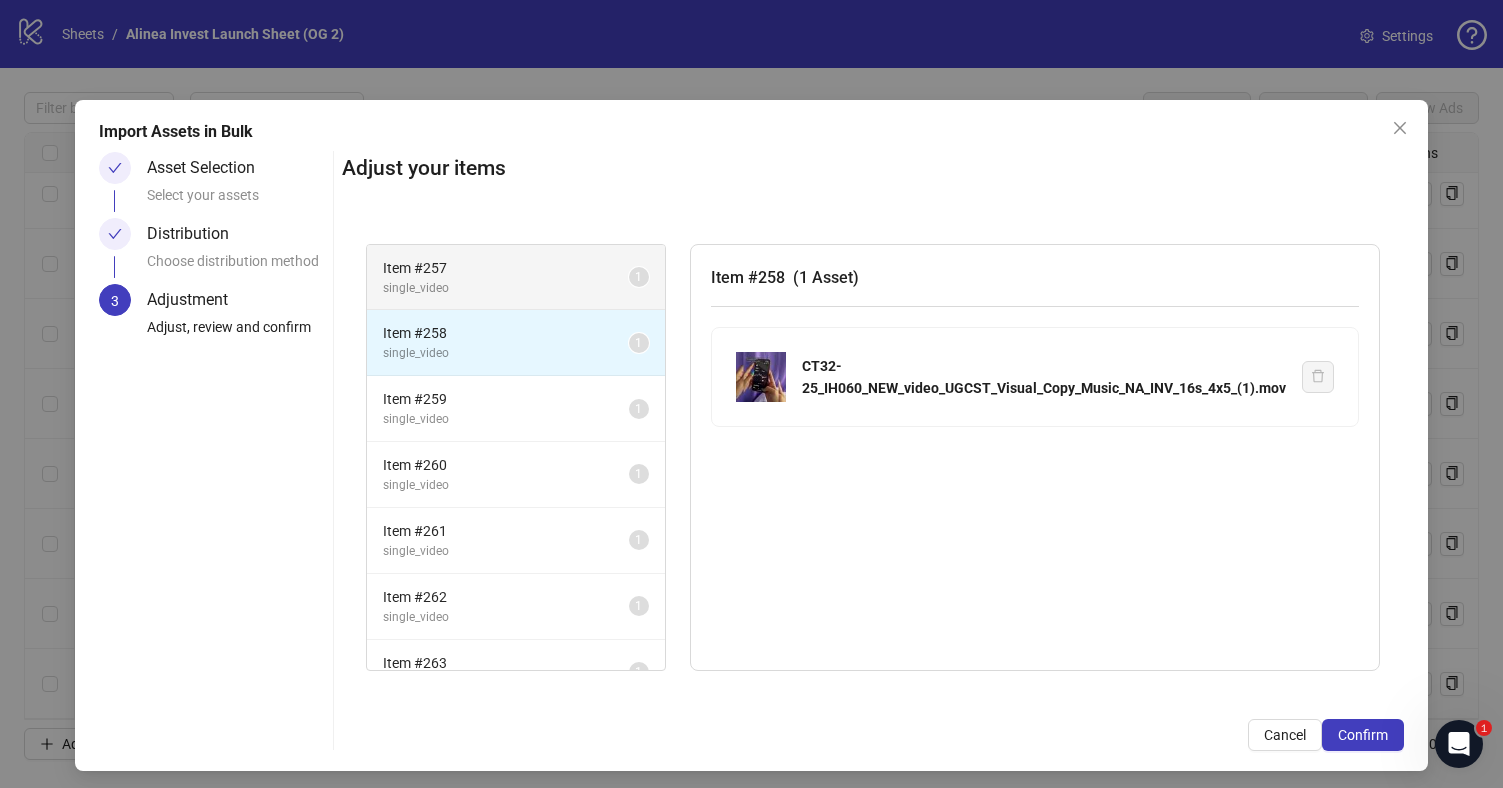 click on "Item # 257" at bounding box center [506, 268] 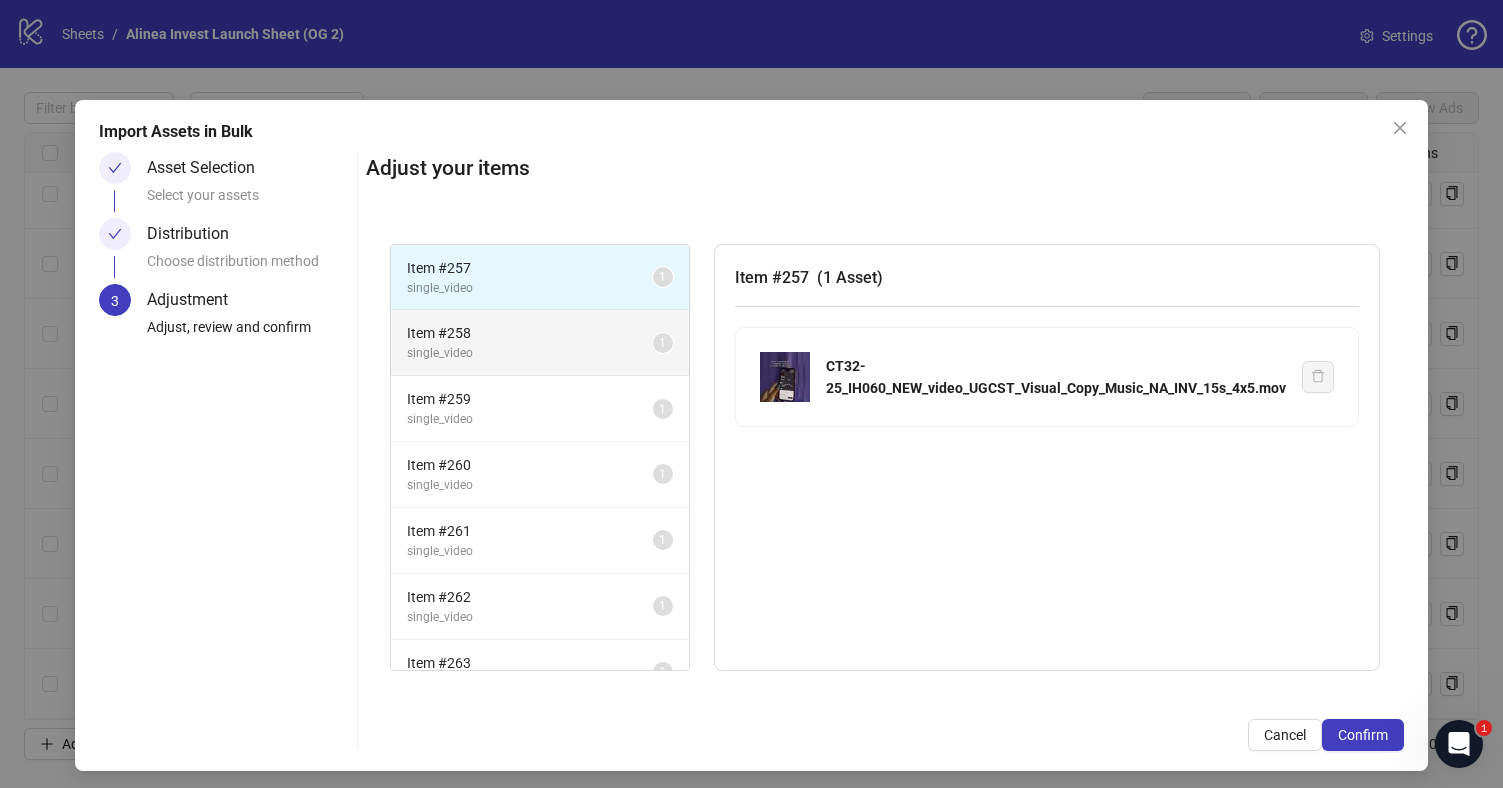 click on "single_video" at bounding box center [530, 353] 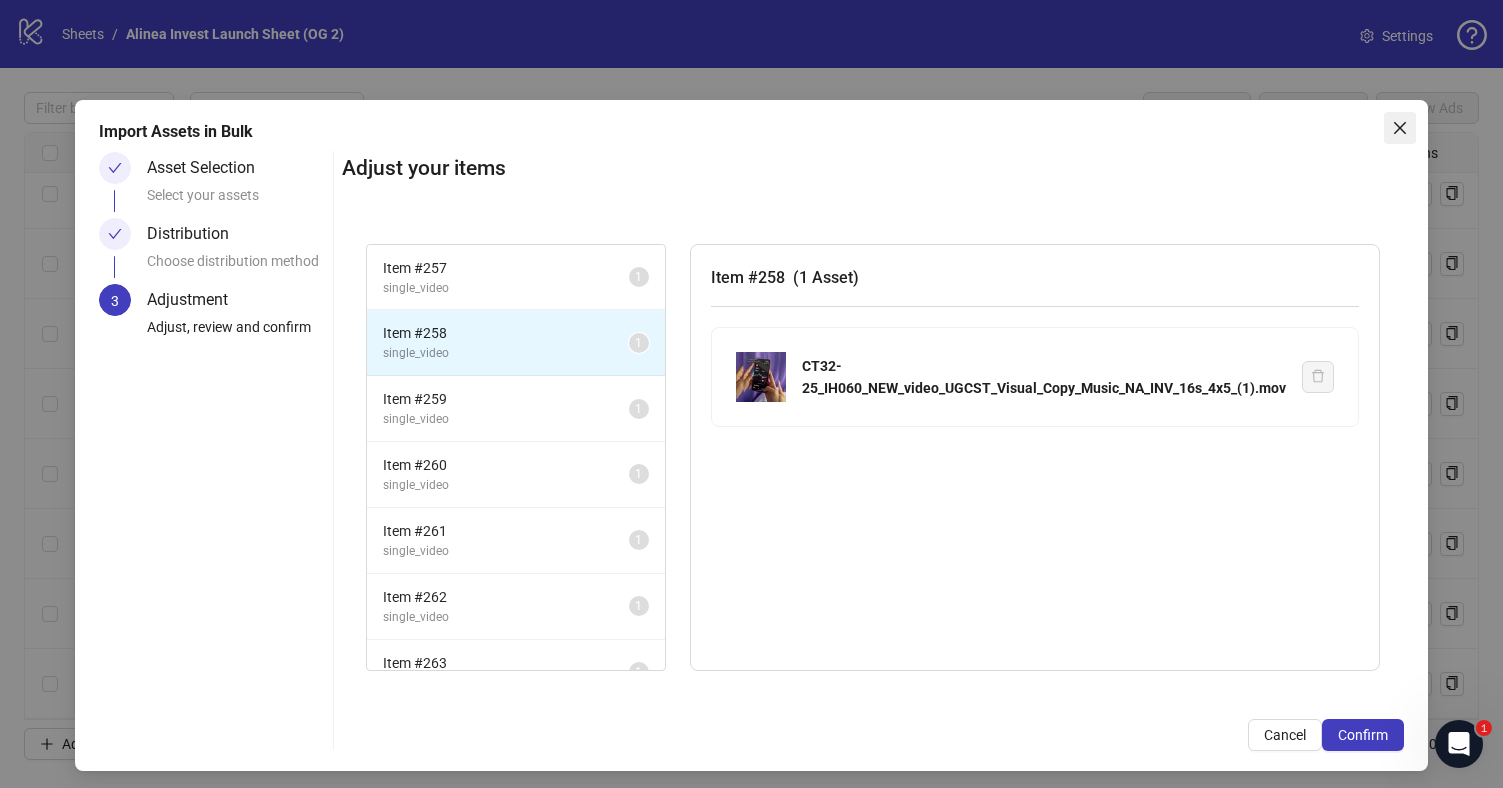 click at bounding box center [1400, 128] 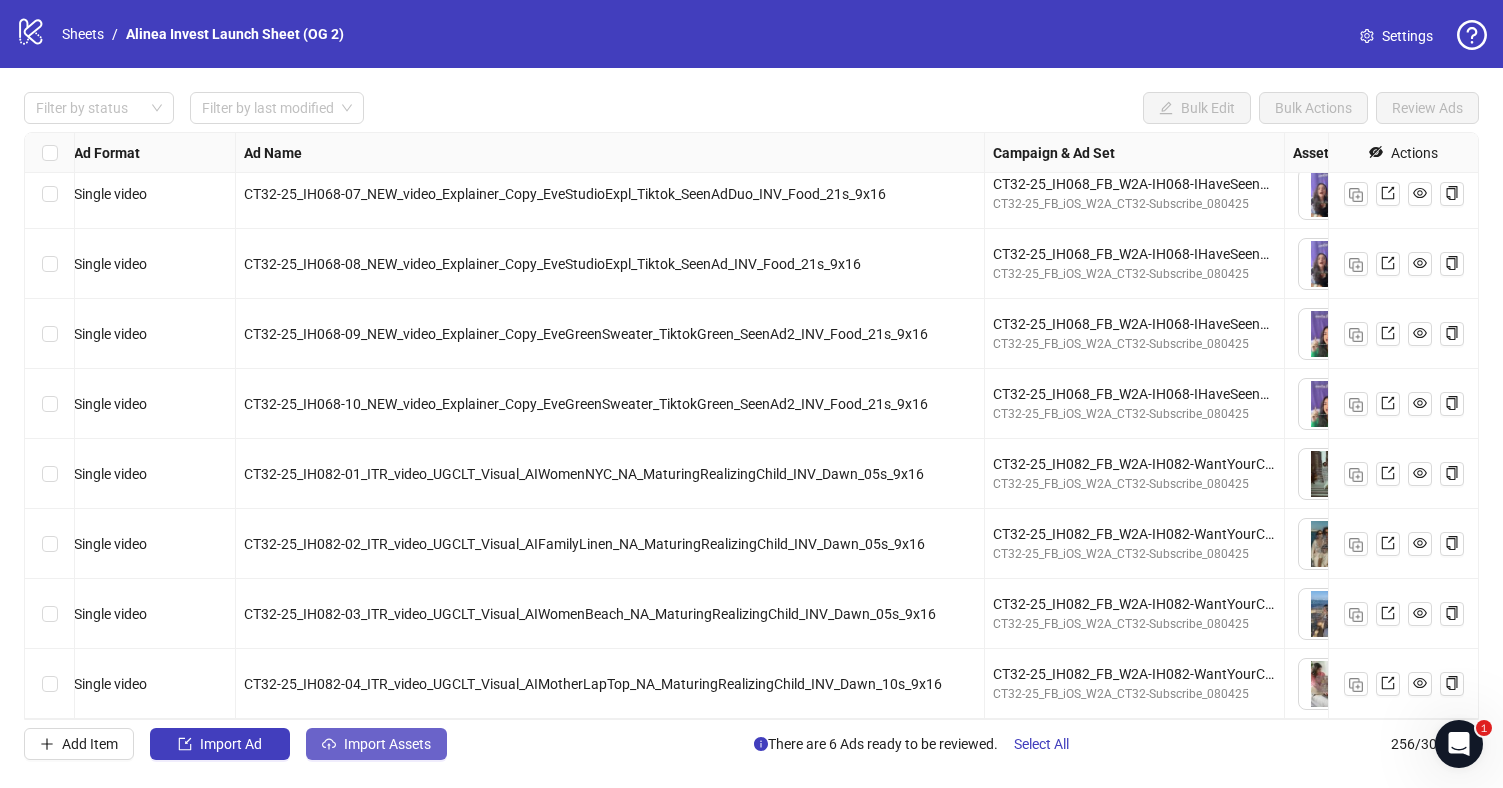 click on "Import Assets" at bounding box center [376, 744] 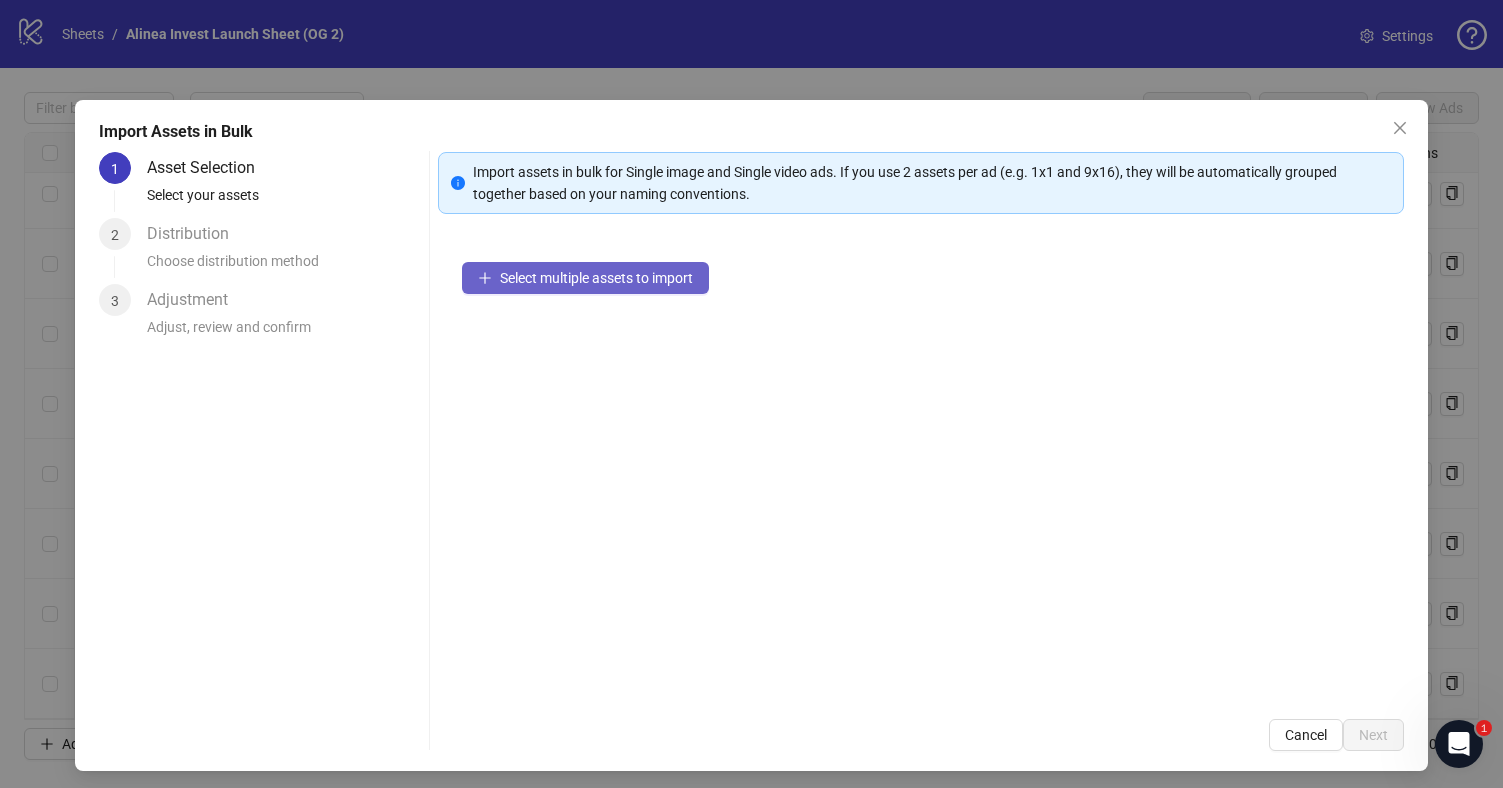 click on "Select multiple assets to import" at bounding box center [585, 278] 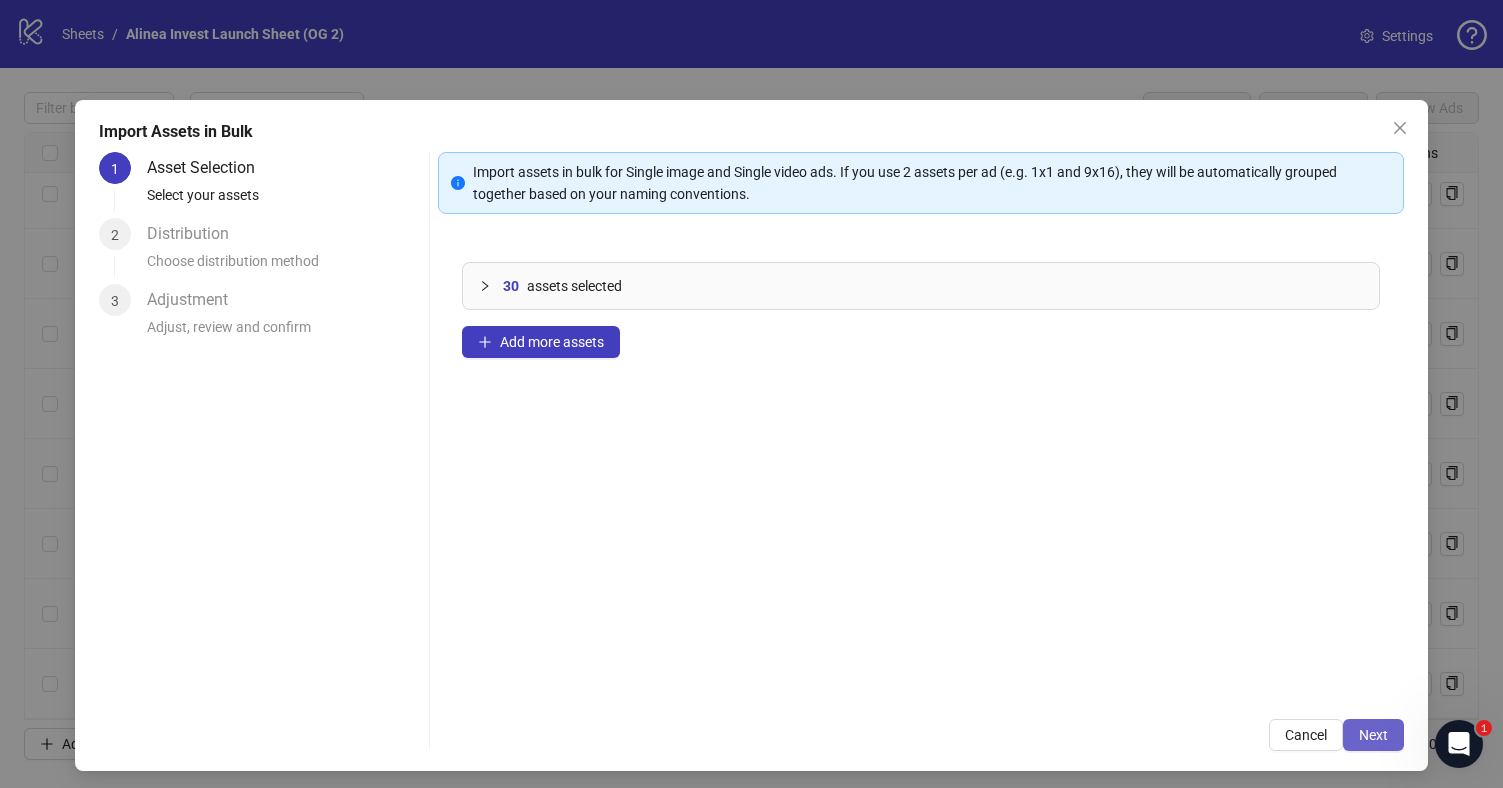 click on "Next" at bounding box center (1373, 735) 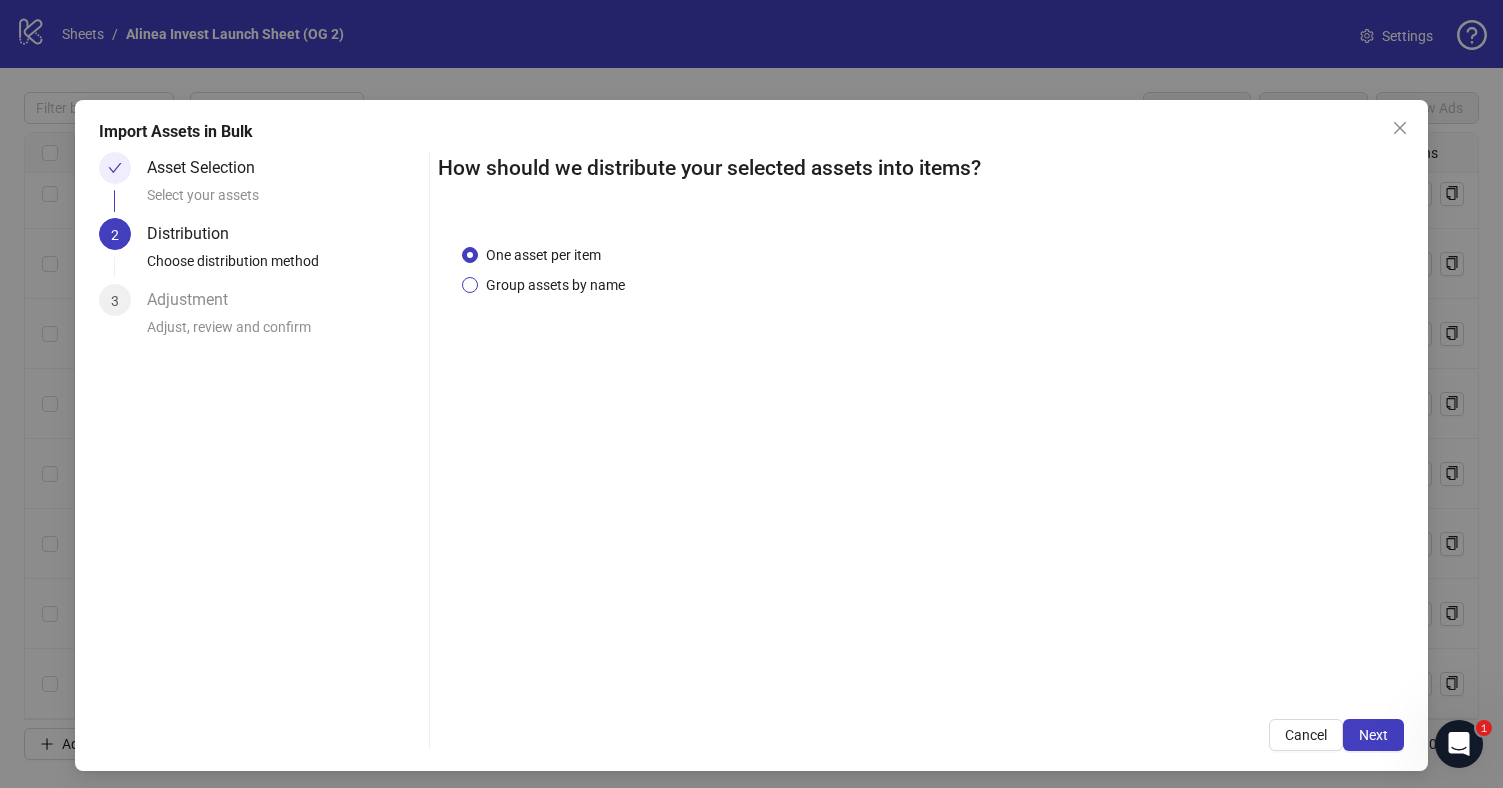 click on "Group assets by name" at bounding box center [555, 285] 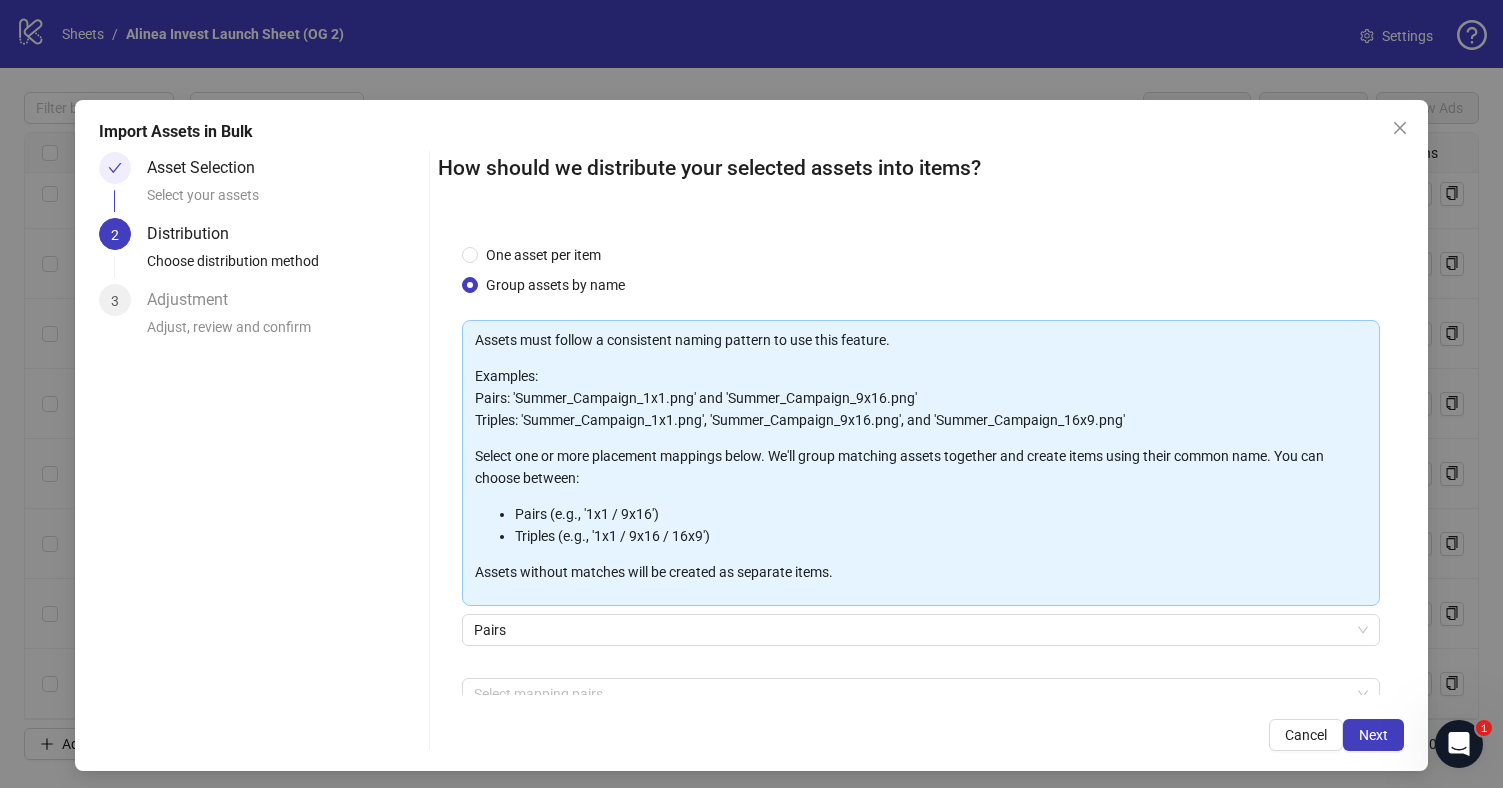 scroll, scrollTop: 110, scrollLeft: 0, axis: vertical 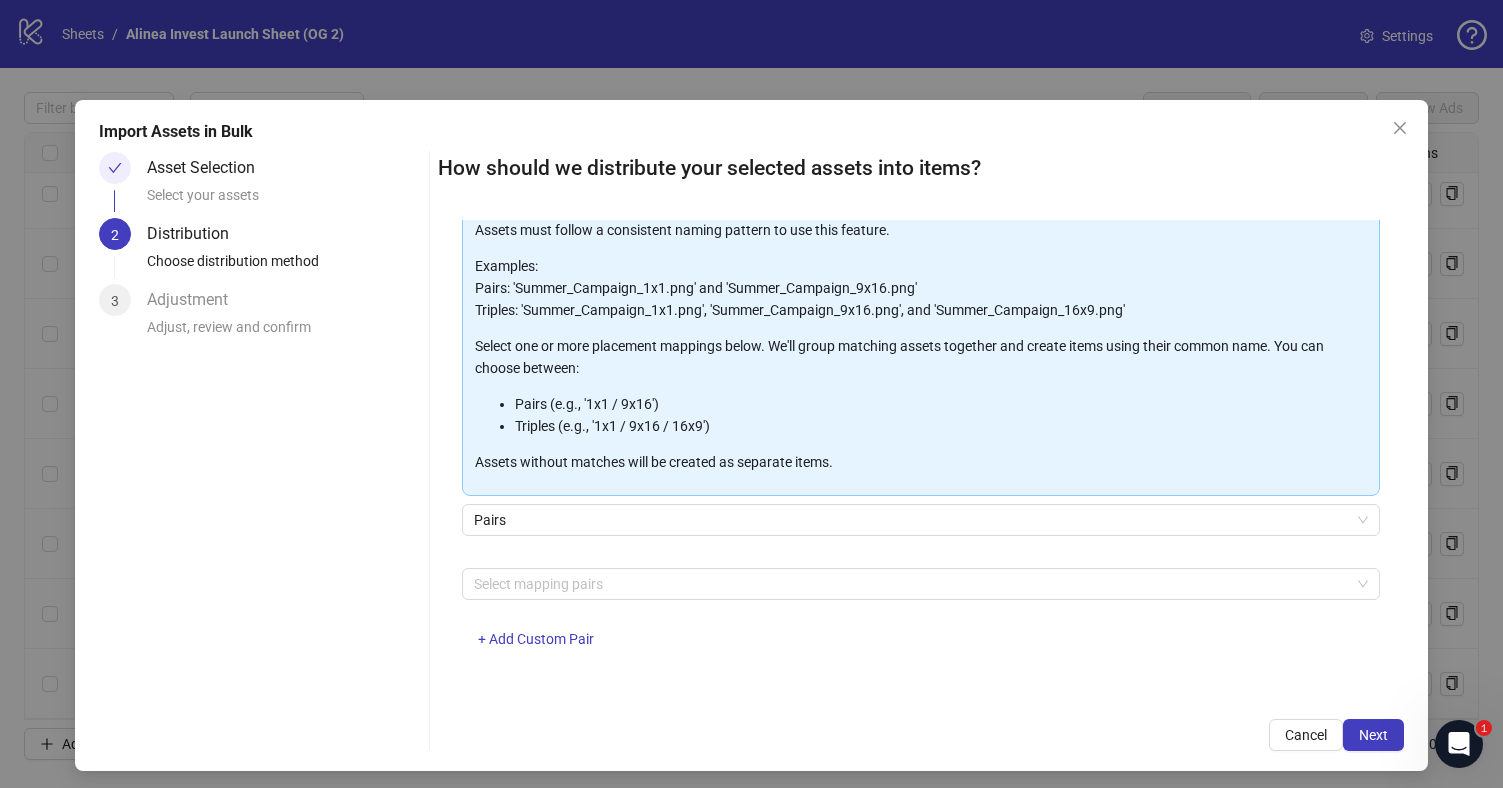 click on "Assets must follow a consistent naming pattern to use this feature. Examples: Pairs: 'Summer_Campaign_1x1.png' and 'Summer_Campaign_9x16.png' Triples: 'Summer_Campaign_1x1.png', 'Summer_Campaign_9x16.png', and 'Summer_Campaign_16x9.png' Select one or more placement mappings below. We'll group matching assets together and create items using their common name. You can choose between: Pairs (e.g., '1x1 / 9x16') Triples (e.g., '1x1 / 9x16 / 16x9') Assets without matches will be created as separate items. Pairs   Select mapping pairs + Add Custom Pair" at bounding box center (921, 441) 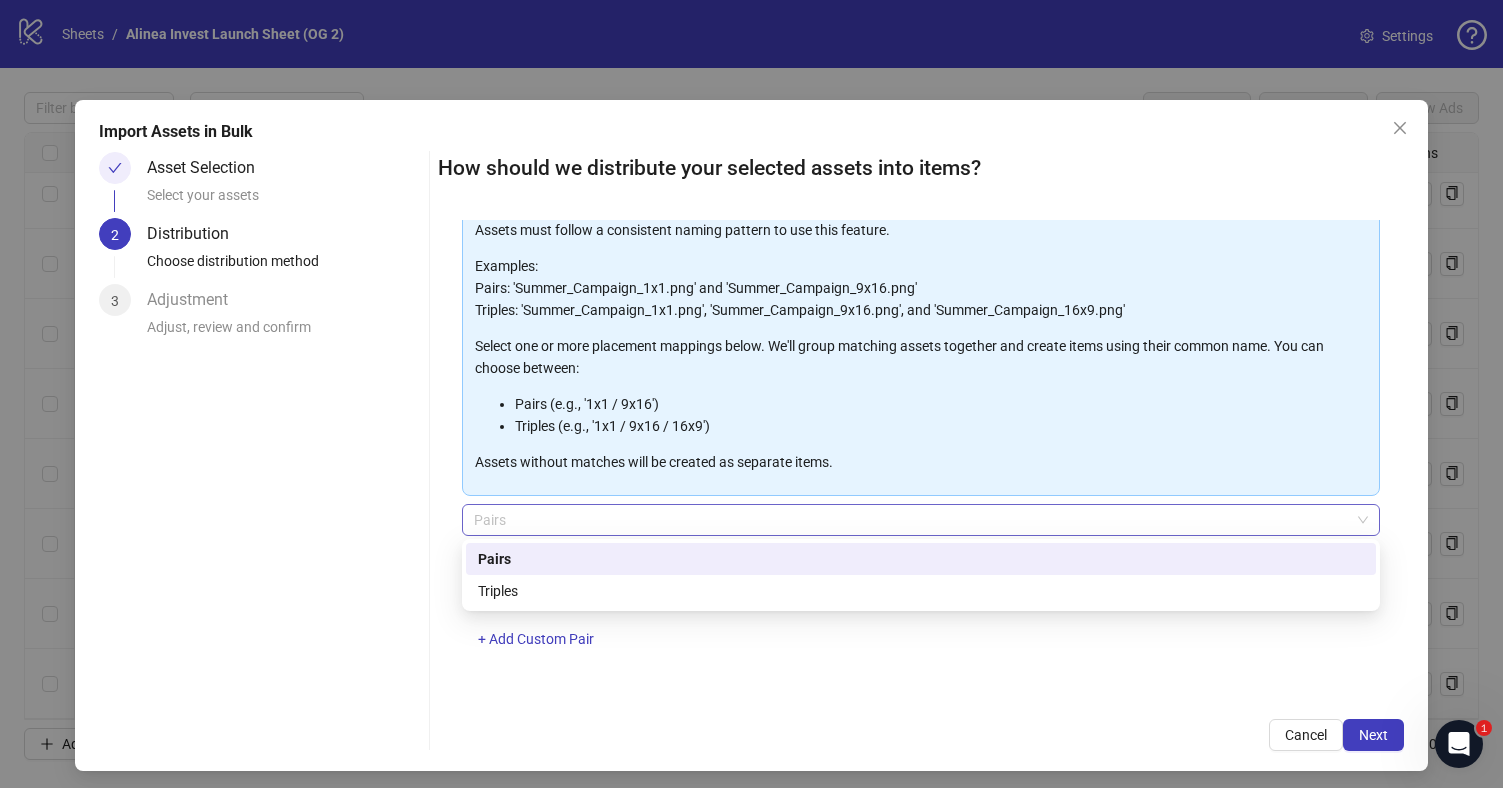 click on "Pairs" at bounding box center (921, 520) 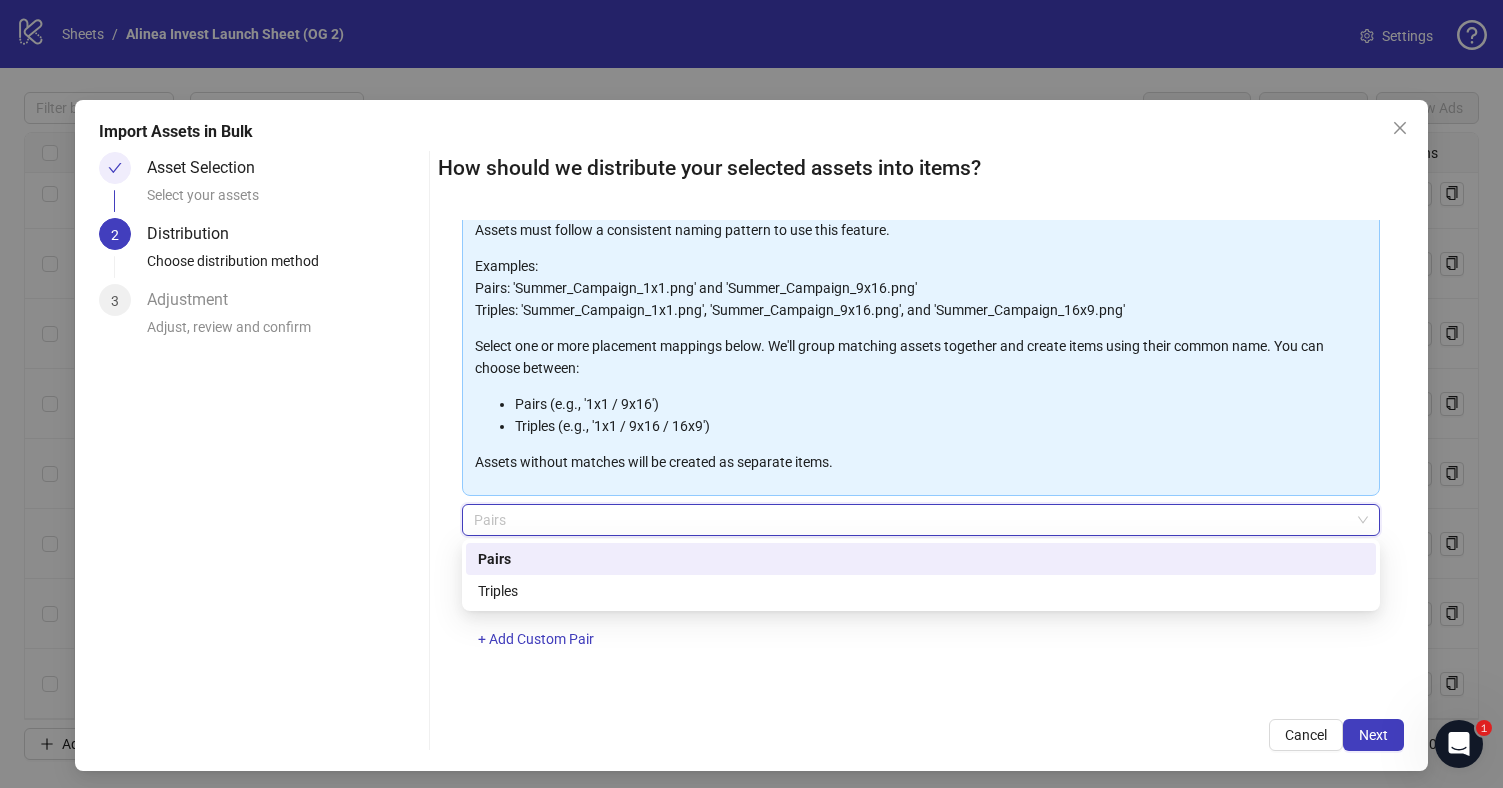 click on "Pairs" at bounding box center (921, 559) 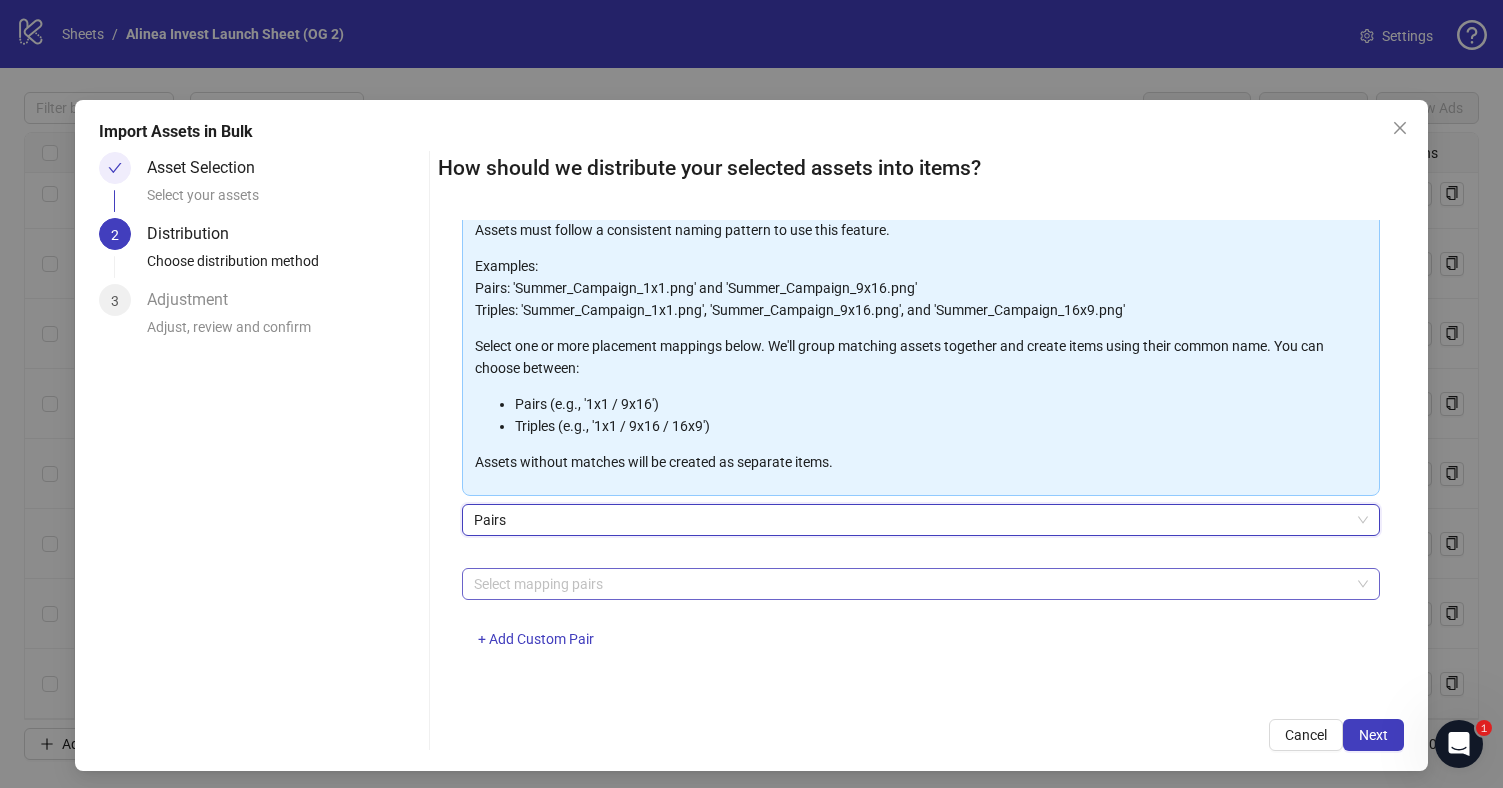 click at bounding box center (910, 584) 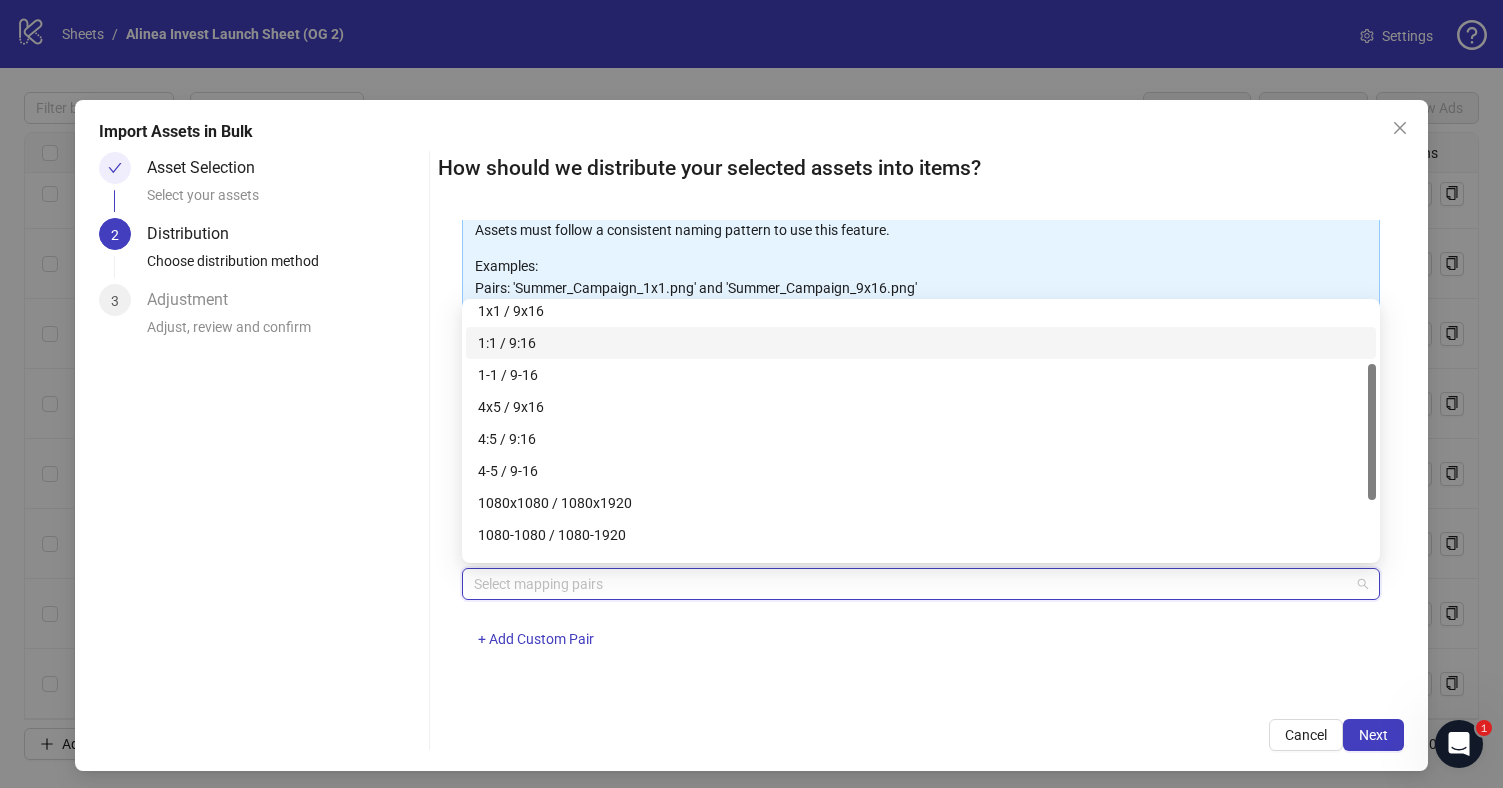 scroll, scrollTop: 115, scrollLeft: 0, axis: vertical 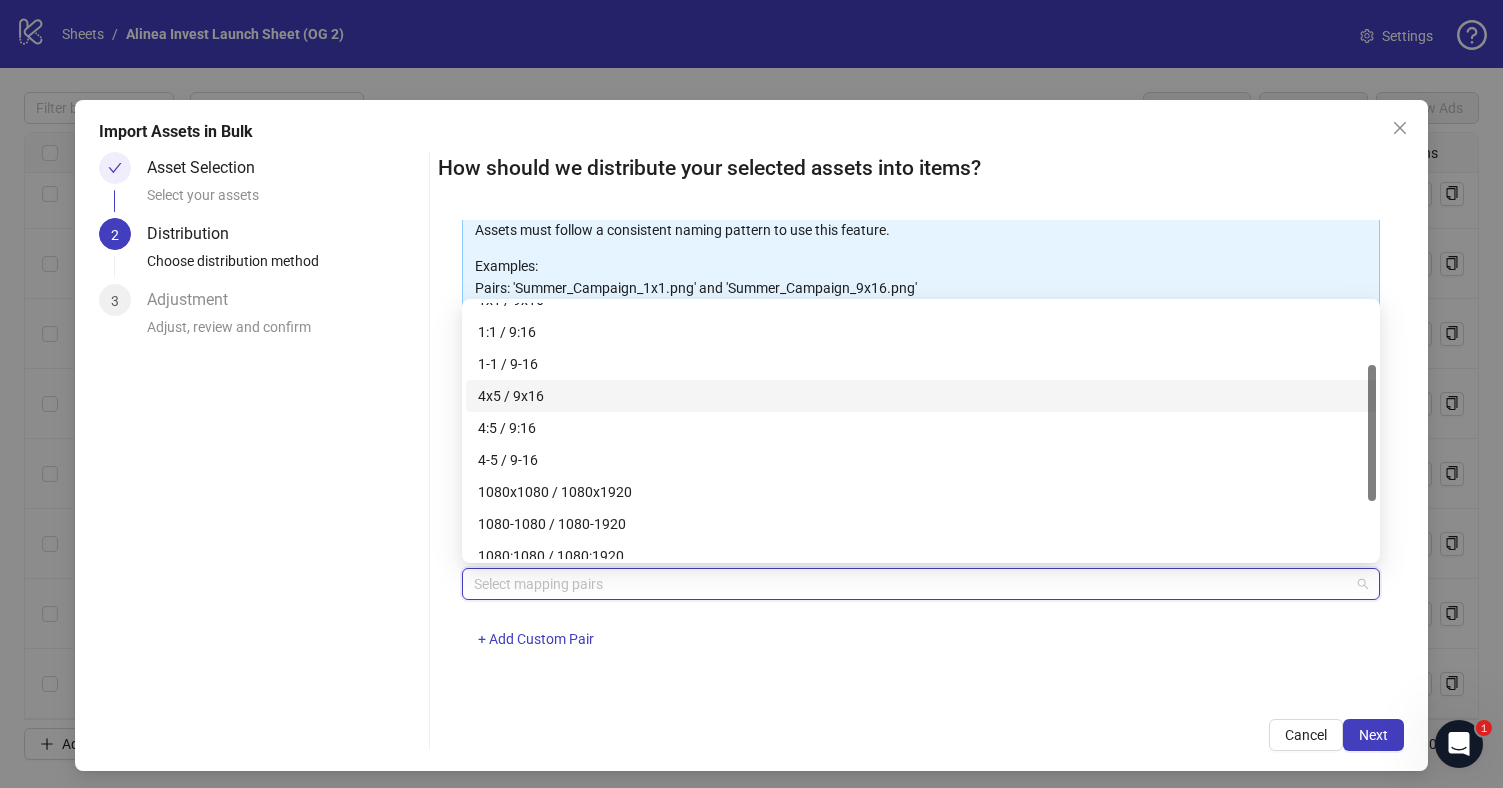 click on "4x5 / 9x16" at bounding box center [921, 396] 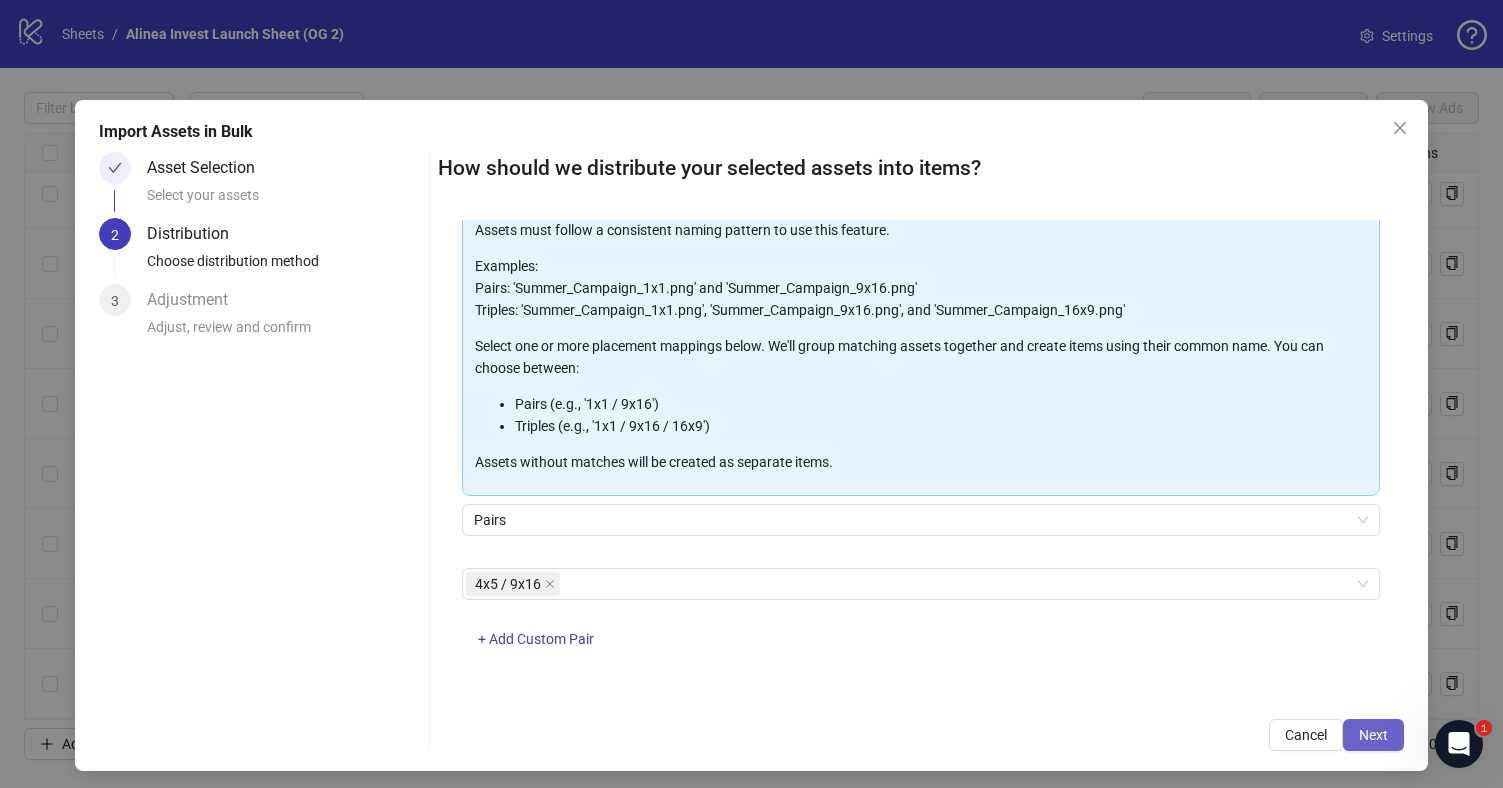 click on "Next" at bounding box center (1373, 735) 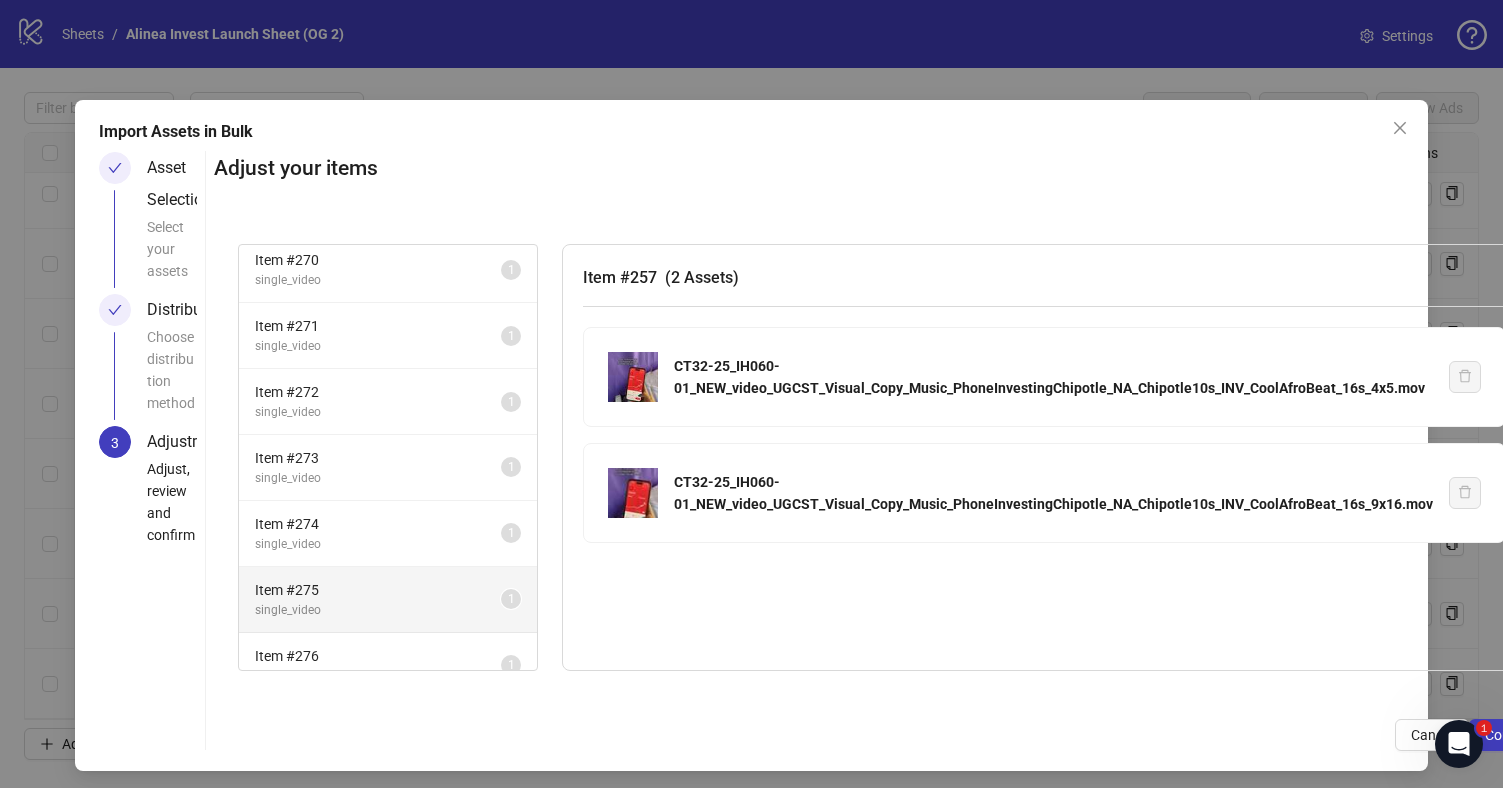 scroll, scrollTop: 890, scrollLeft: 0, axis: vertical 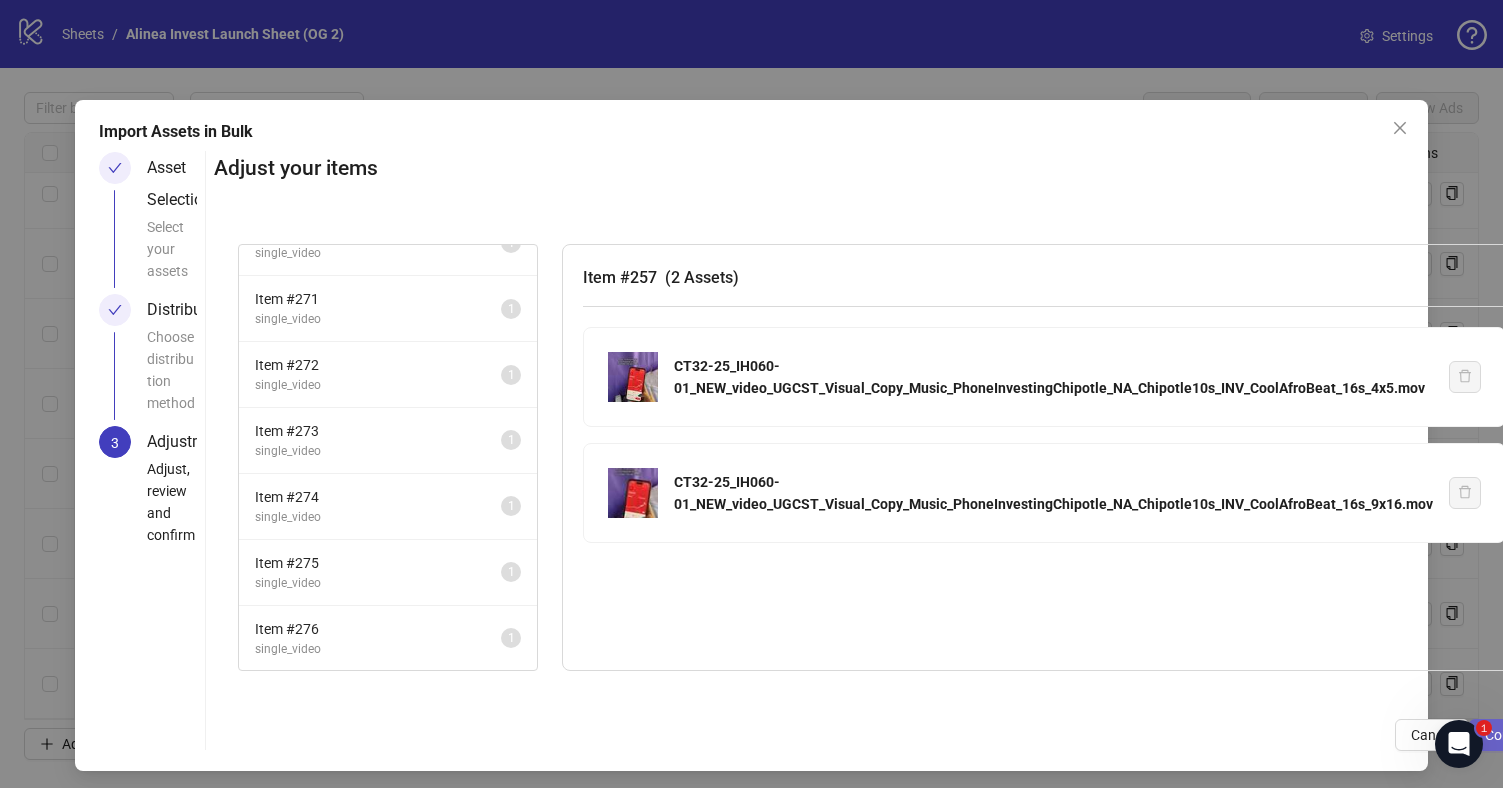 click on "Confirm" at bounding box center (1510, 735) 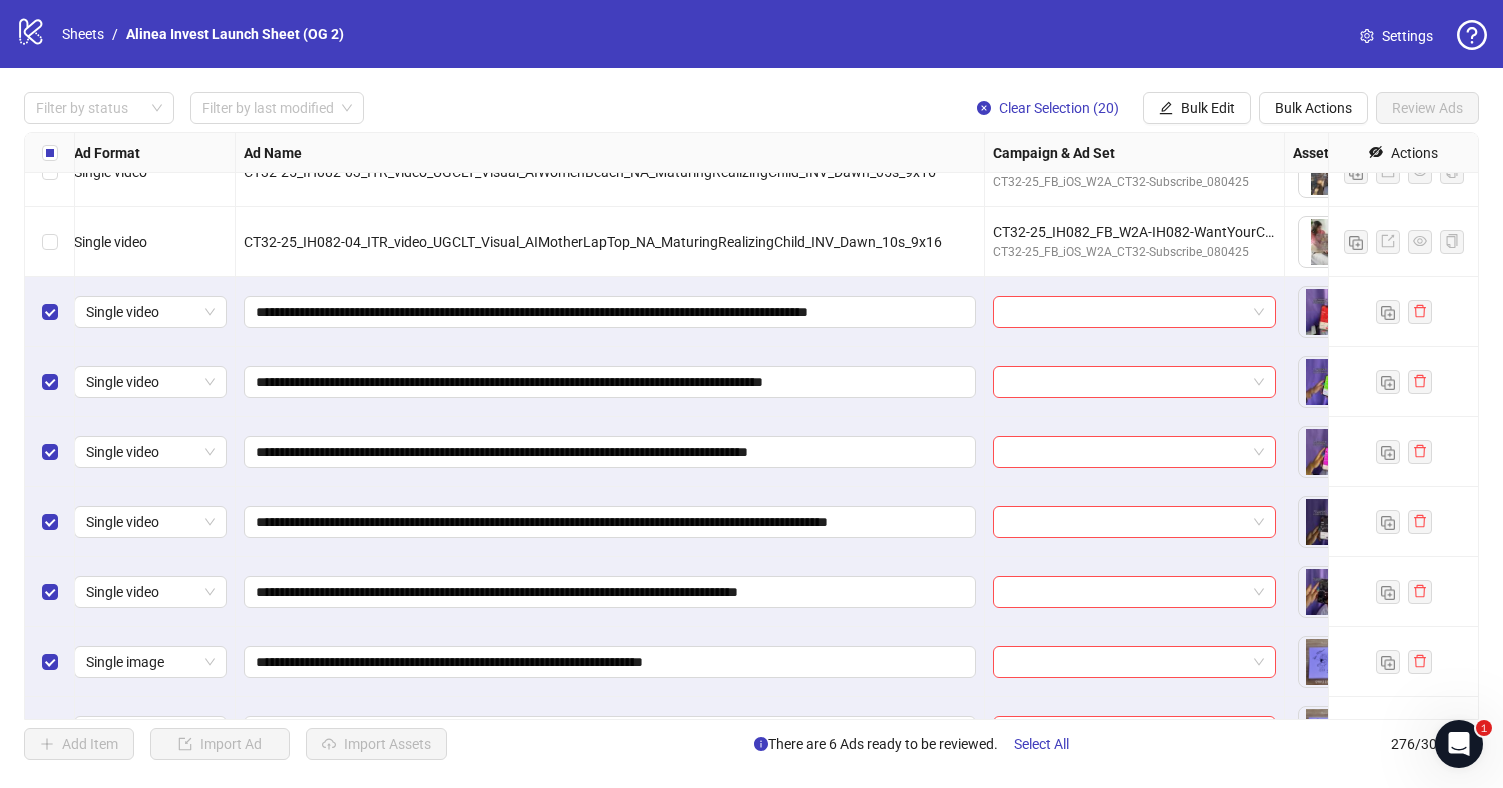 scroll, scrollTop: 17839, scrollLeft: 9, axis: both 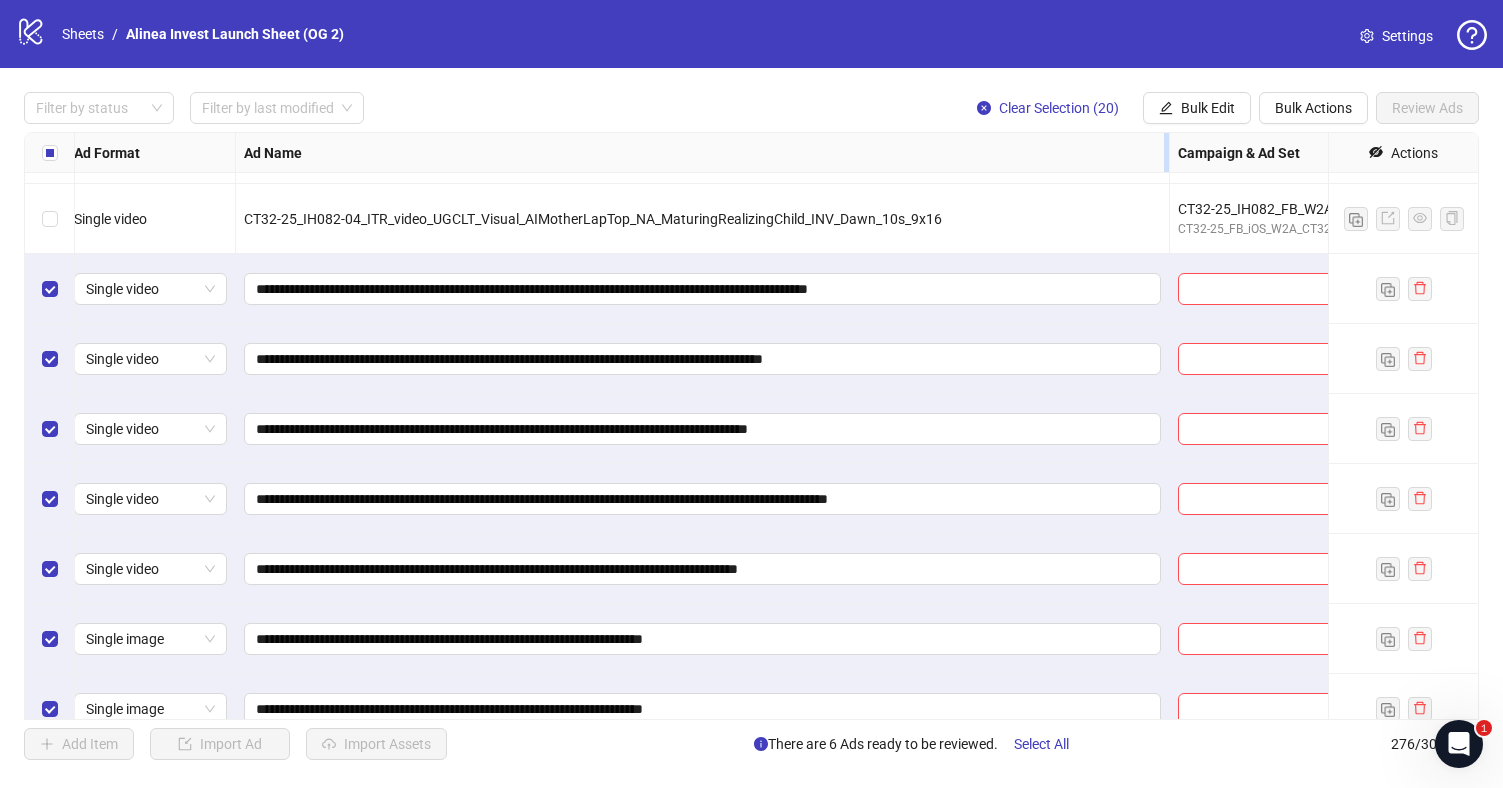 drag, startPoint x: 981, startPoint y: 144, endPoint x: 1174, endPoint y: 149, distance: 193.06476 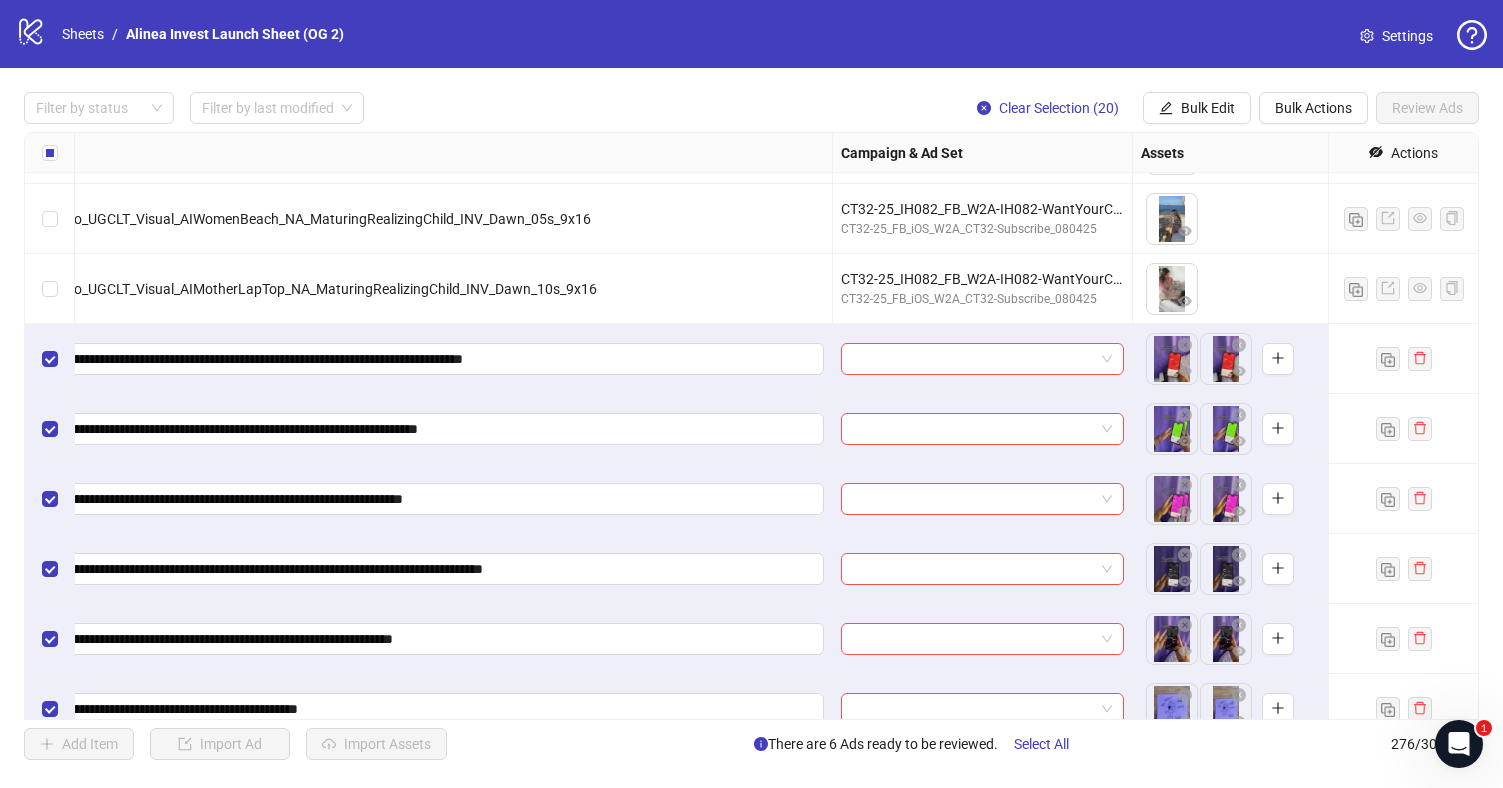 scroll, scrollTop: 17769, scrollLeft: 304, axis: both 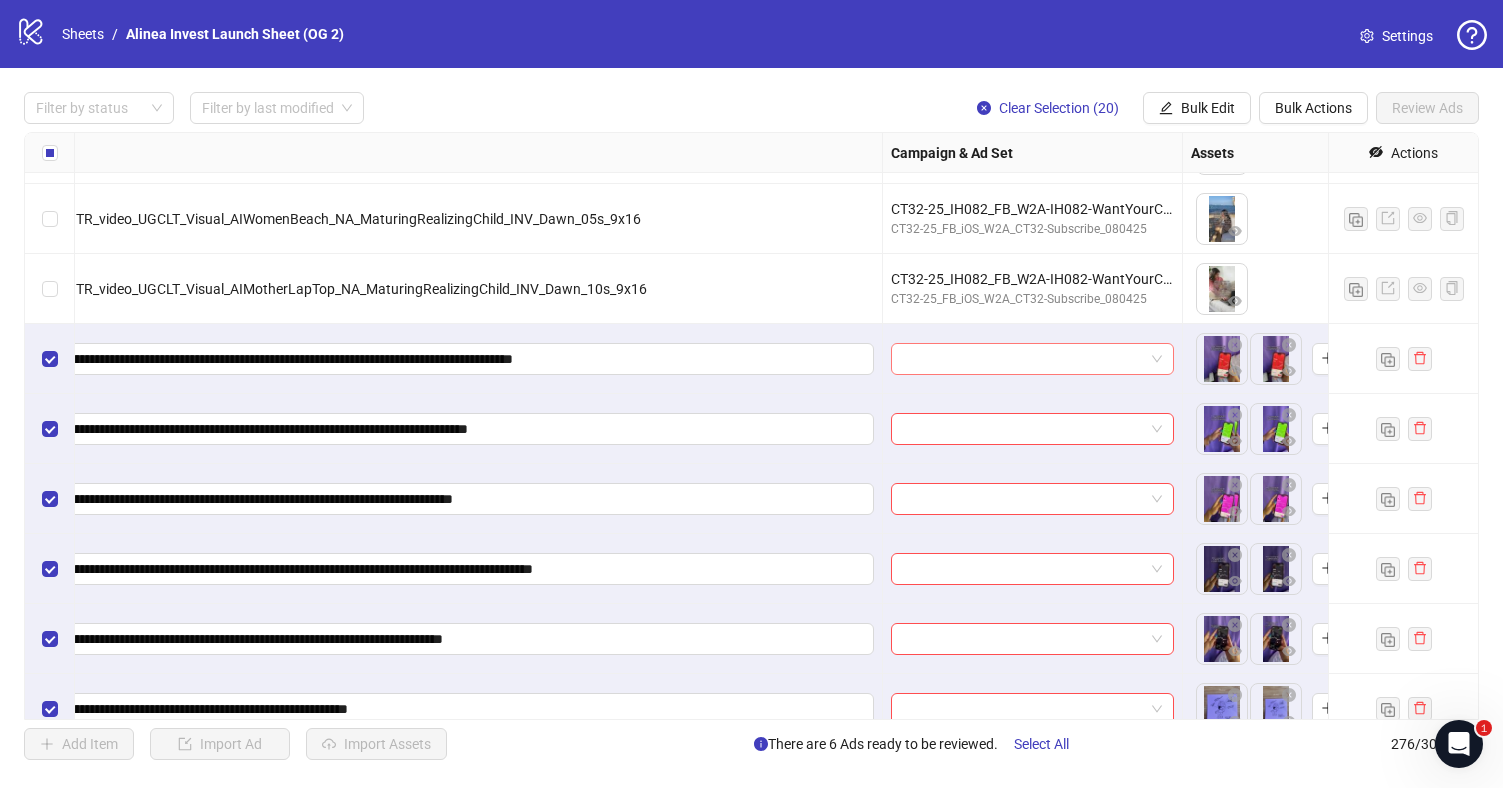 click at bounding box center (1032, 359) 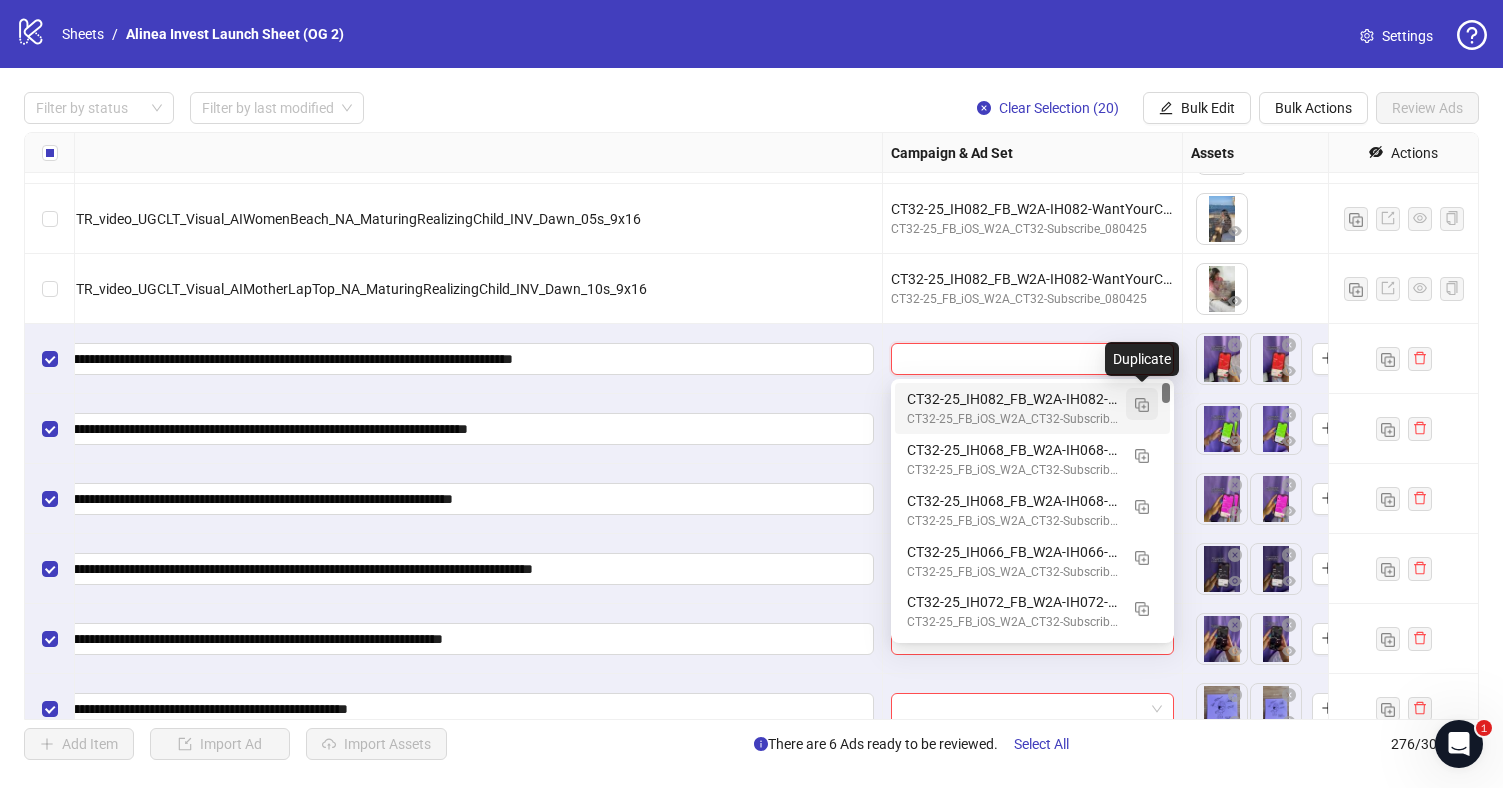 click at bounding box center [1142, 405] 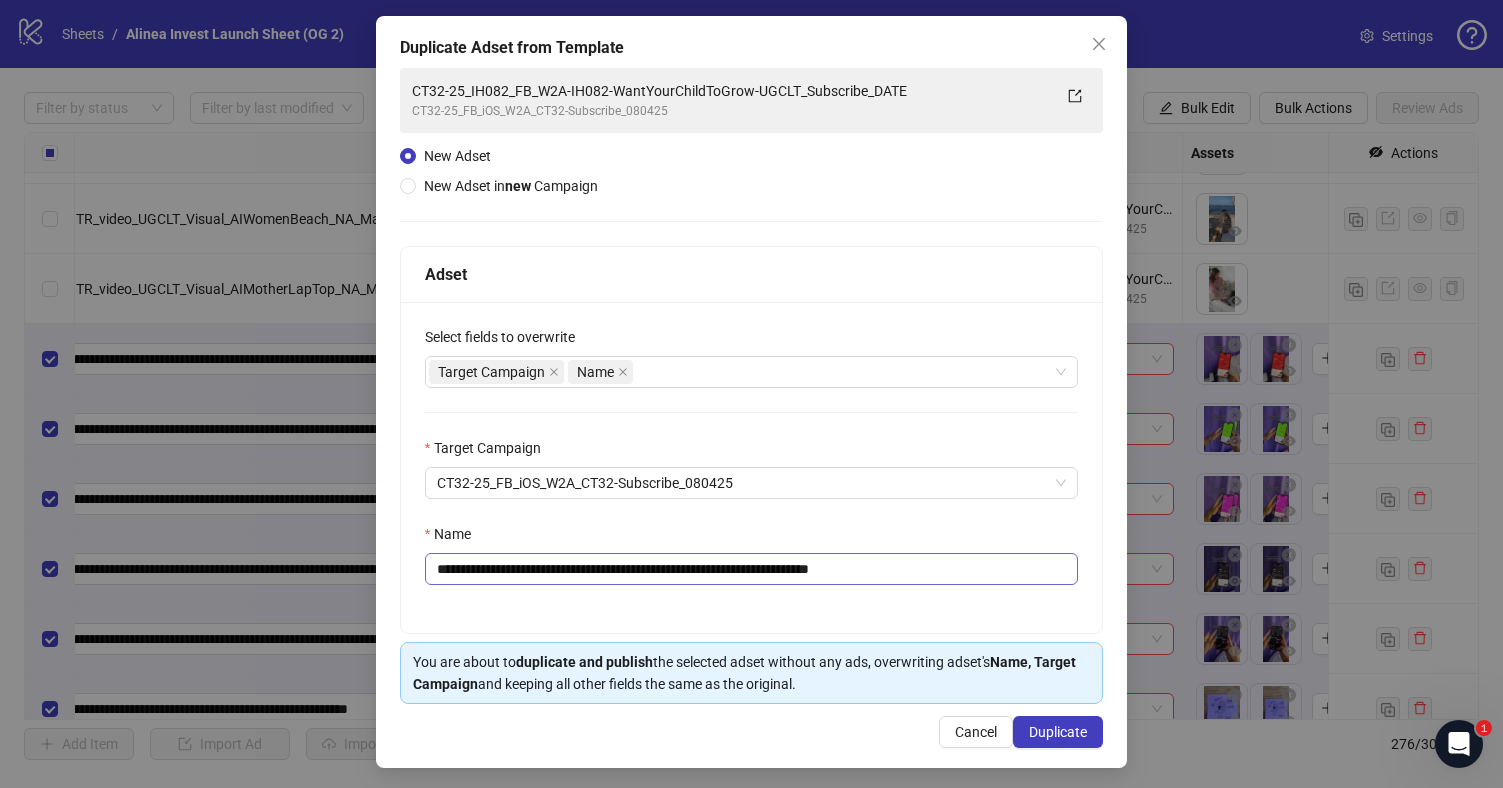 scroll, scrollTop: 89, scrollLeft: 0, axis: vertical 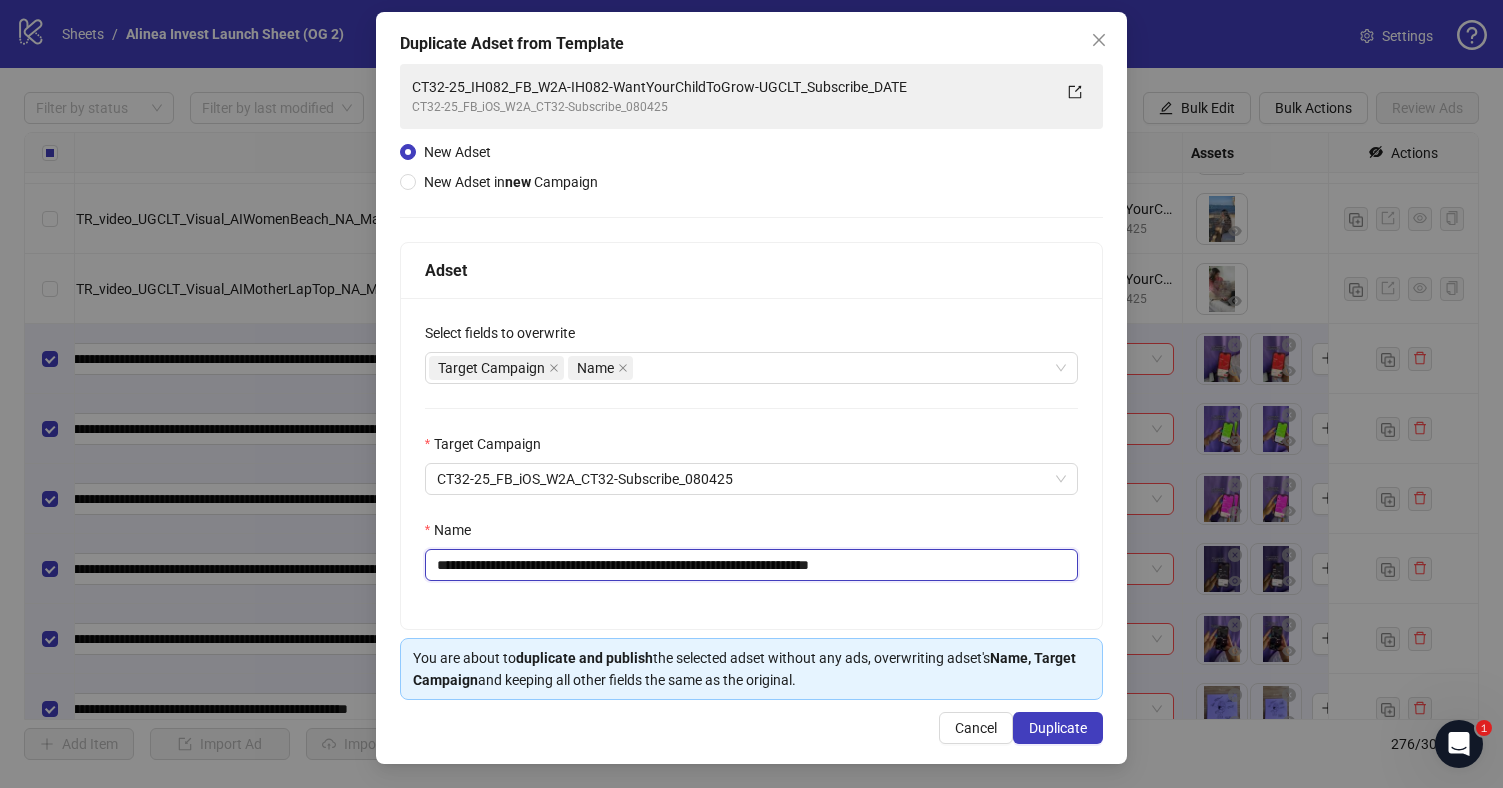 click on "**********" at bounding box center [752, 565] 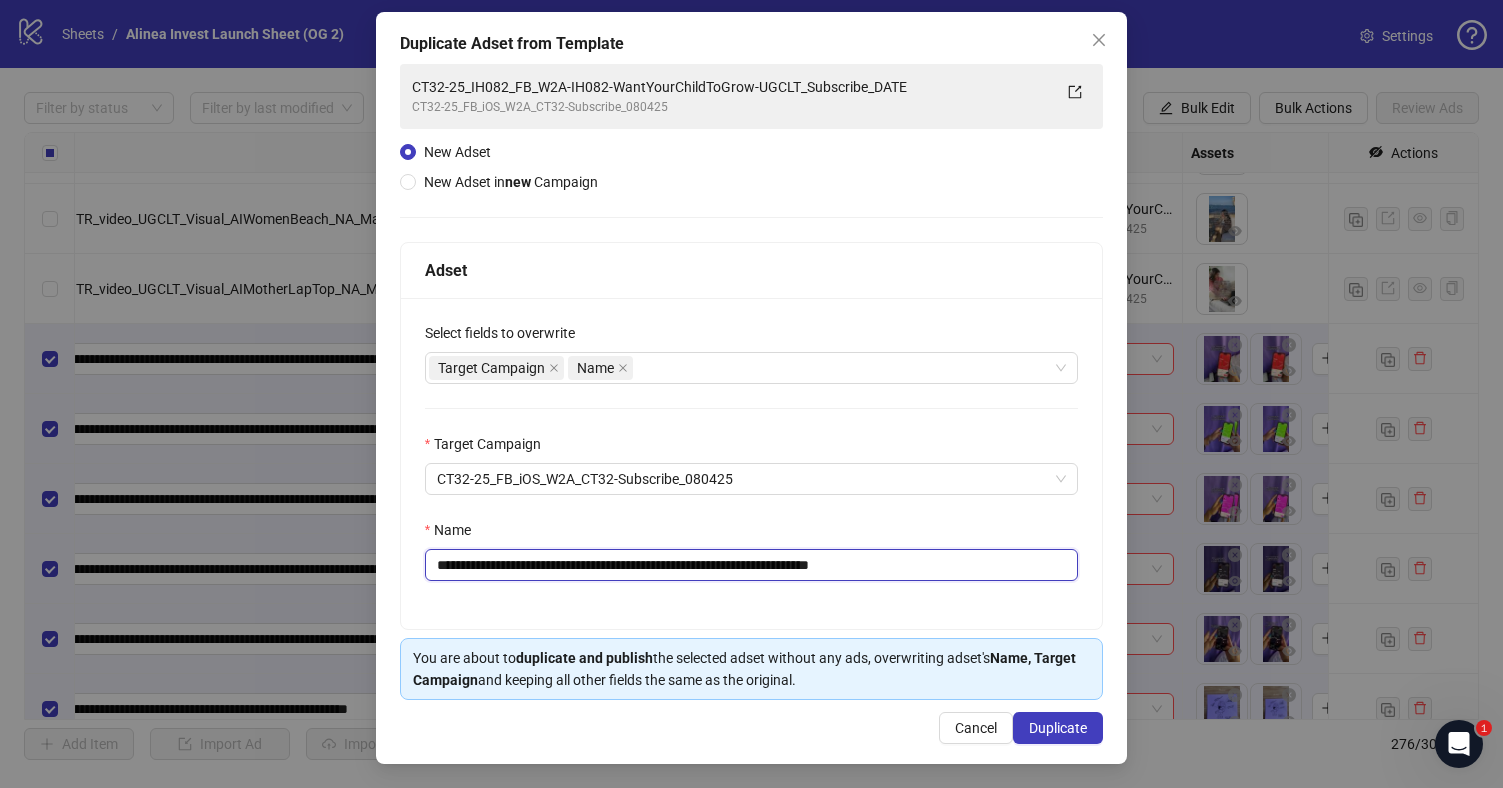drag, startPoint x: 639, startPoint y: 561, endPoint x: 818, endPoint y: 554, distance: 179.13683 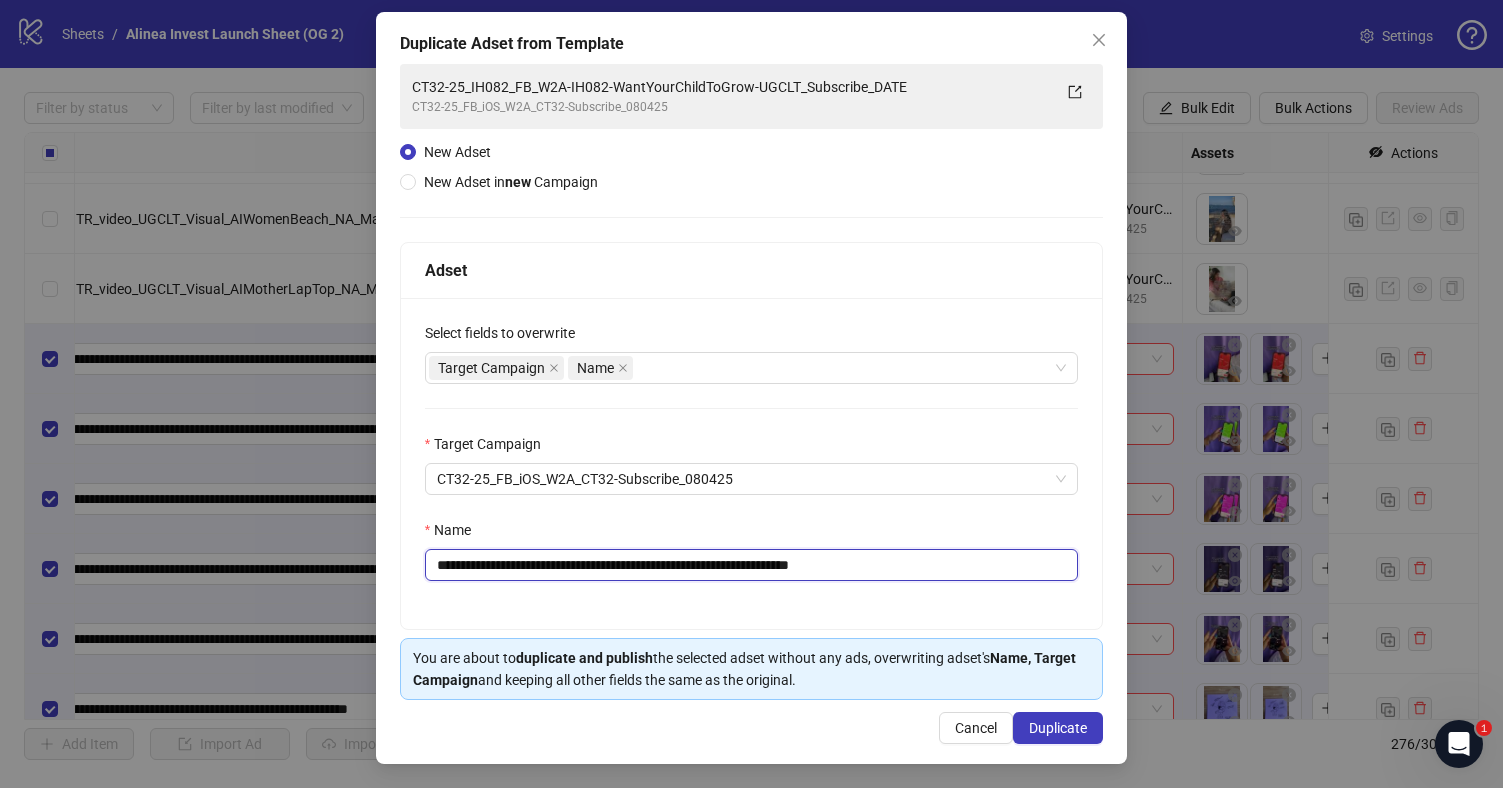 click on "**********" at bounding box center (752, 565) 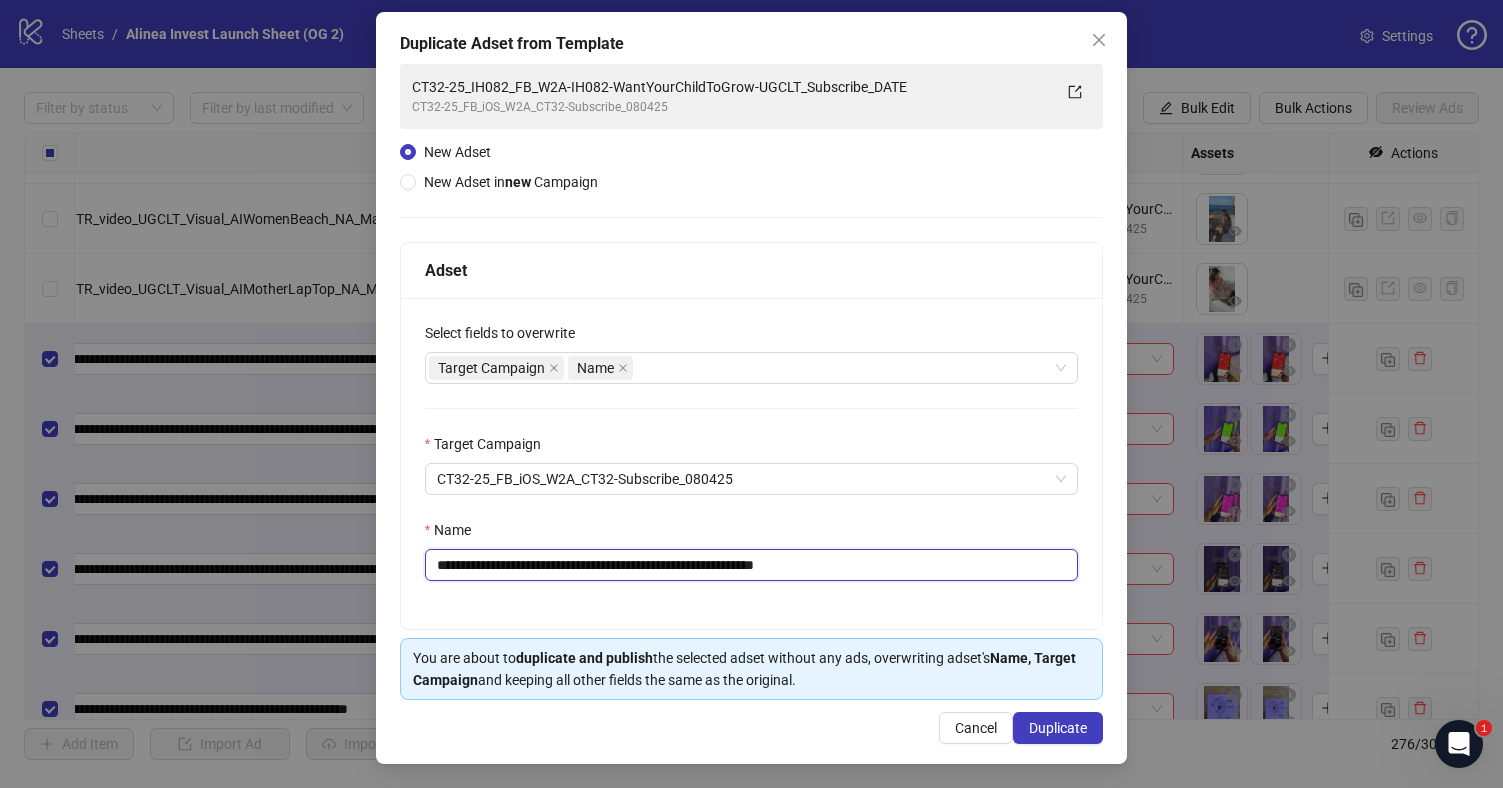 drag, startPoint x: 528, startPoint y: 560, endPoint x: 655, endPoint y: 570, distance: 127.39309 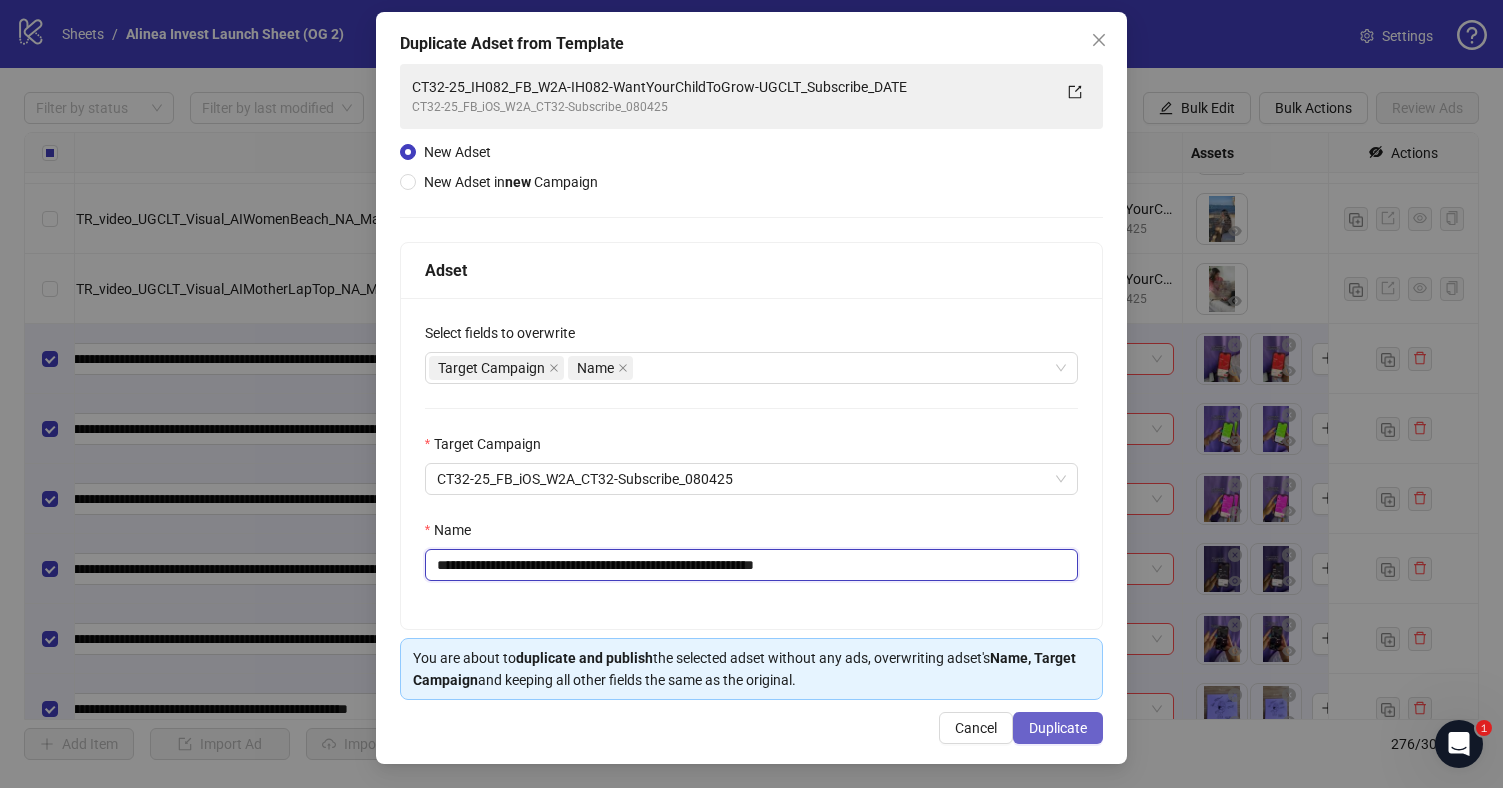 type on "**********" 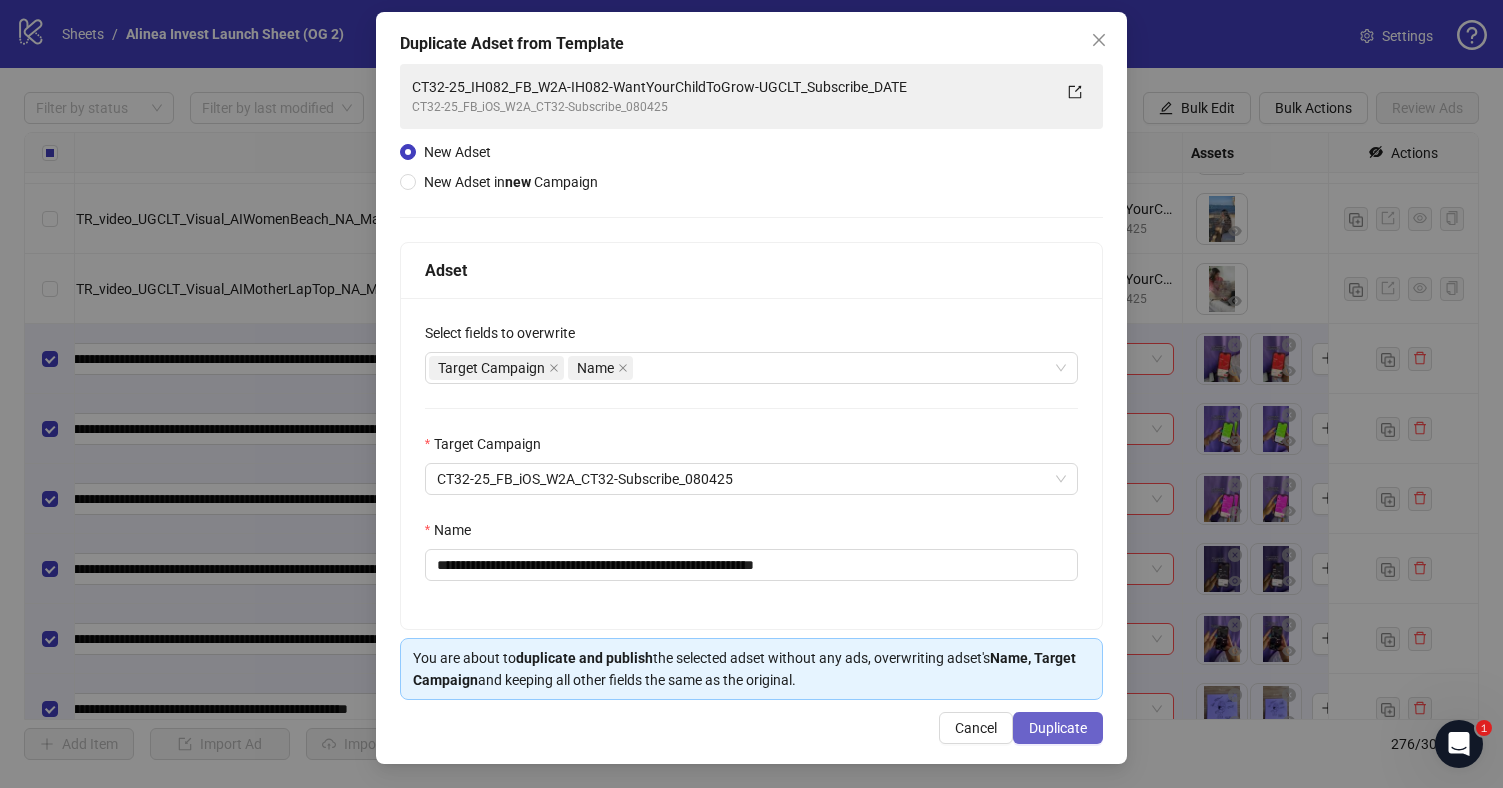 click on "Duplicate" at bounding box center (1058, 728) 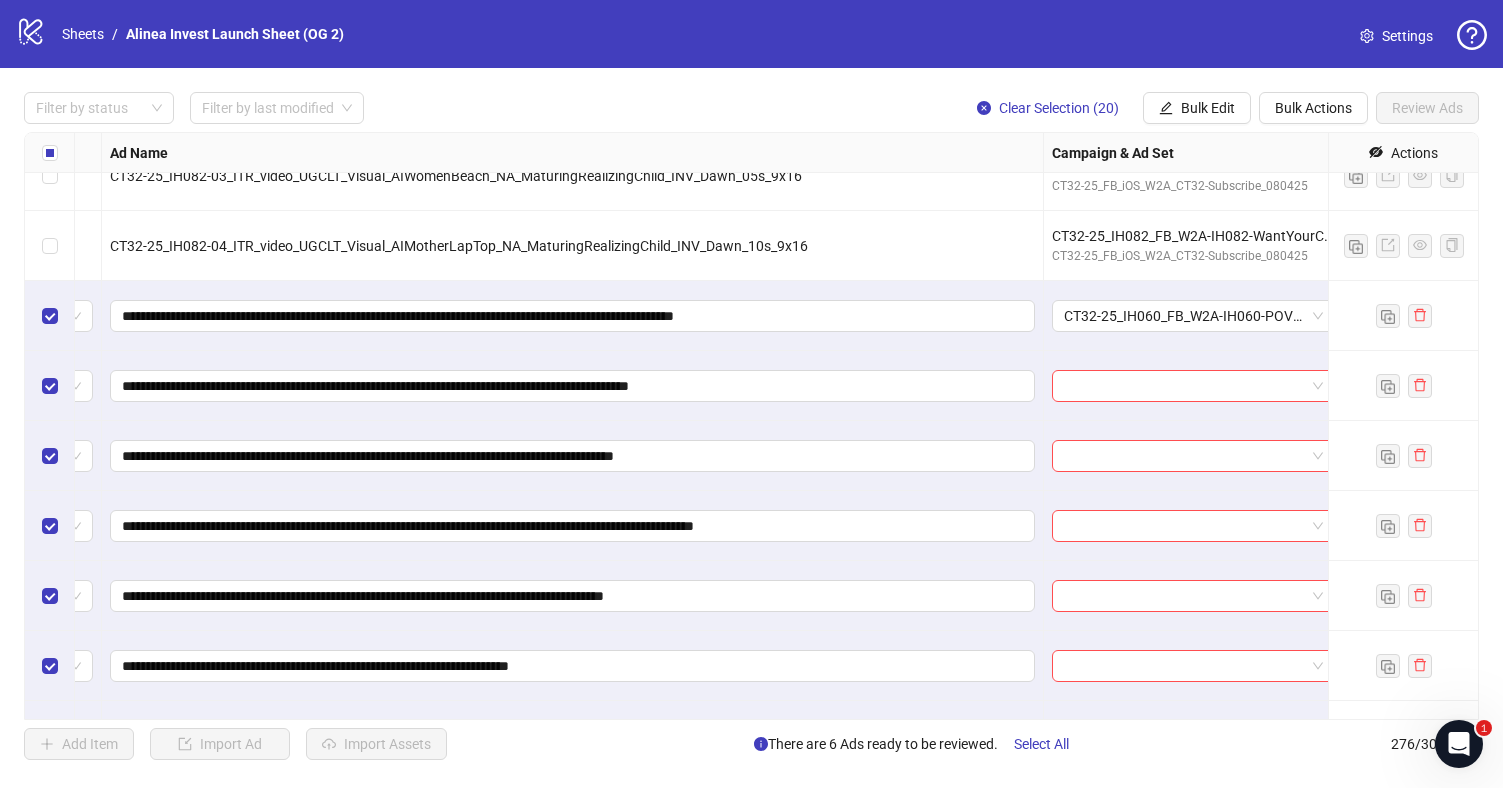 scroll, scrollTop: 17901, scrollLeft: 139, axis: both 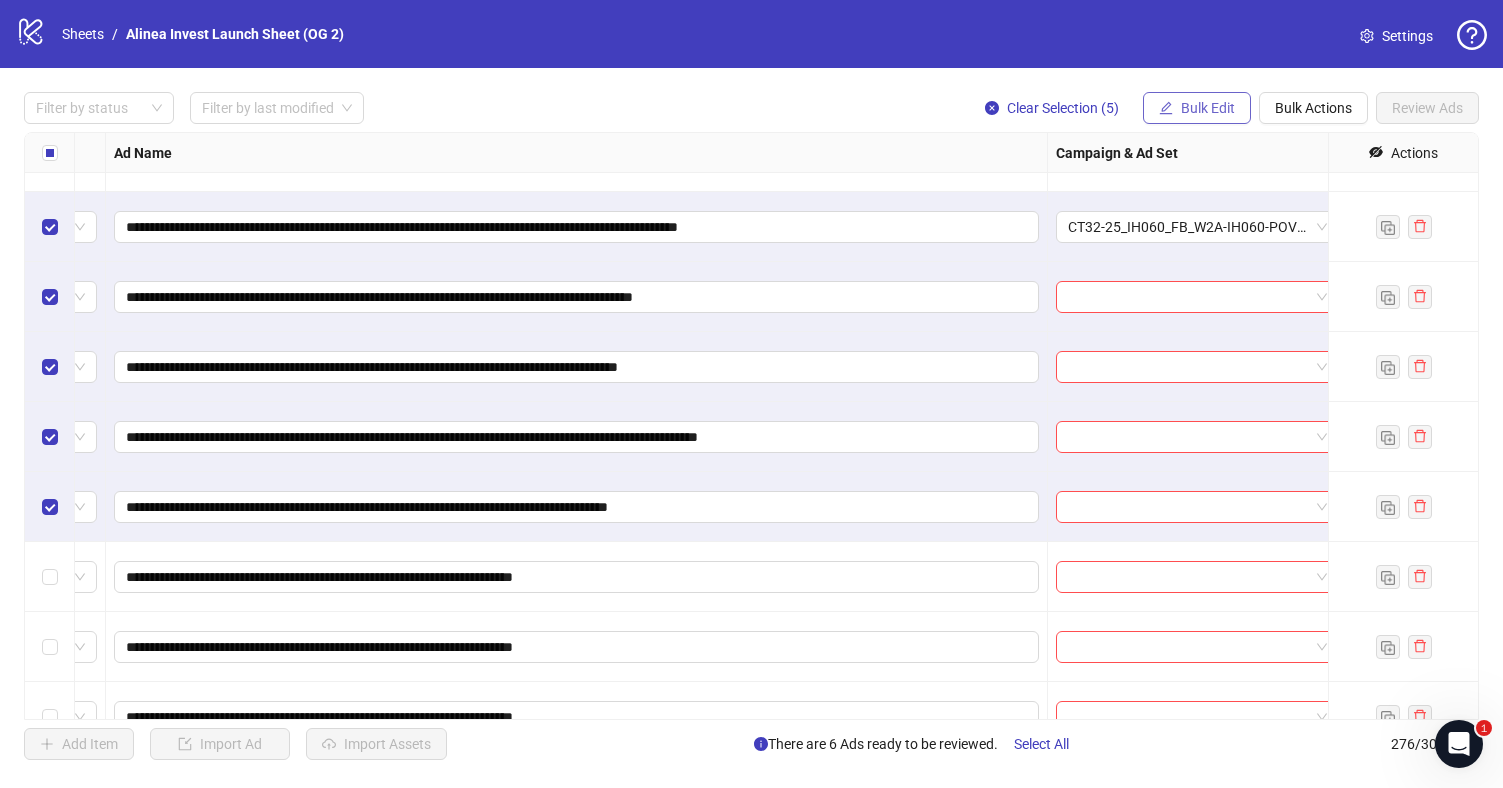 click on "Bulk Edit" at bounding box center [1208, 108] 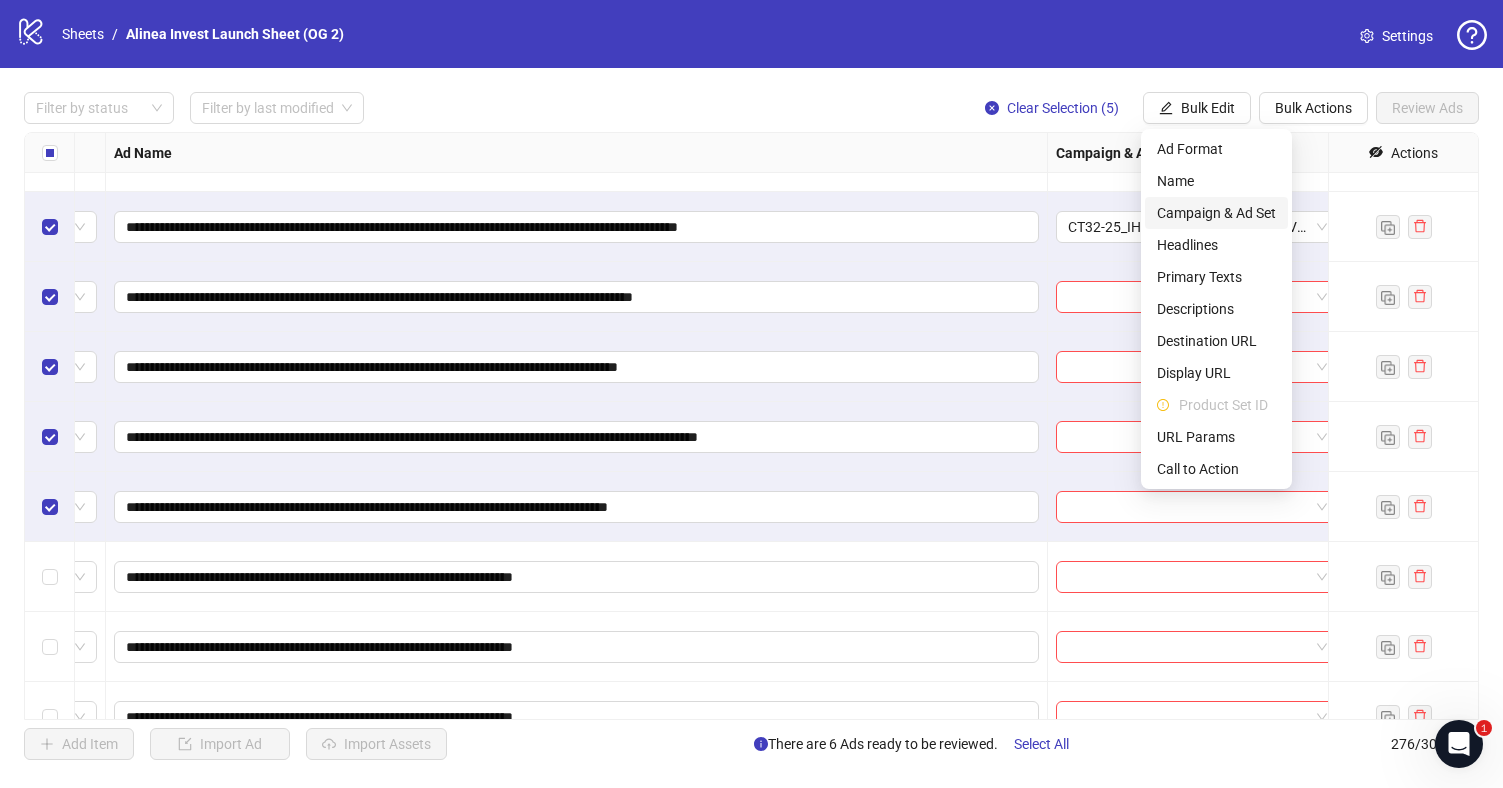 click on "Campaign & Ad Set" at bounding box center [1216, 213] 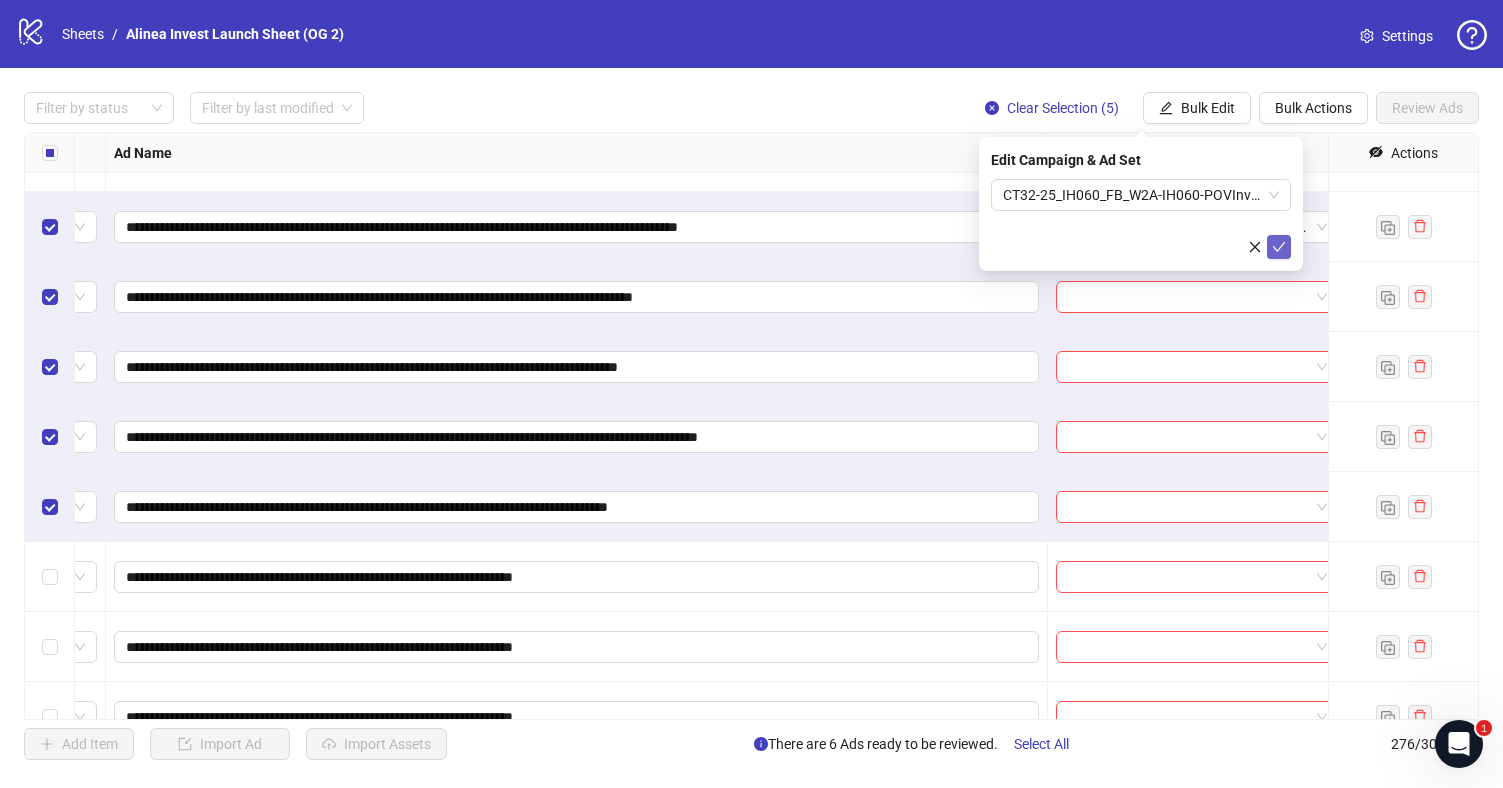 click at bounding box center [1279, 247] 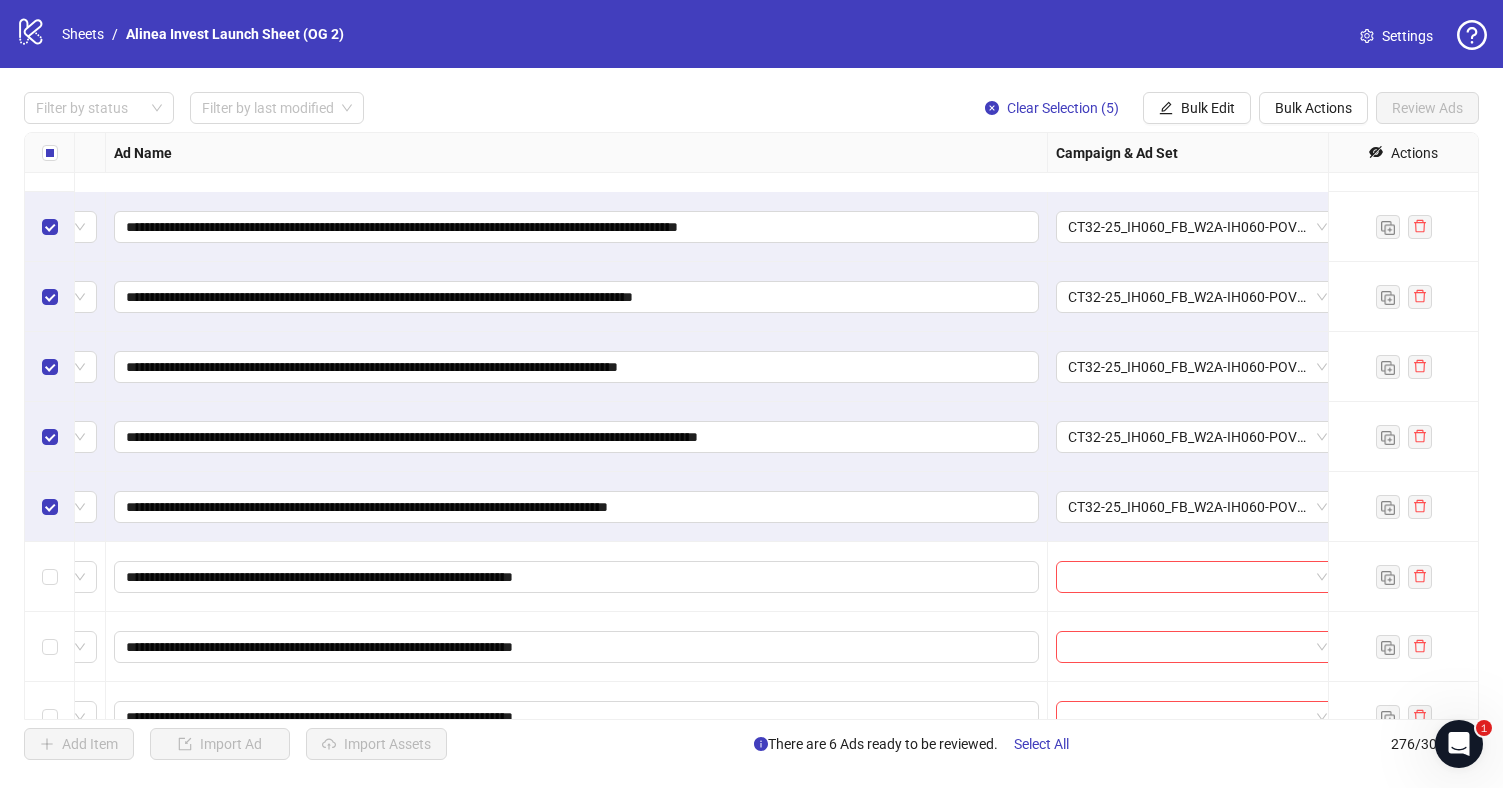 scroll, scrollTop: 18096, scrollLeft: 138, axis: both 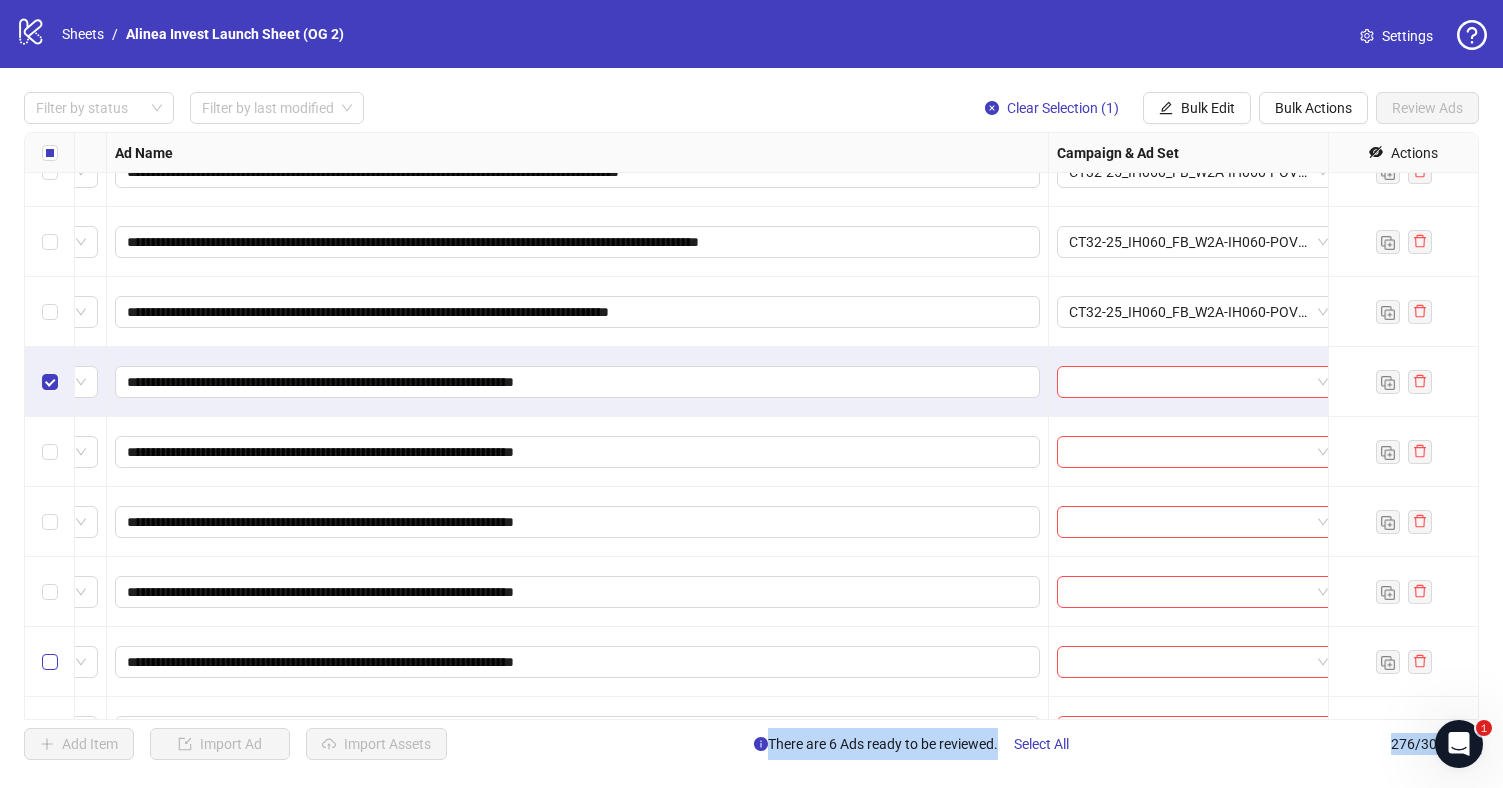 click at bounding box center (50, 662) 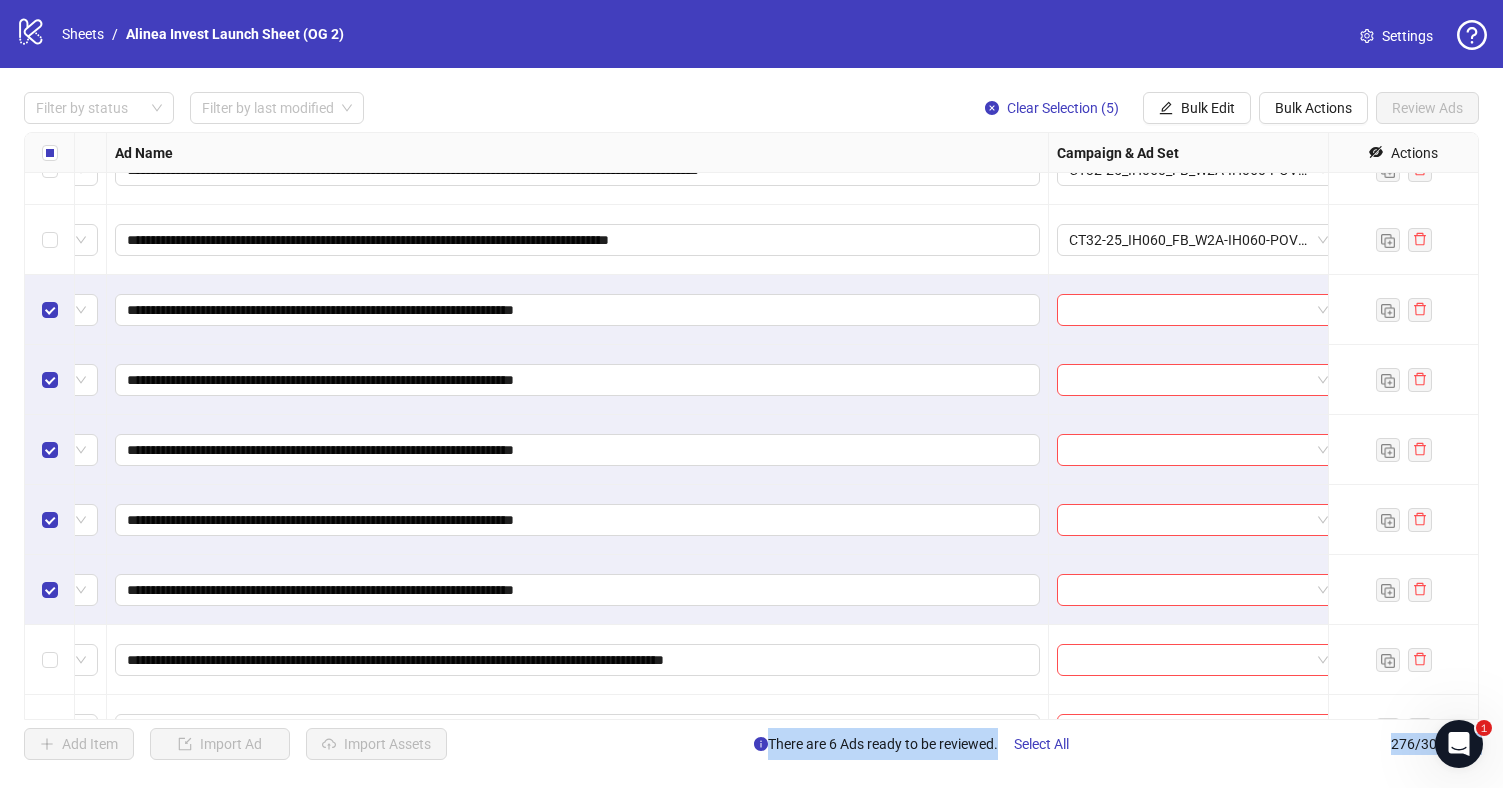 scroll, scrollTop: 18150, scrollLeft: 197, axis: both 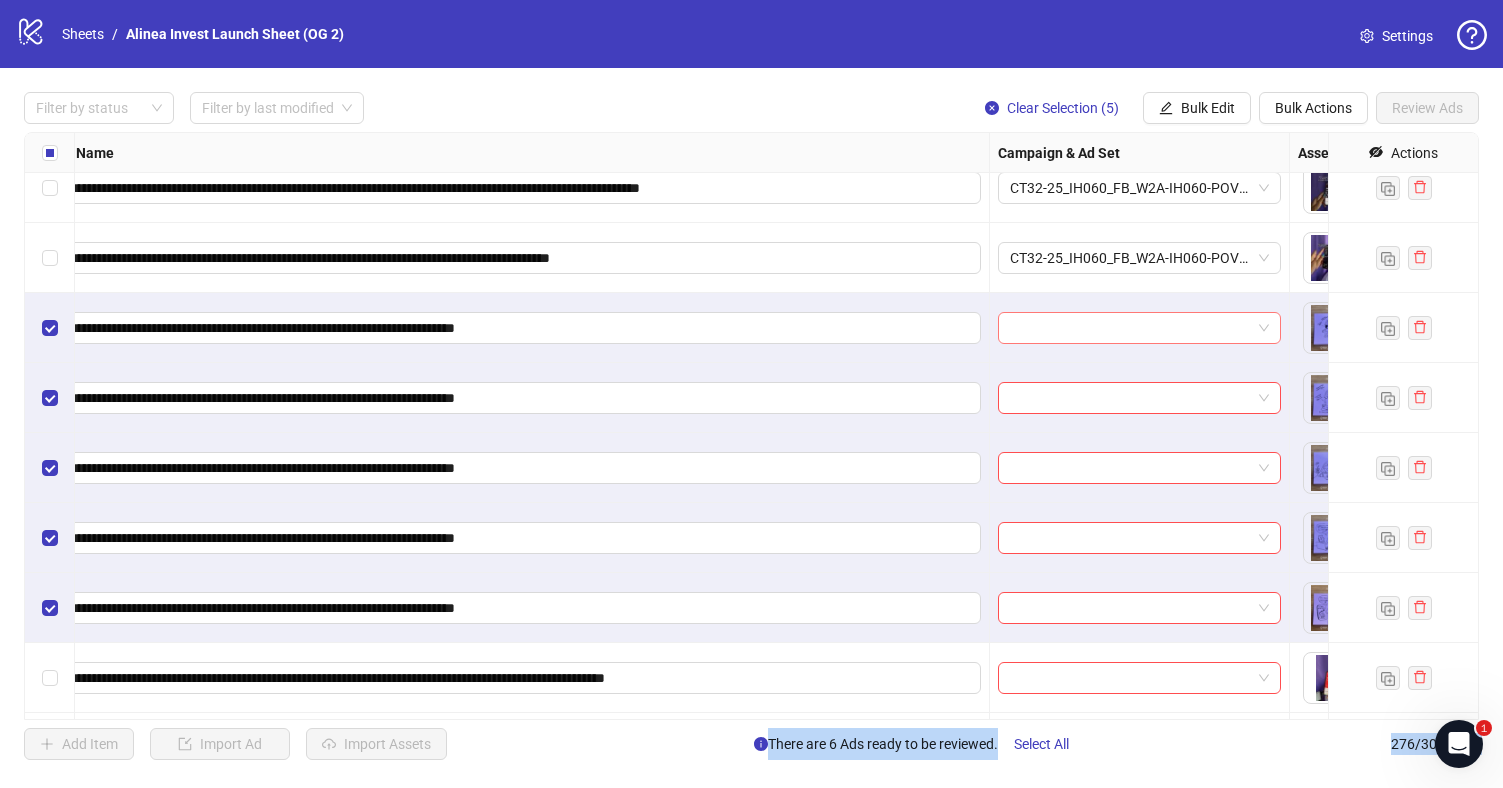 click at bounding box center (1139, 328) 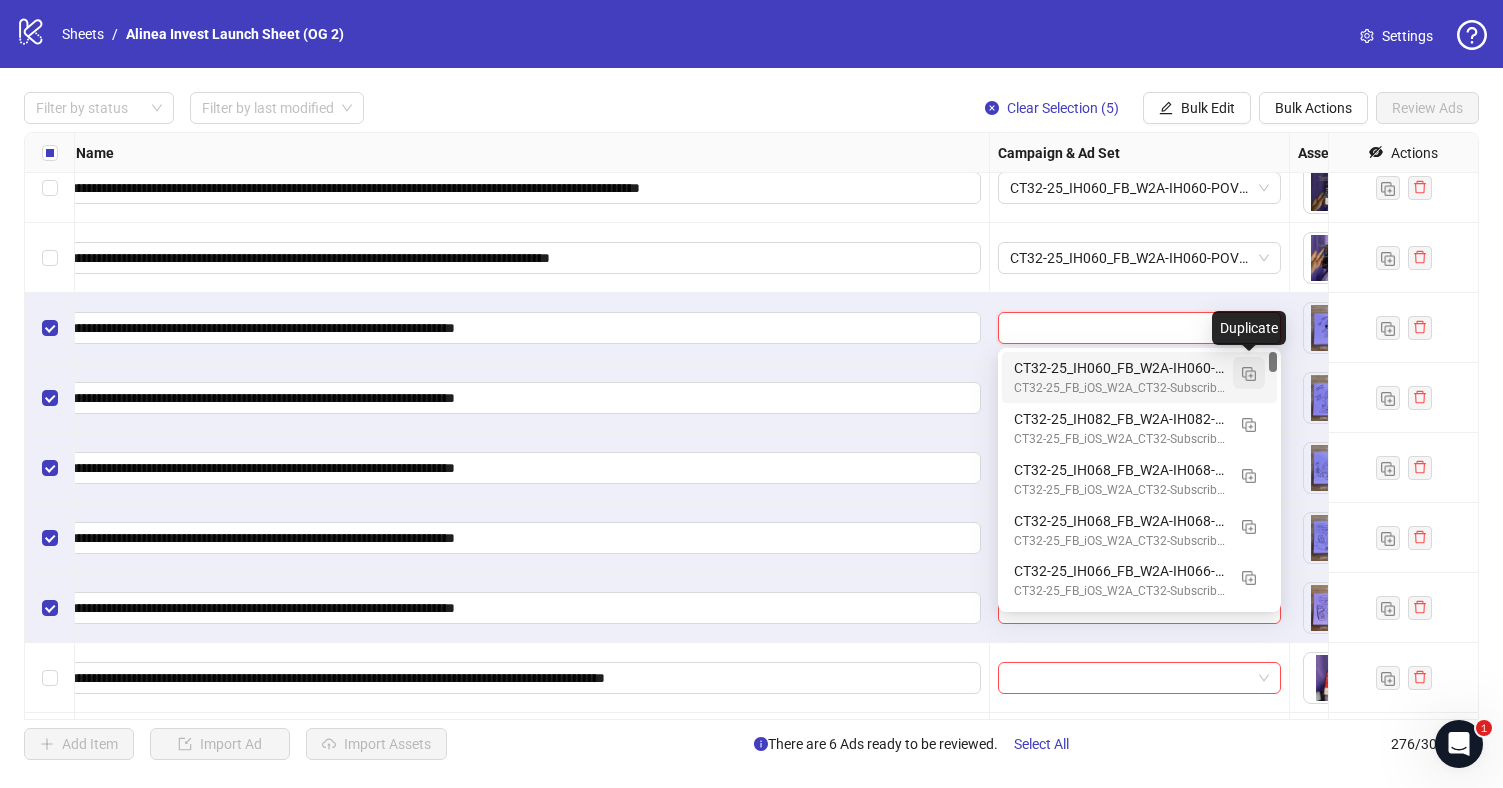 click at bounding box center [1249, 374] 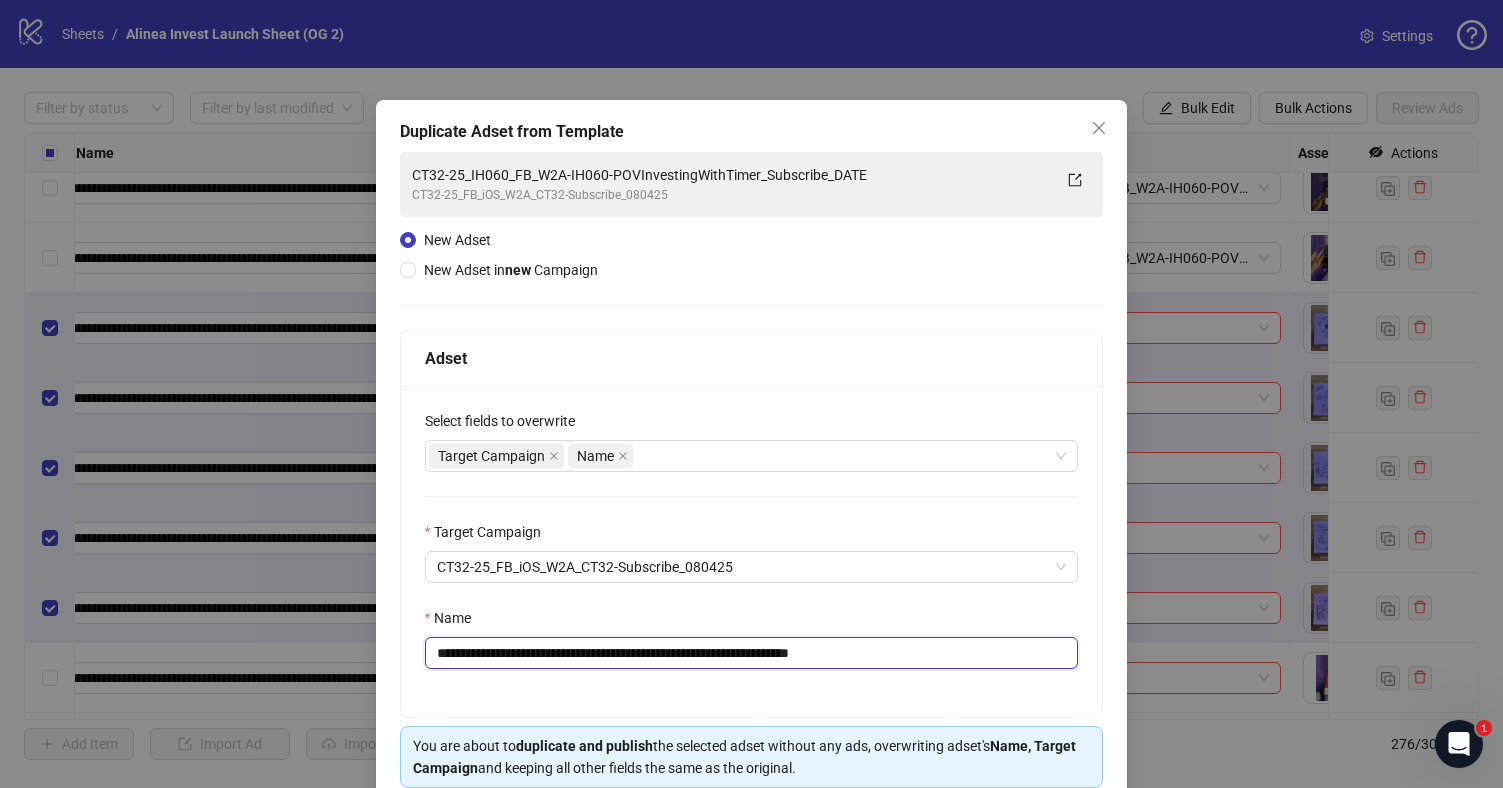 click on "**********" at bounding box center (752, 653) 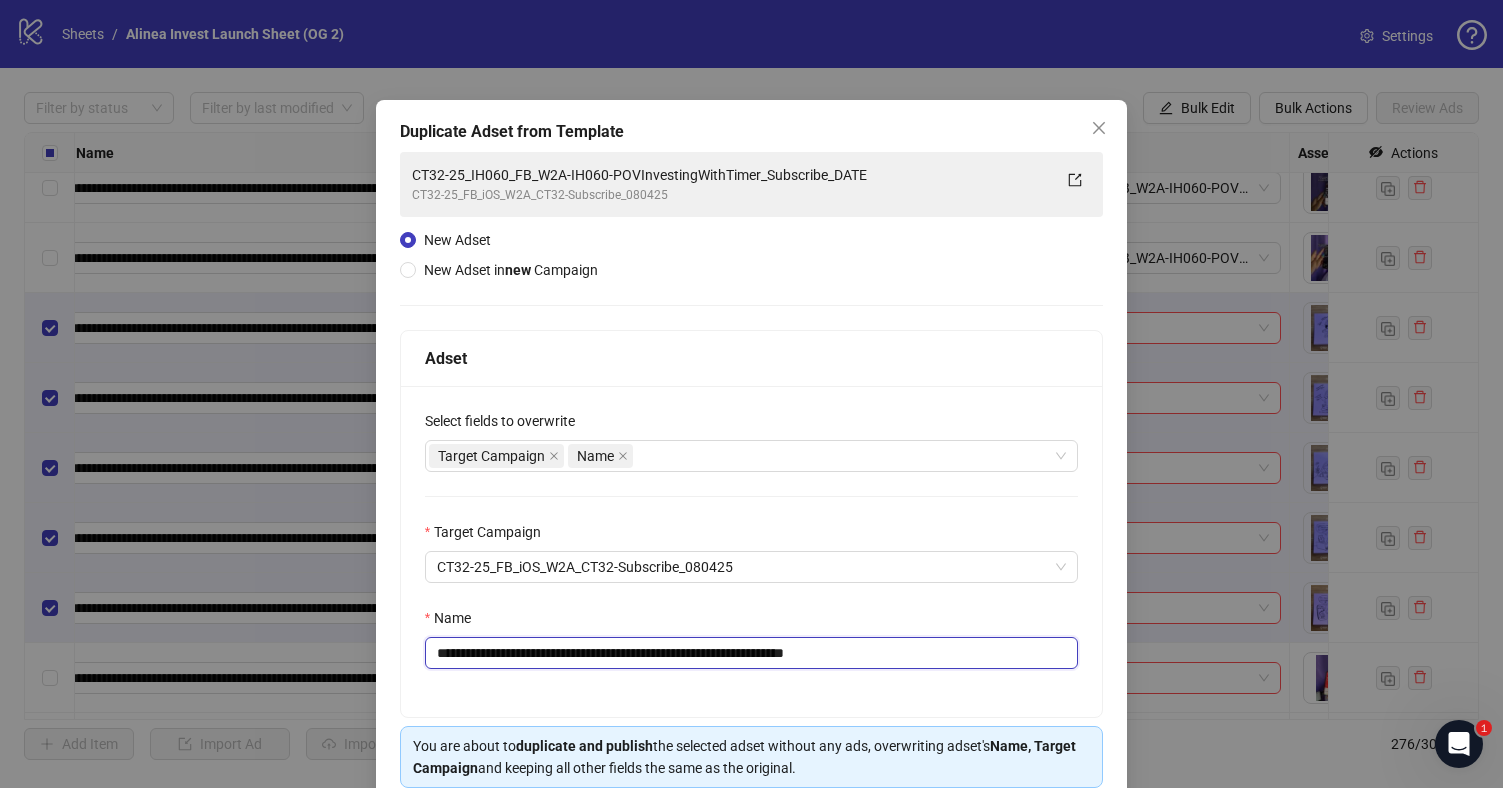 drag, startPoint x: 953, startPoint y: 651, endPoint x: 894, endPoint y: 651, distance: 59 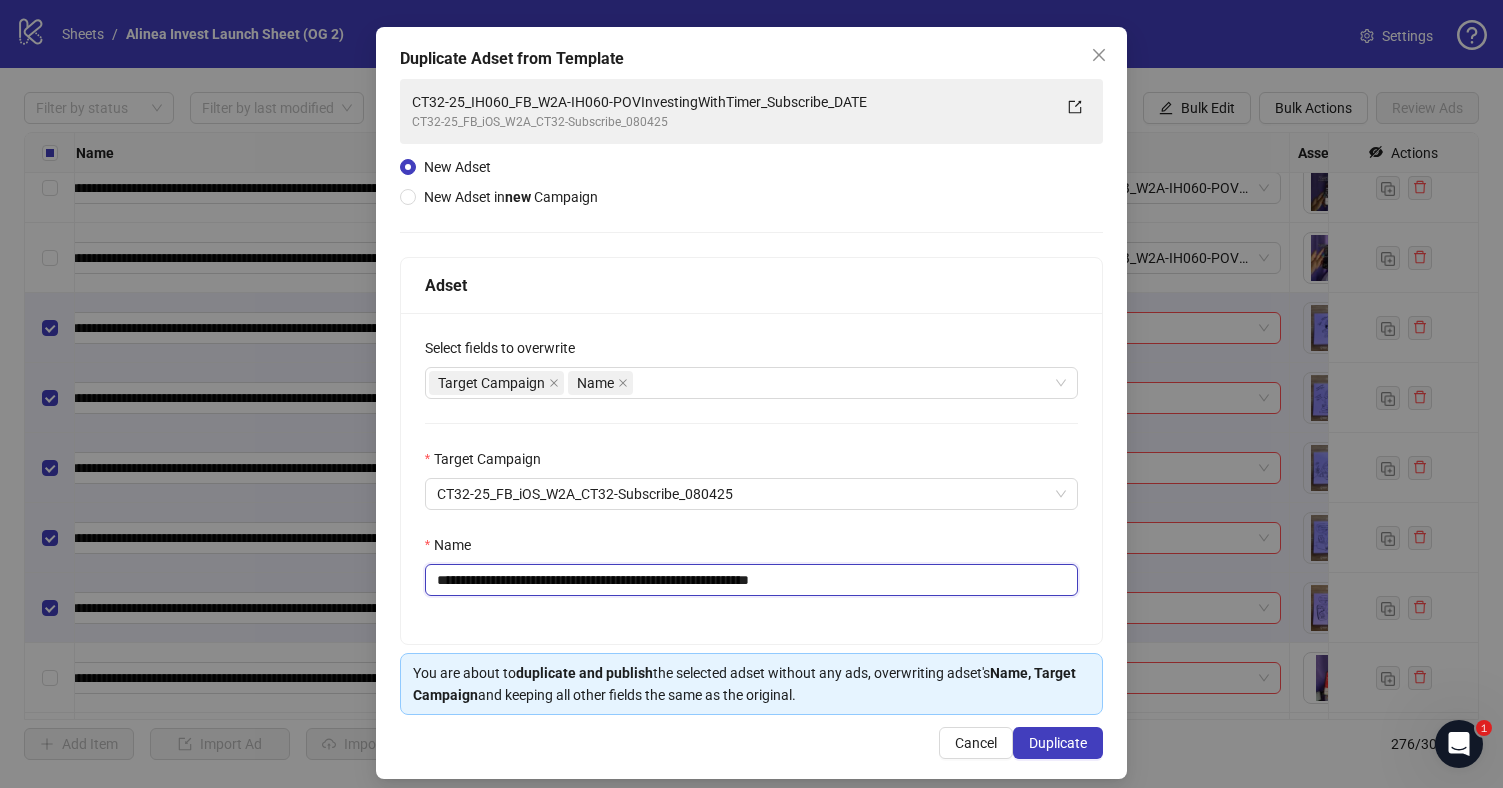 scroll, scrollTop: 89, scrollLeft: 0, axis: vertical 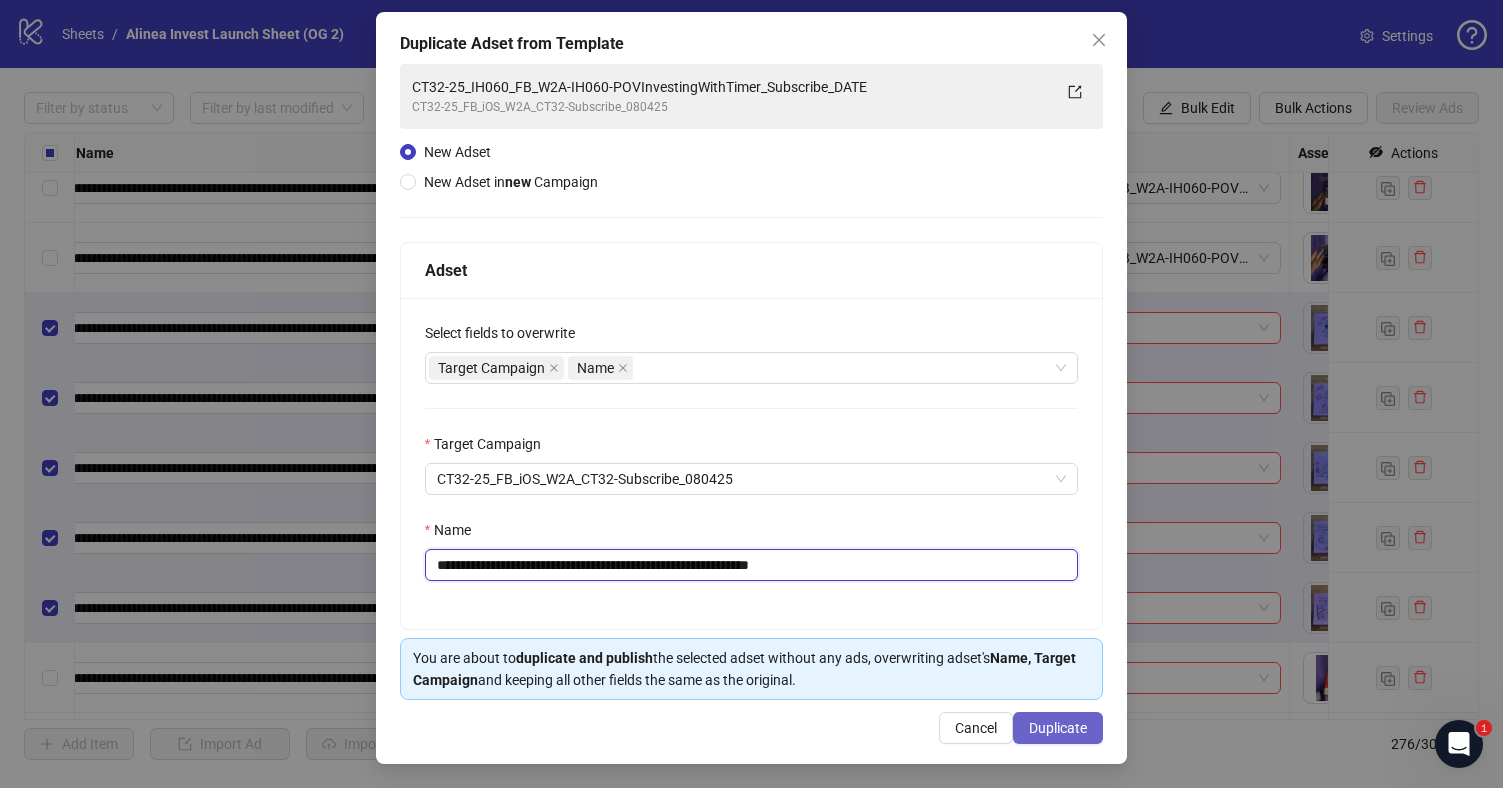 type on "**********" 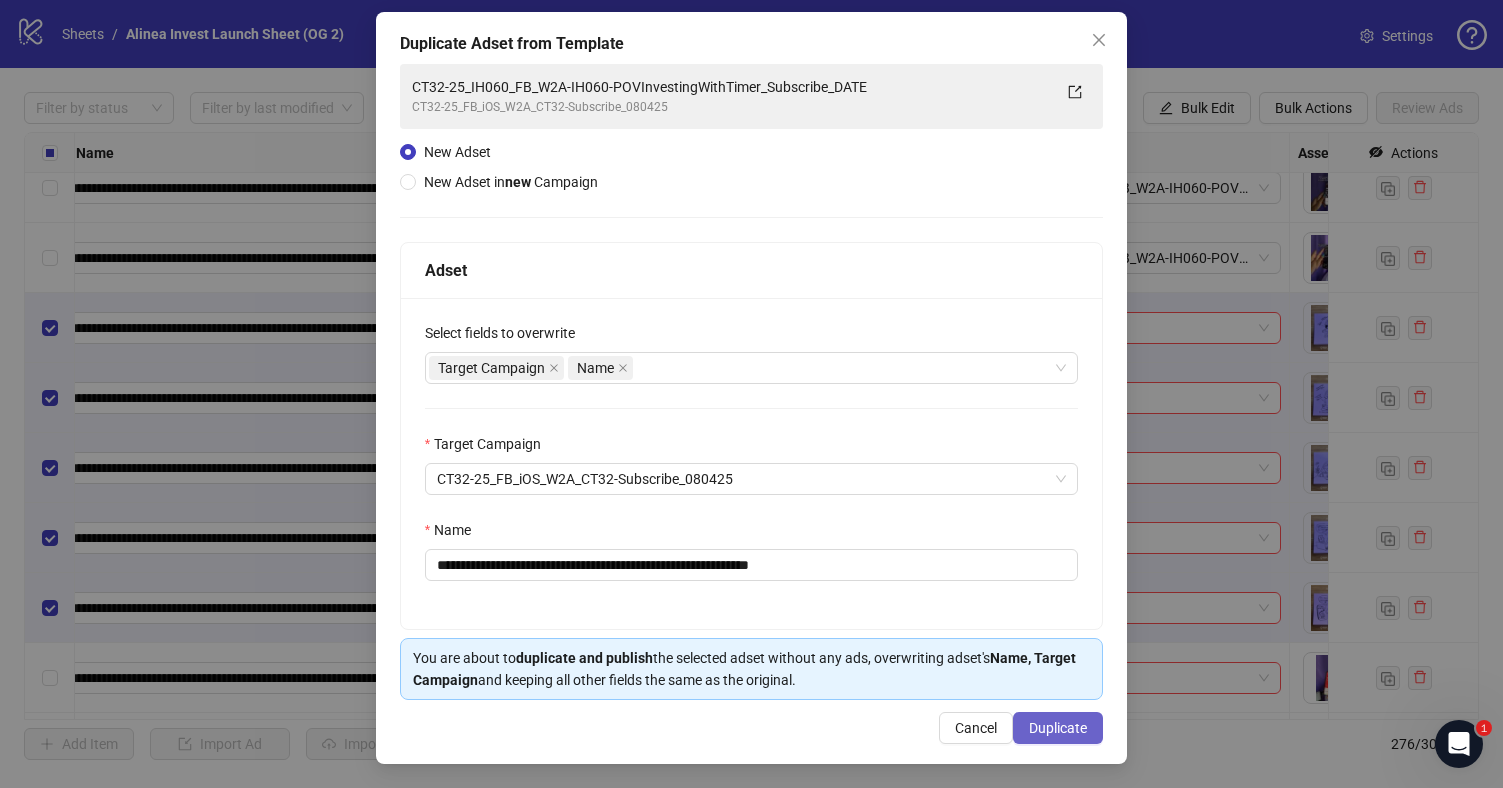 click on "Duplicate" at bounding box center [1058, 728] 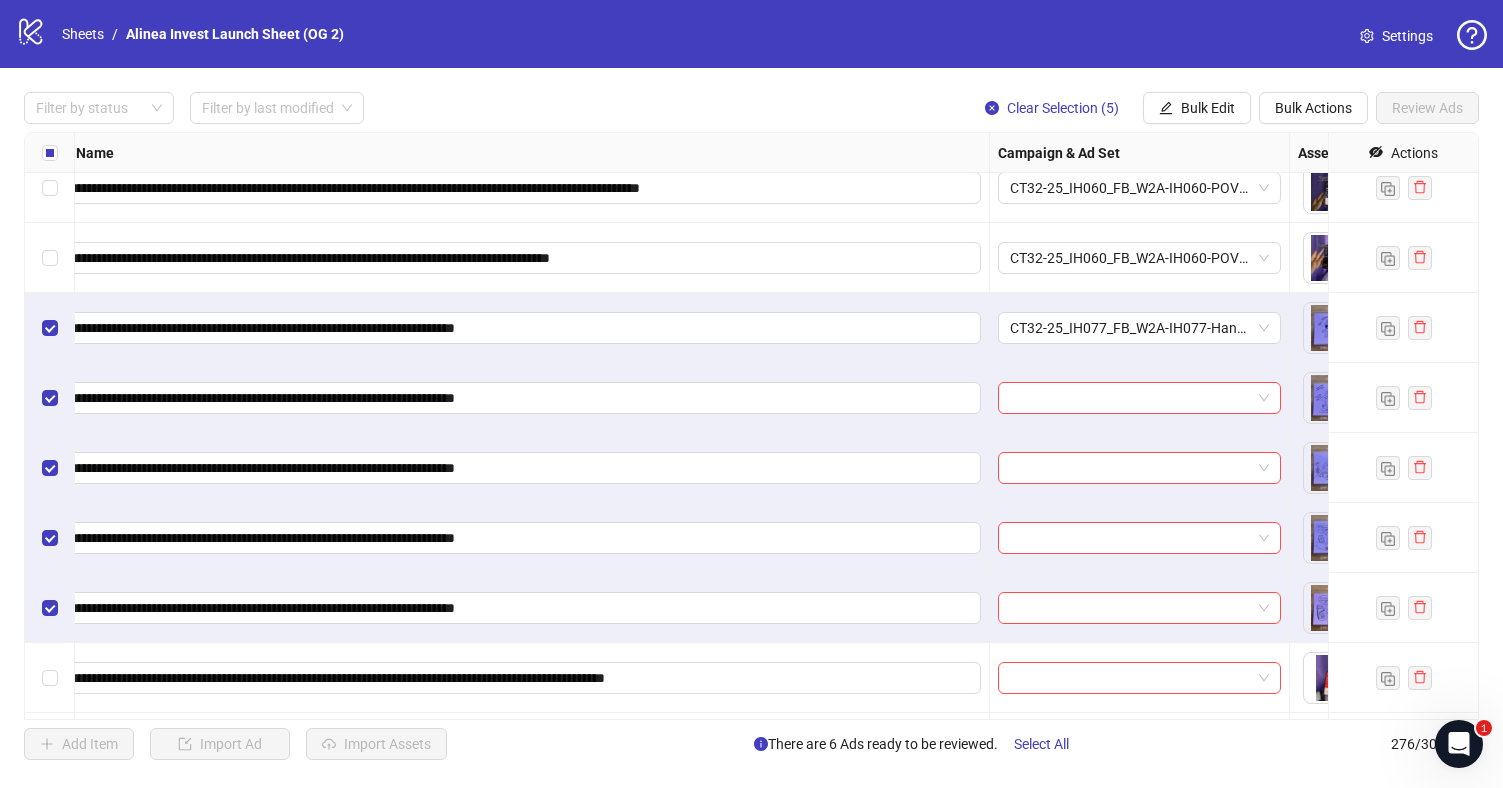 scroll, scrollTop: 18184, scrollLeft: 197, axis: both 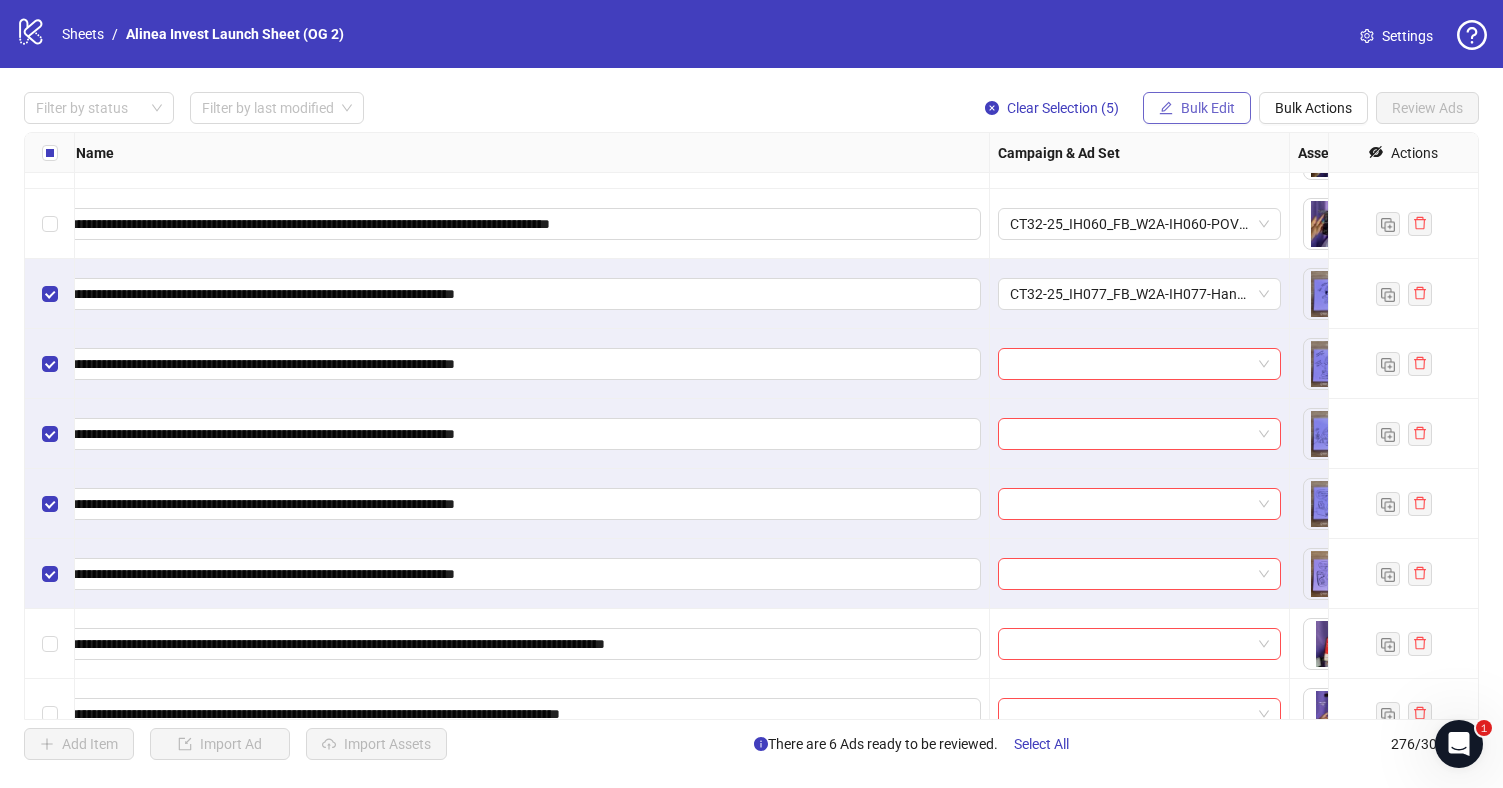 click on "Bulk Edit" at bounding box center (1208, 108) 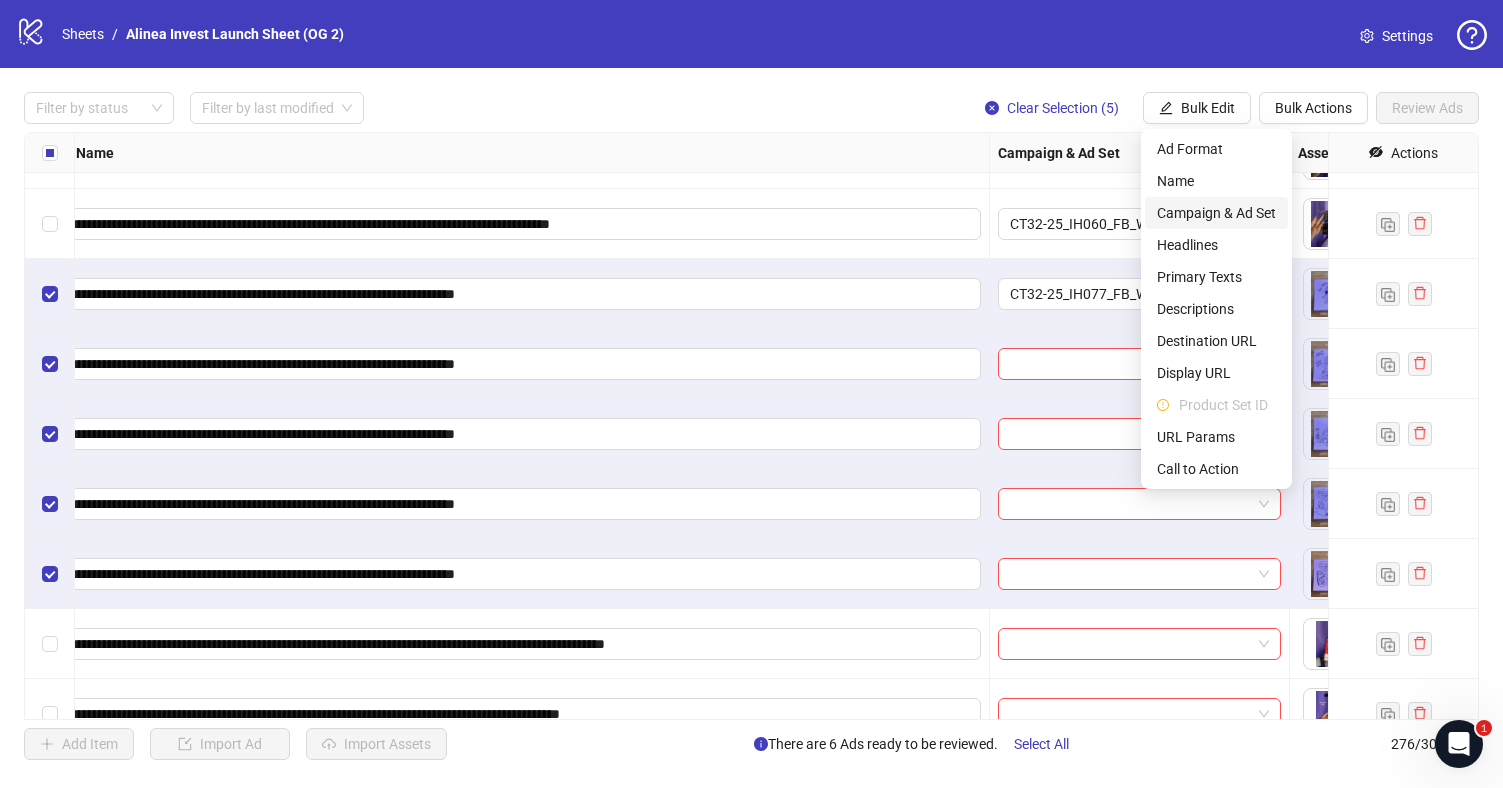 click on "Campaign & Ad Set" at bounding box center (1216, 213) 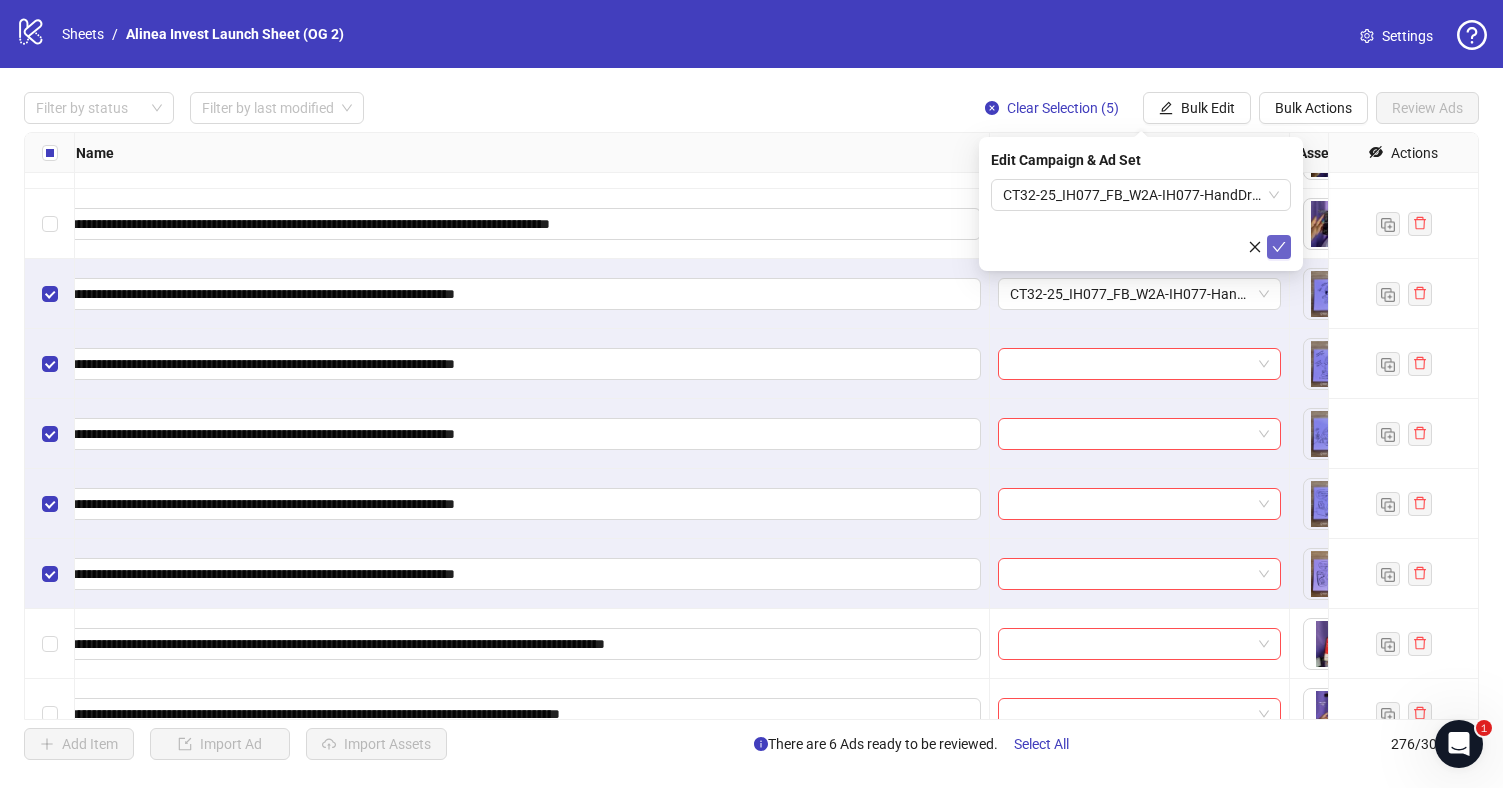 click 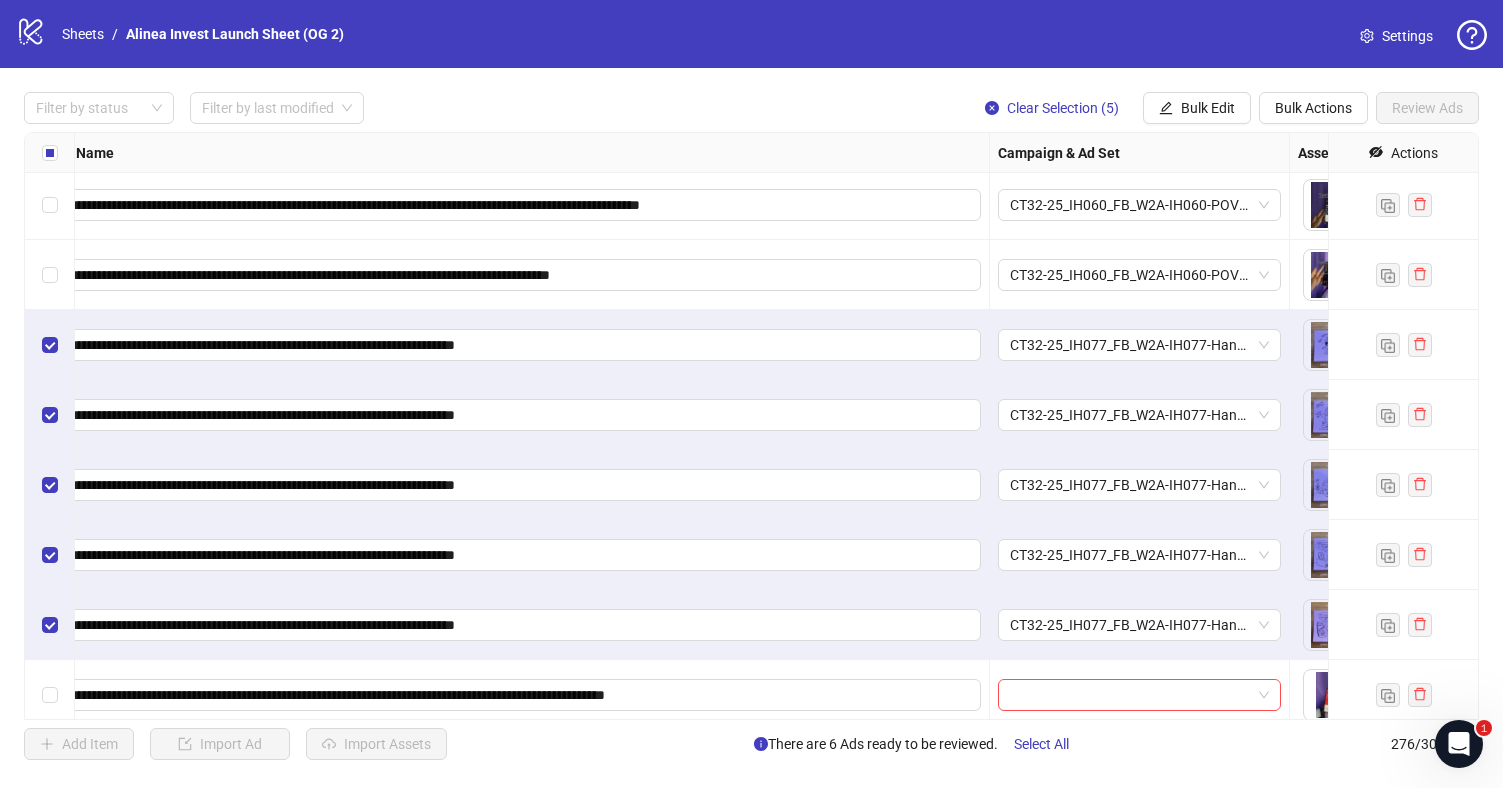 scroll, scrollTop: 18232, scrollLeft: 196, axis: both 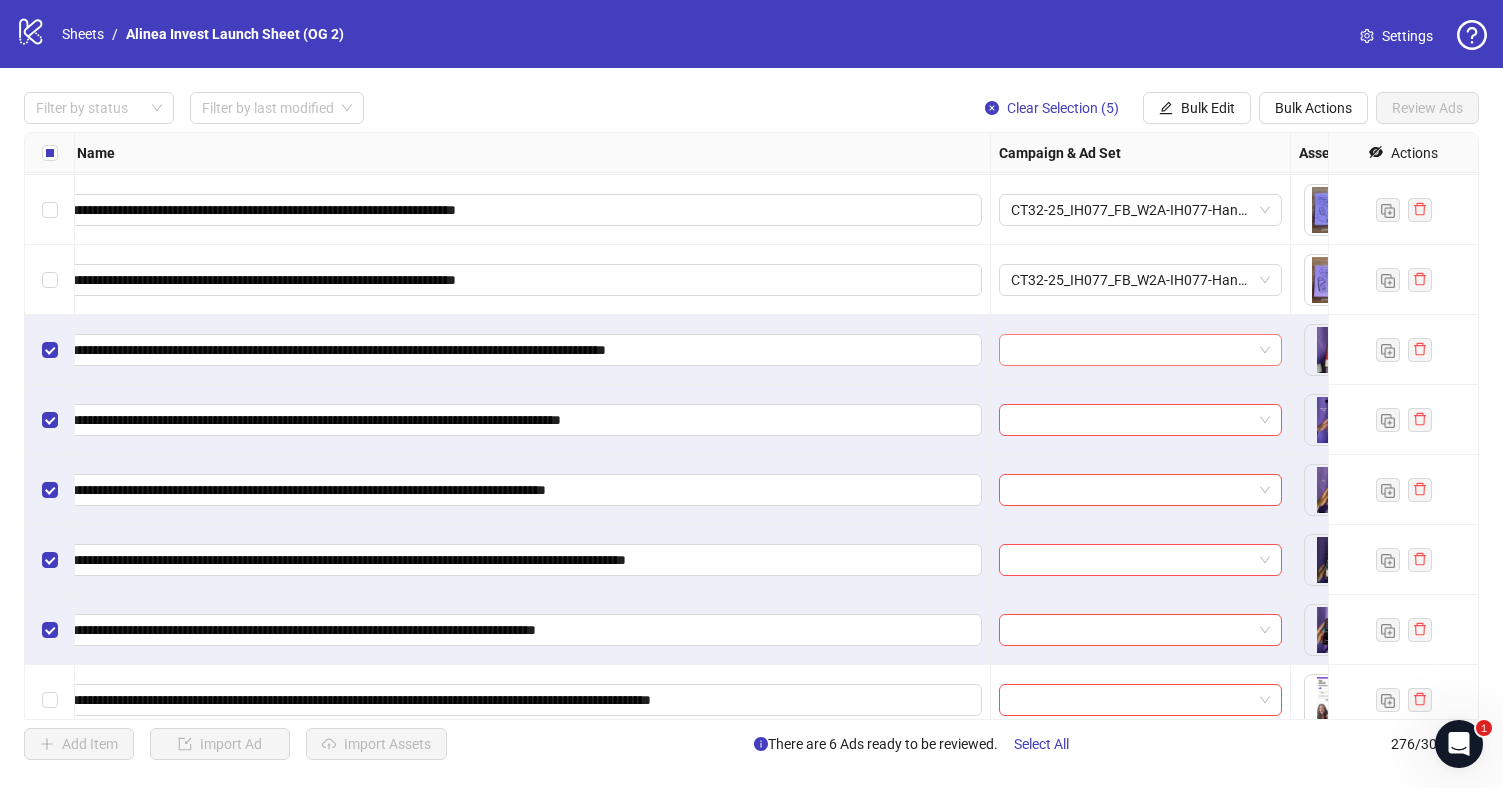 click at bounding box center (1140, 350) 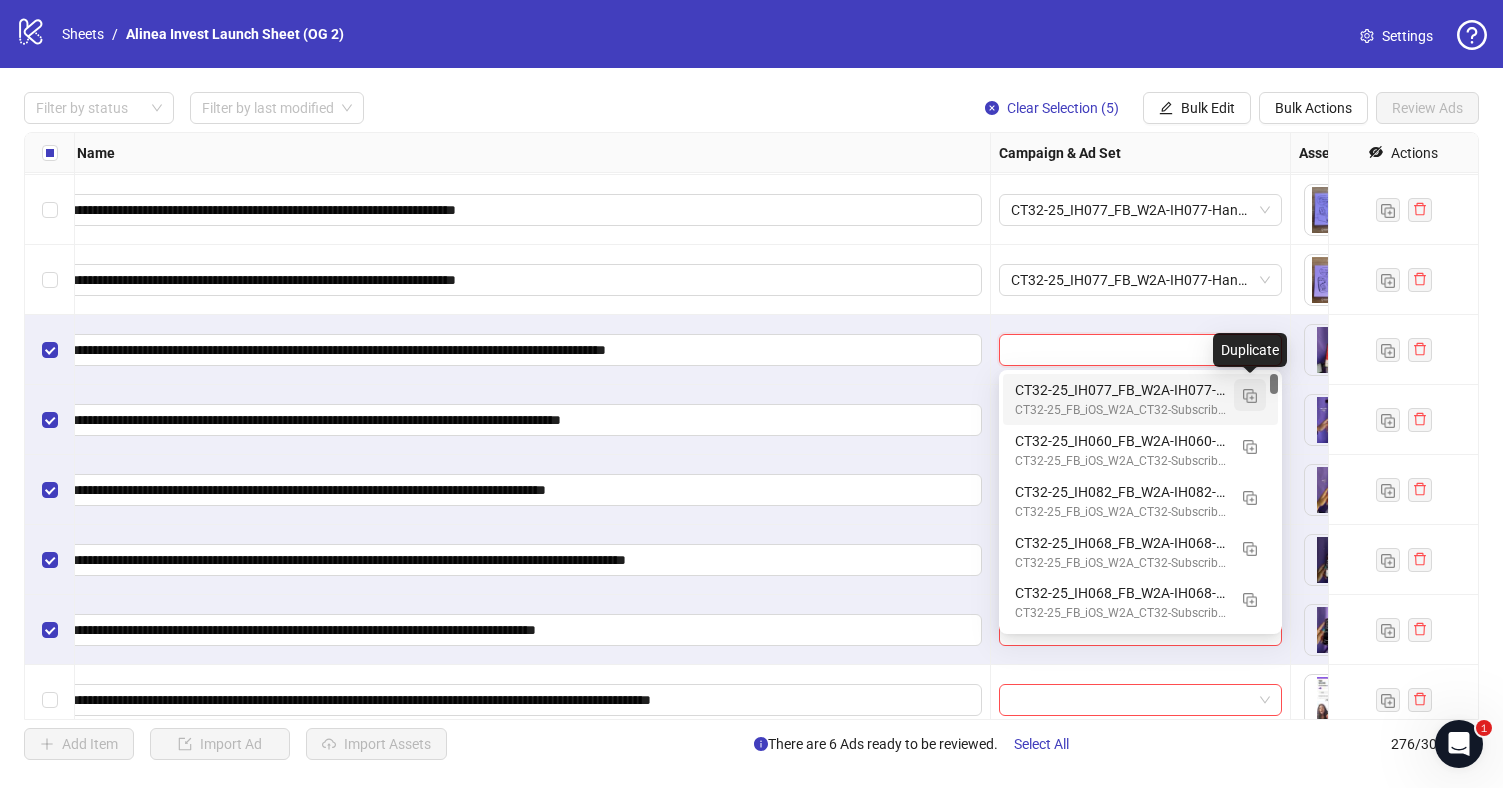 click at bounding box center [1250, 396] 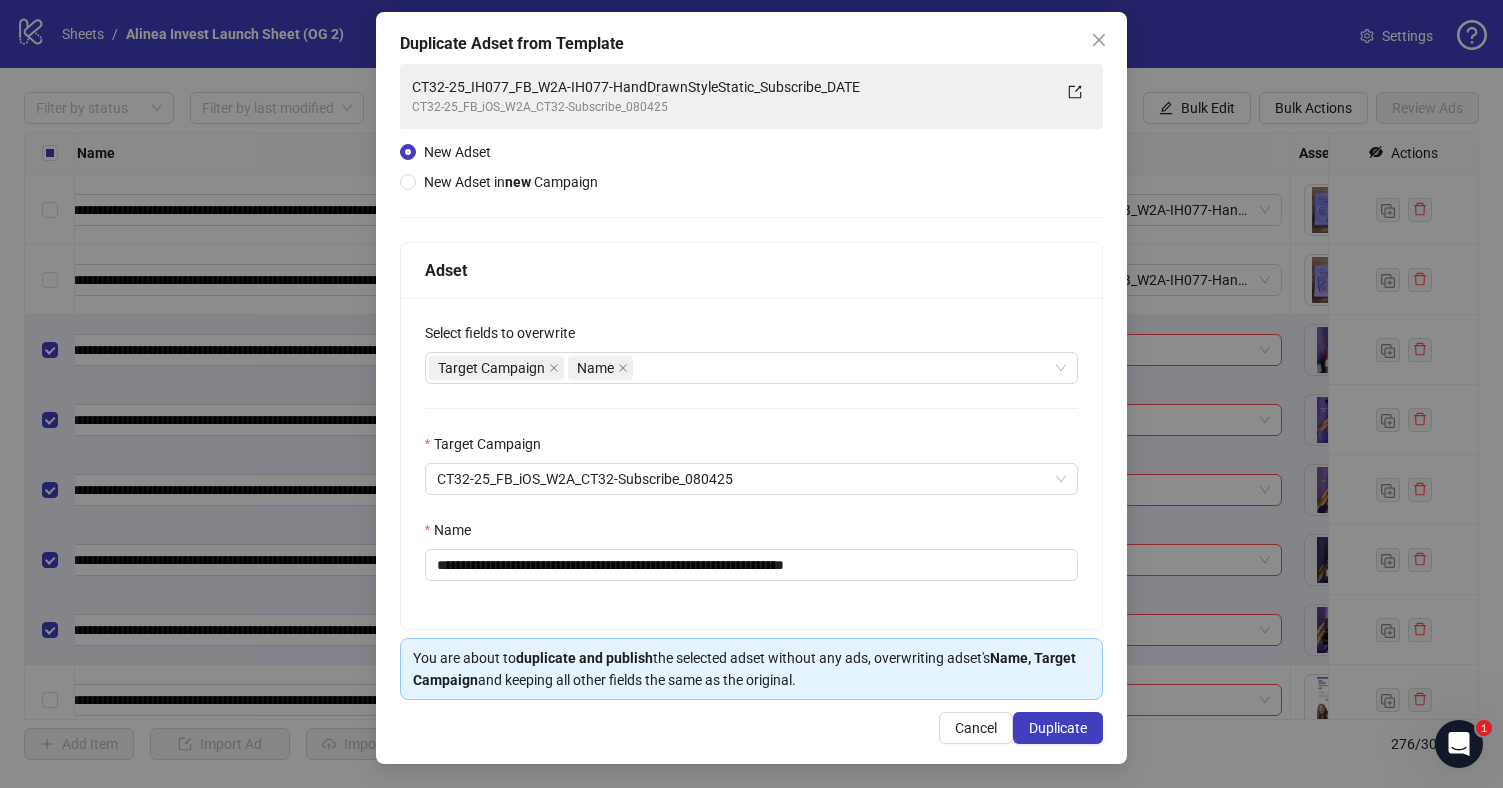 scroll, scrollTop: 87, scrollLeft: 0, axis: vertical 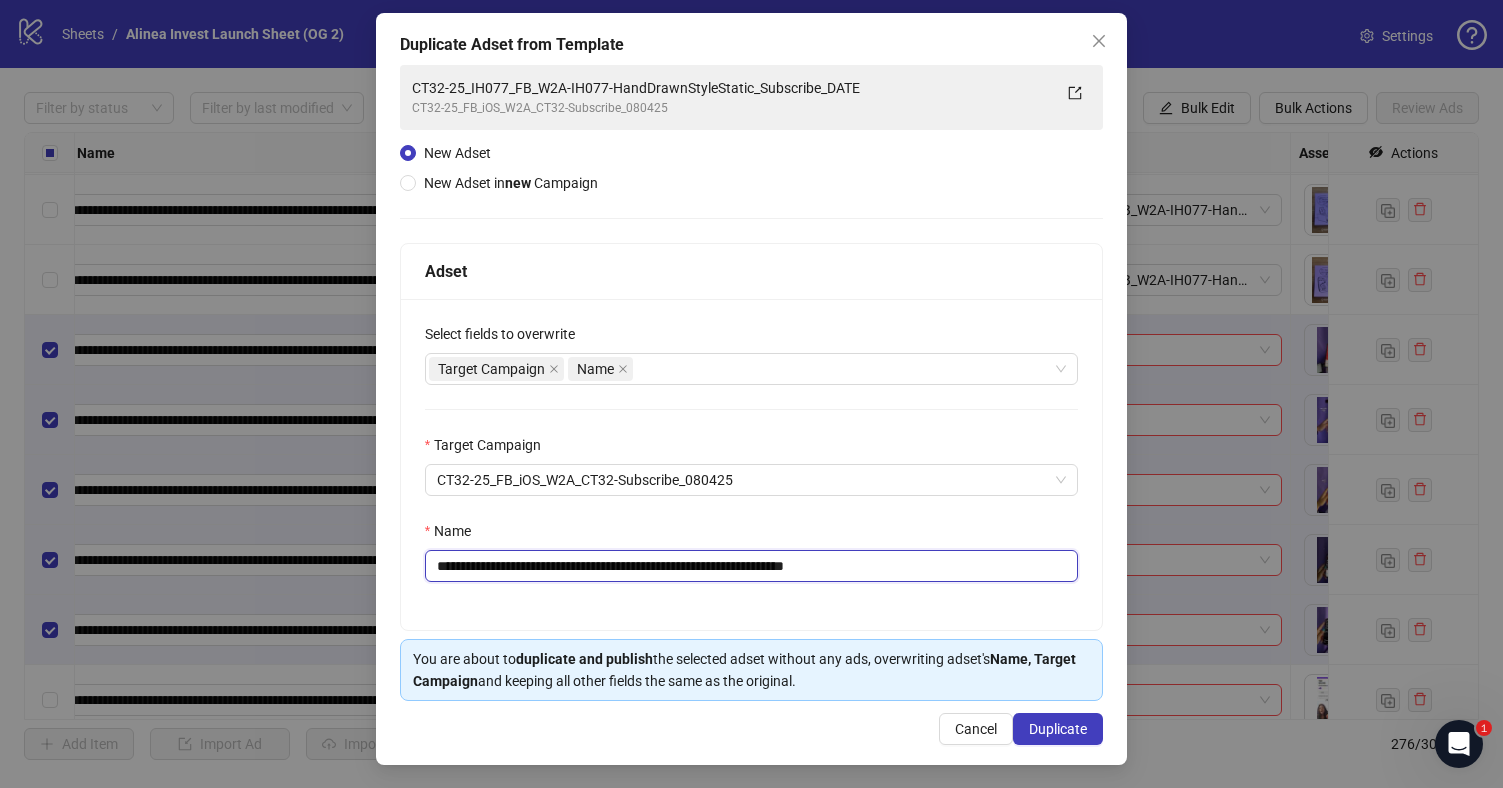 click on "**********" at bounding box center (752, 566) 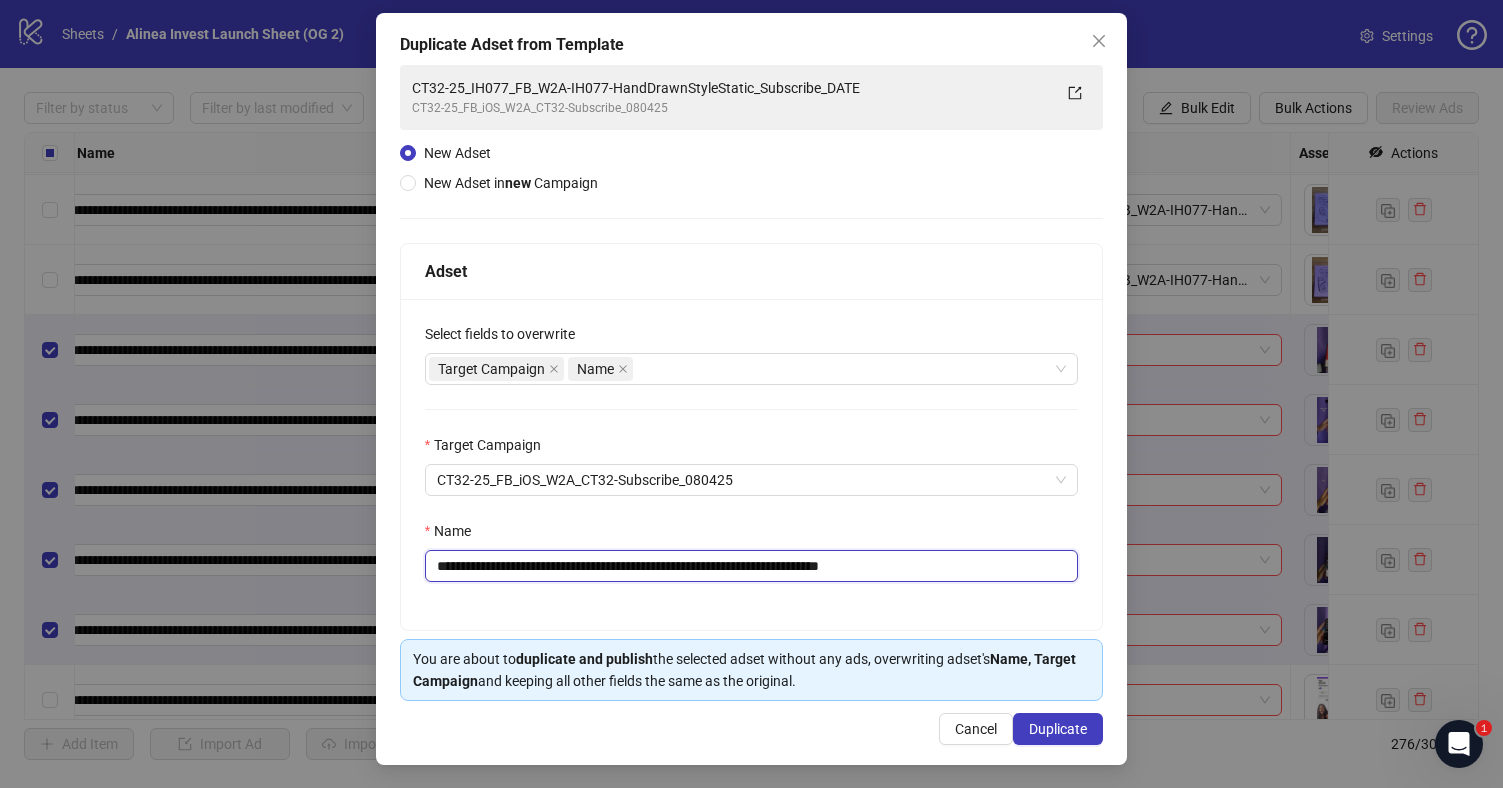 click on "**********" at bounding box center (752, 566) 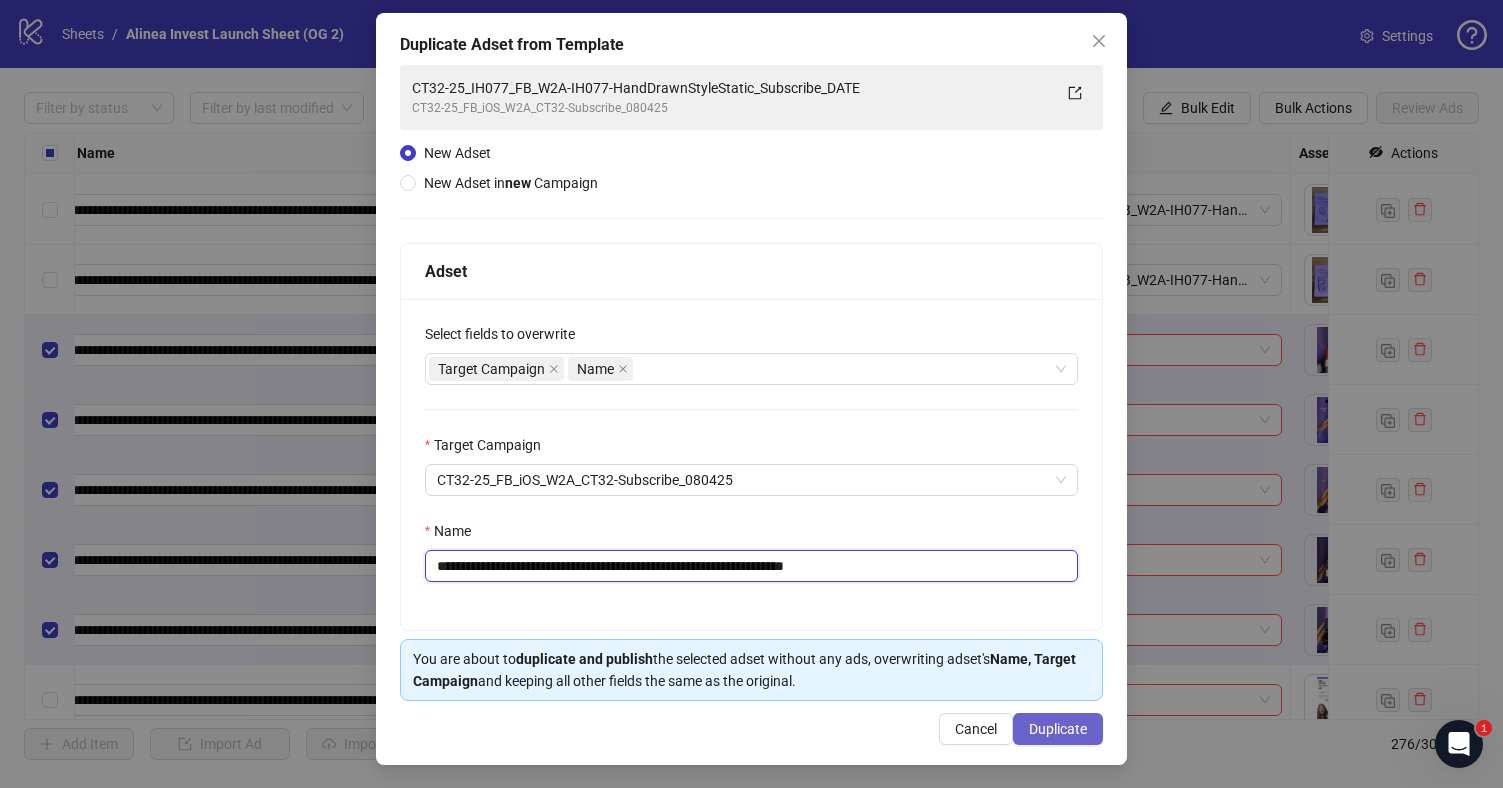 type on "**********" 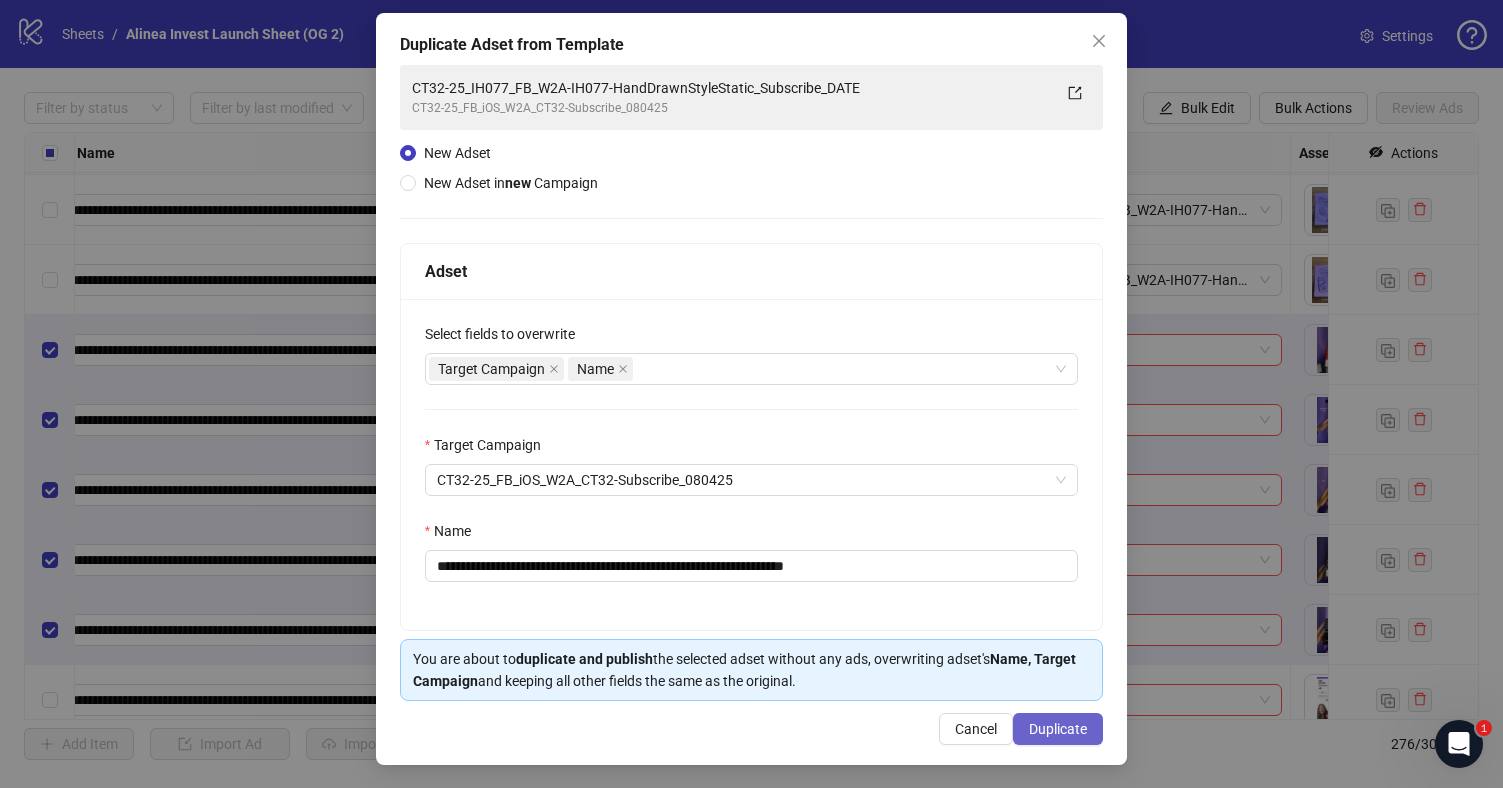 click on "Duplicate" at bounding box center (1058, 729) 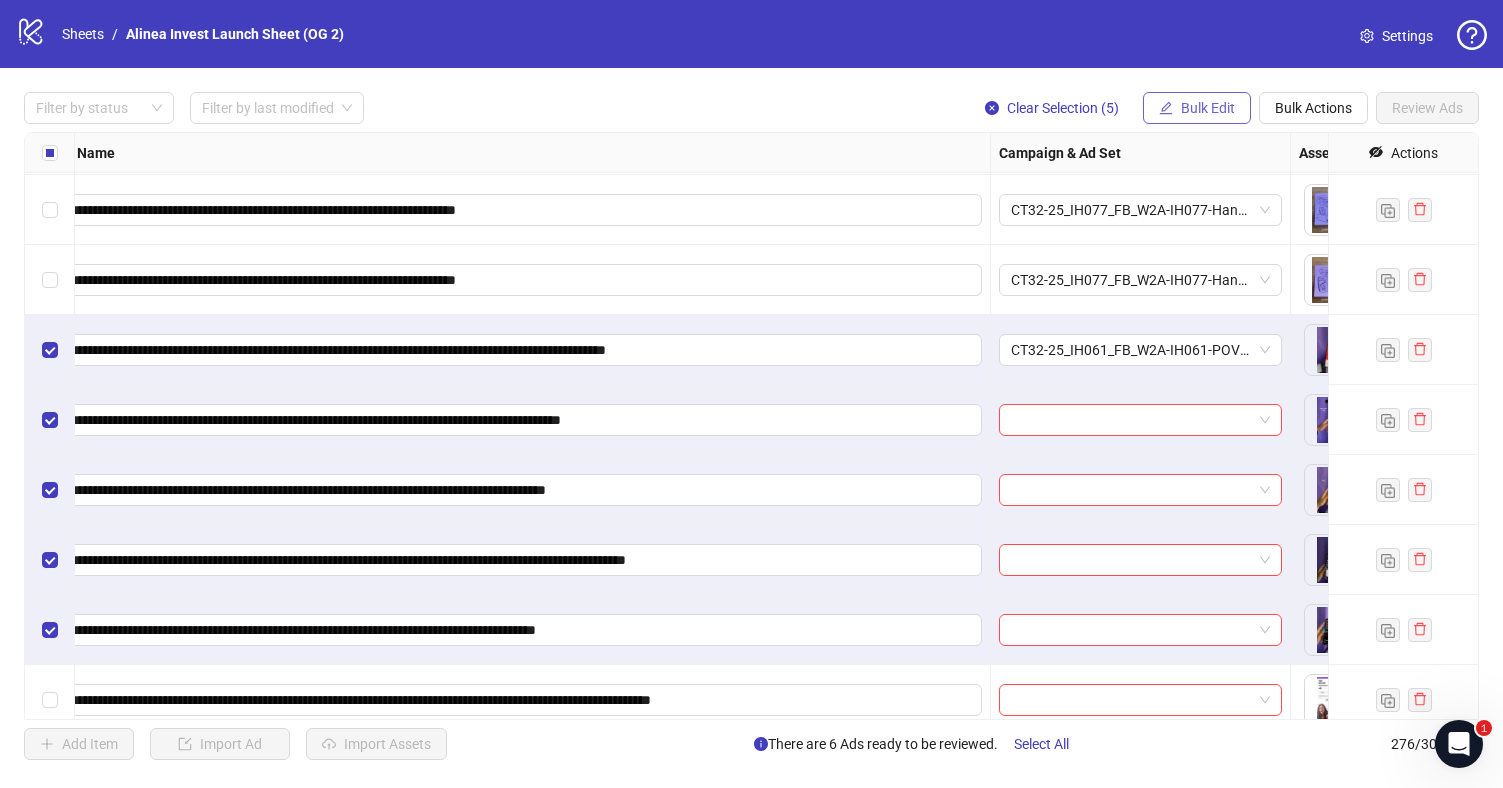 click on "Bulk Edit" at bounding box center (1208, 108) 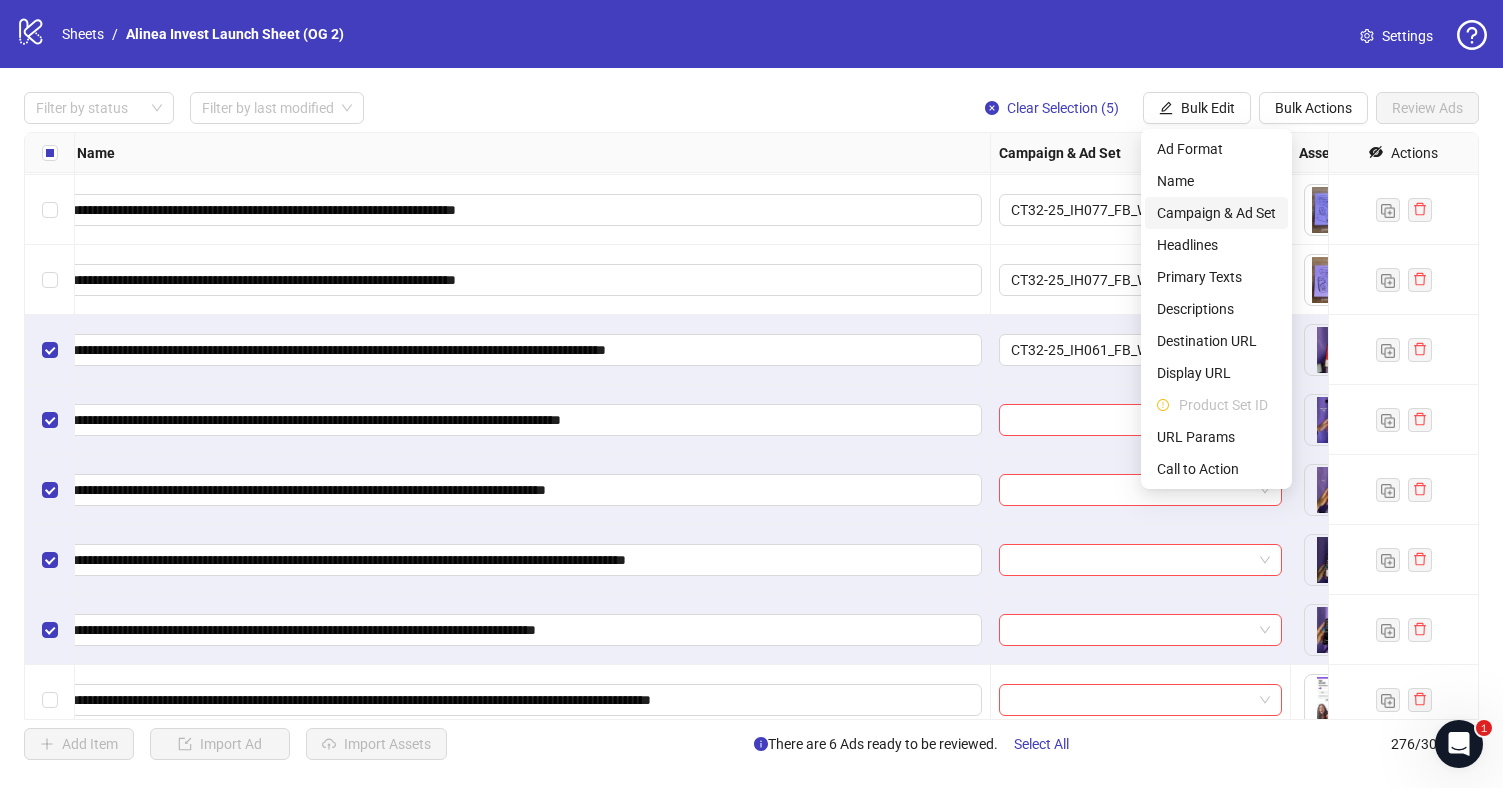 click on "Campaign & Ad Set" at bounding box center (1216, 213) 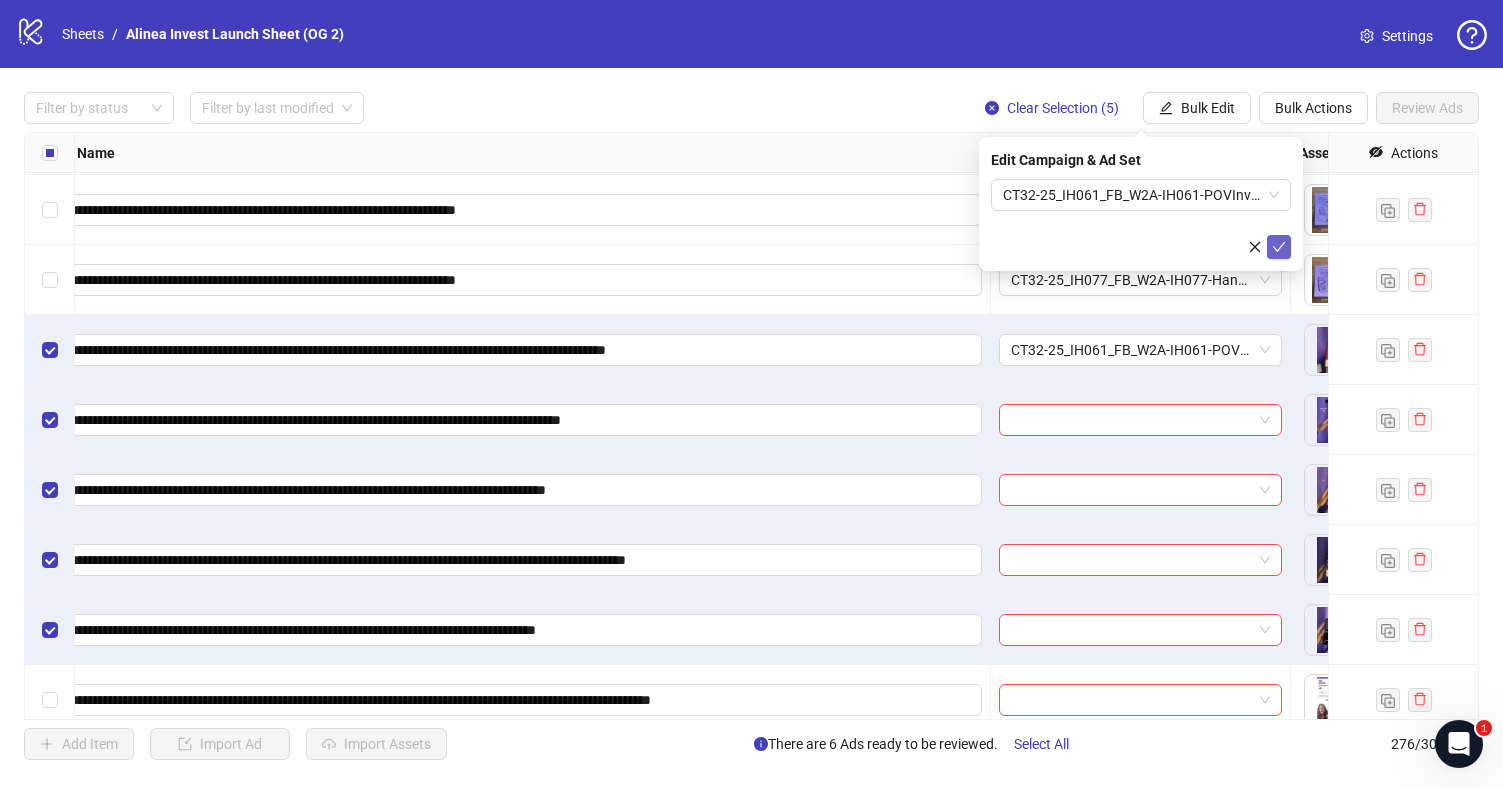click 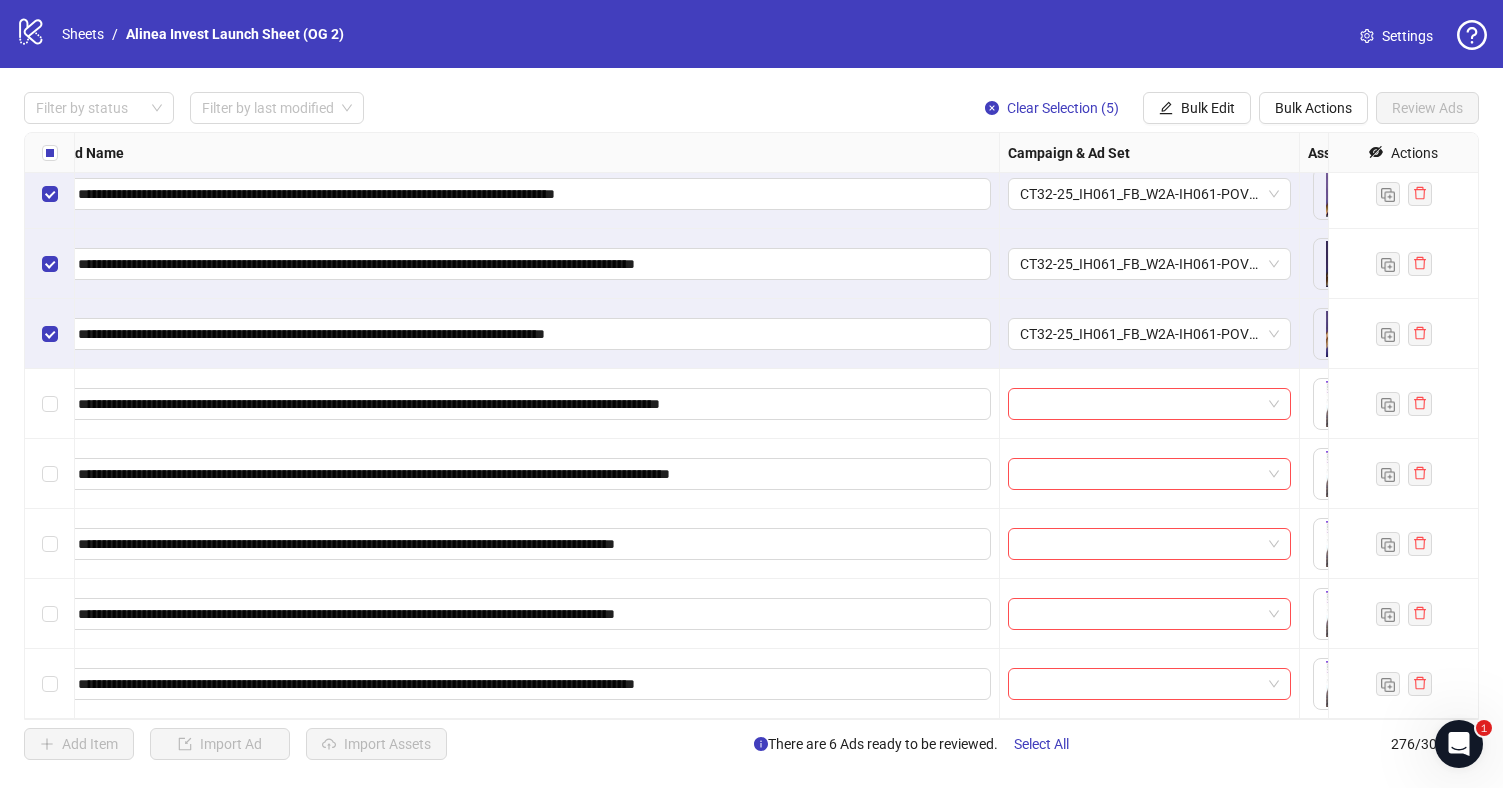 scroll, scrollTop: 18774, scrollLeft: 119, axis: both 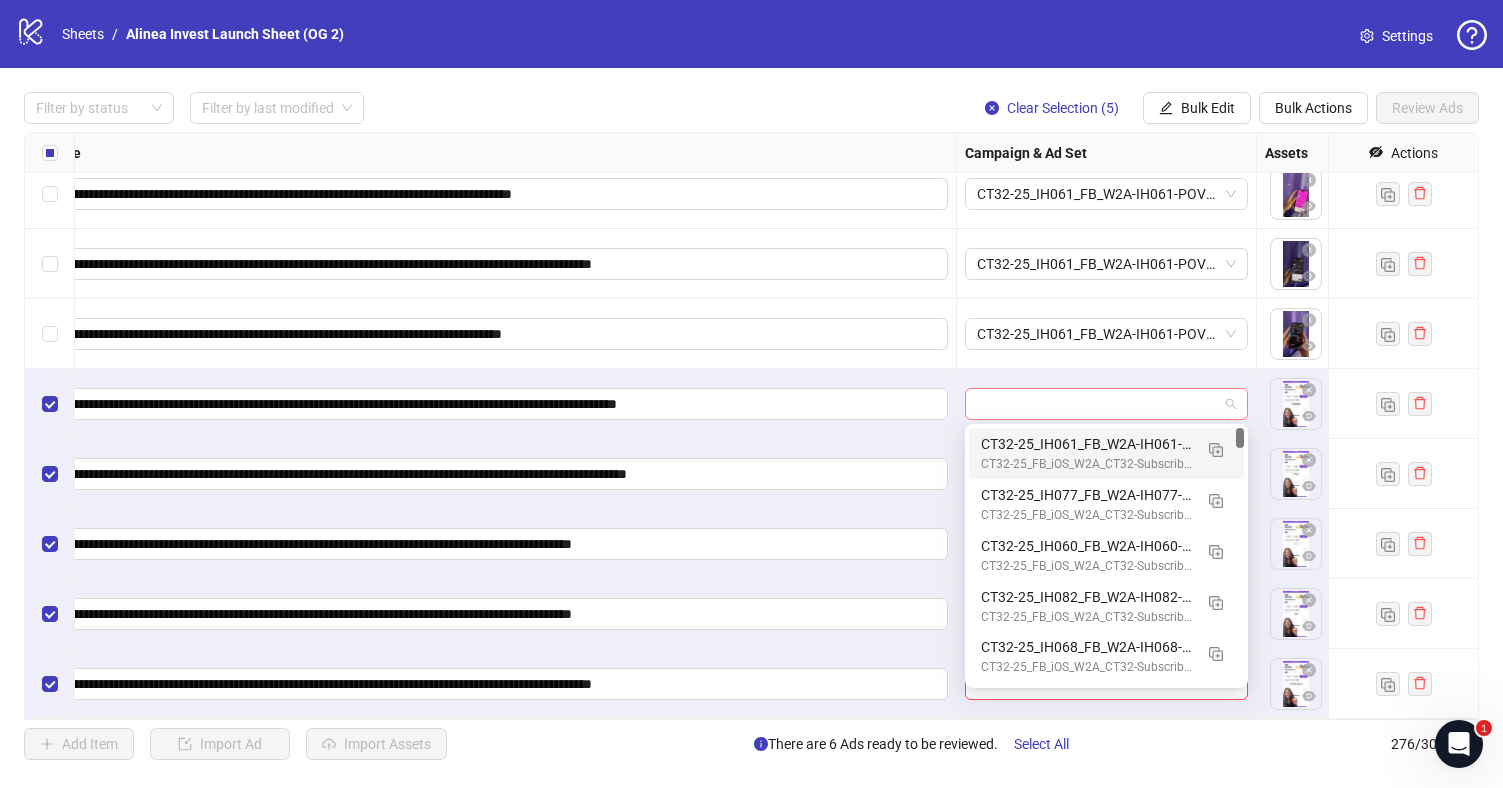 click at bounding box center [1106, 404] 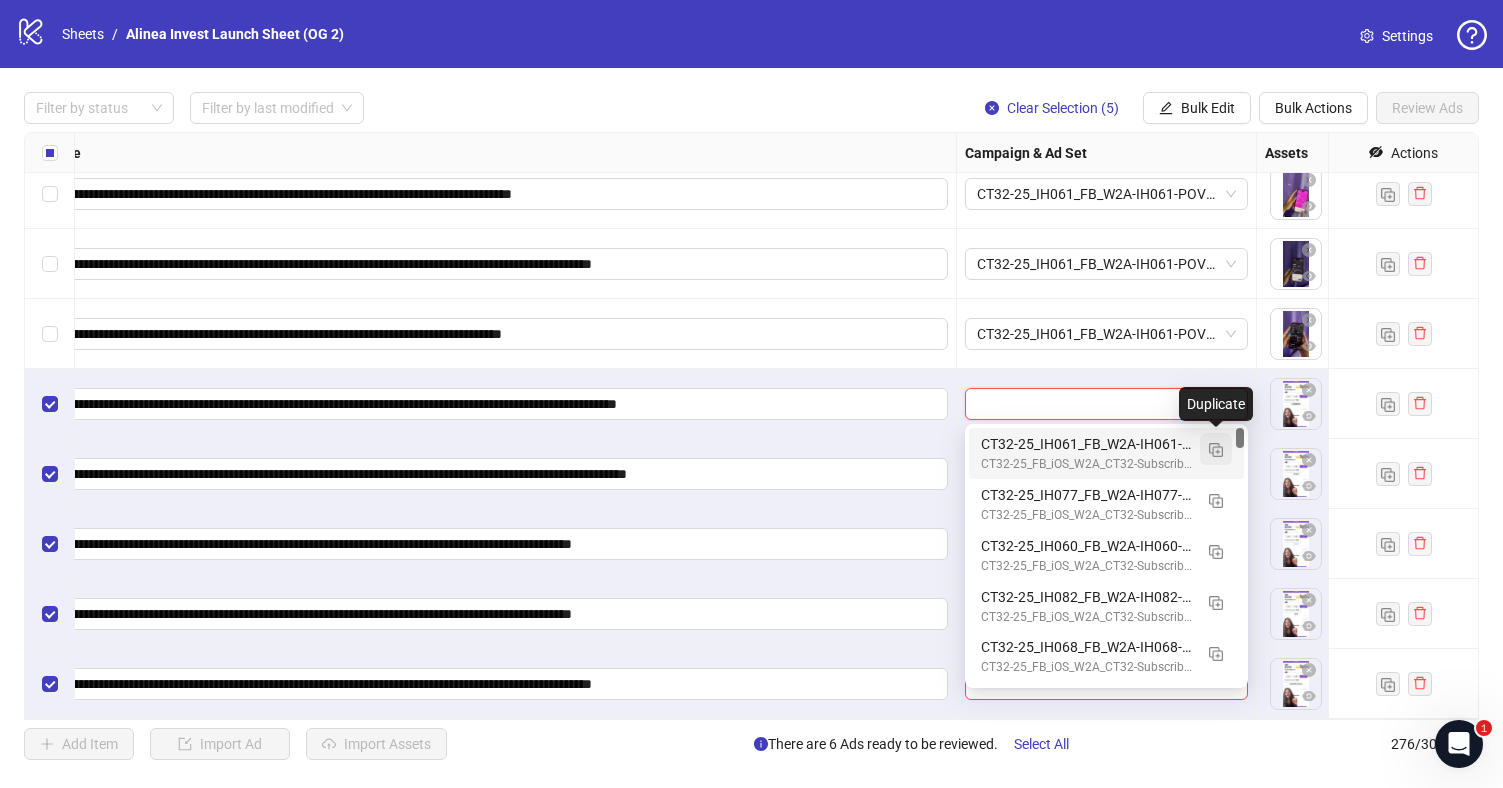 click at bounding box center [1216, 450] 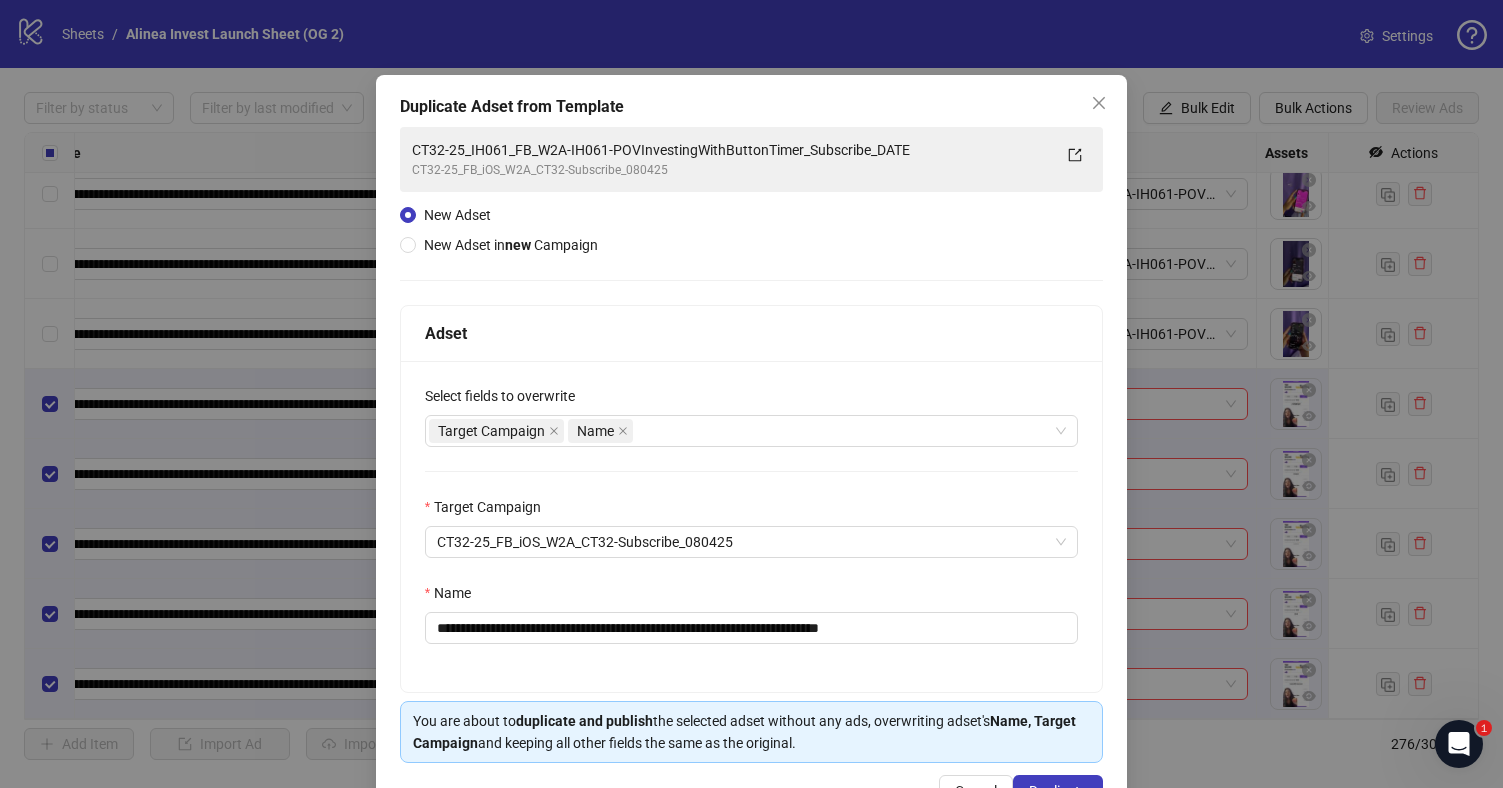 scroll, scrollTop: 32, scrollLeft: 0, axis: vertical 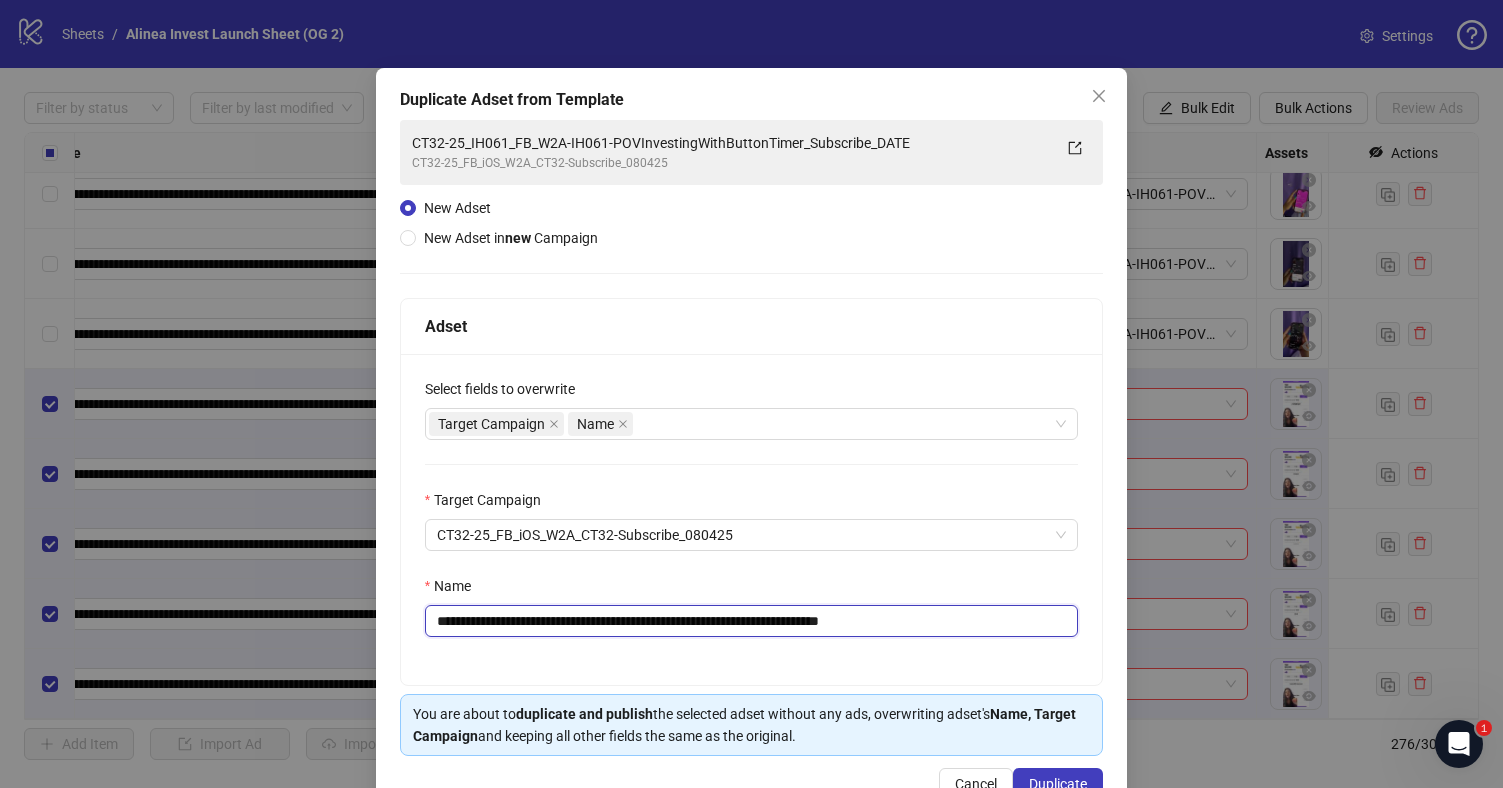 drag, startPoint x: 827, startPoint y: 623, endPoint x: 641, endPoint y: 626, distance: 186.02419 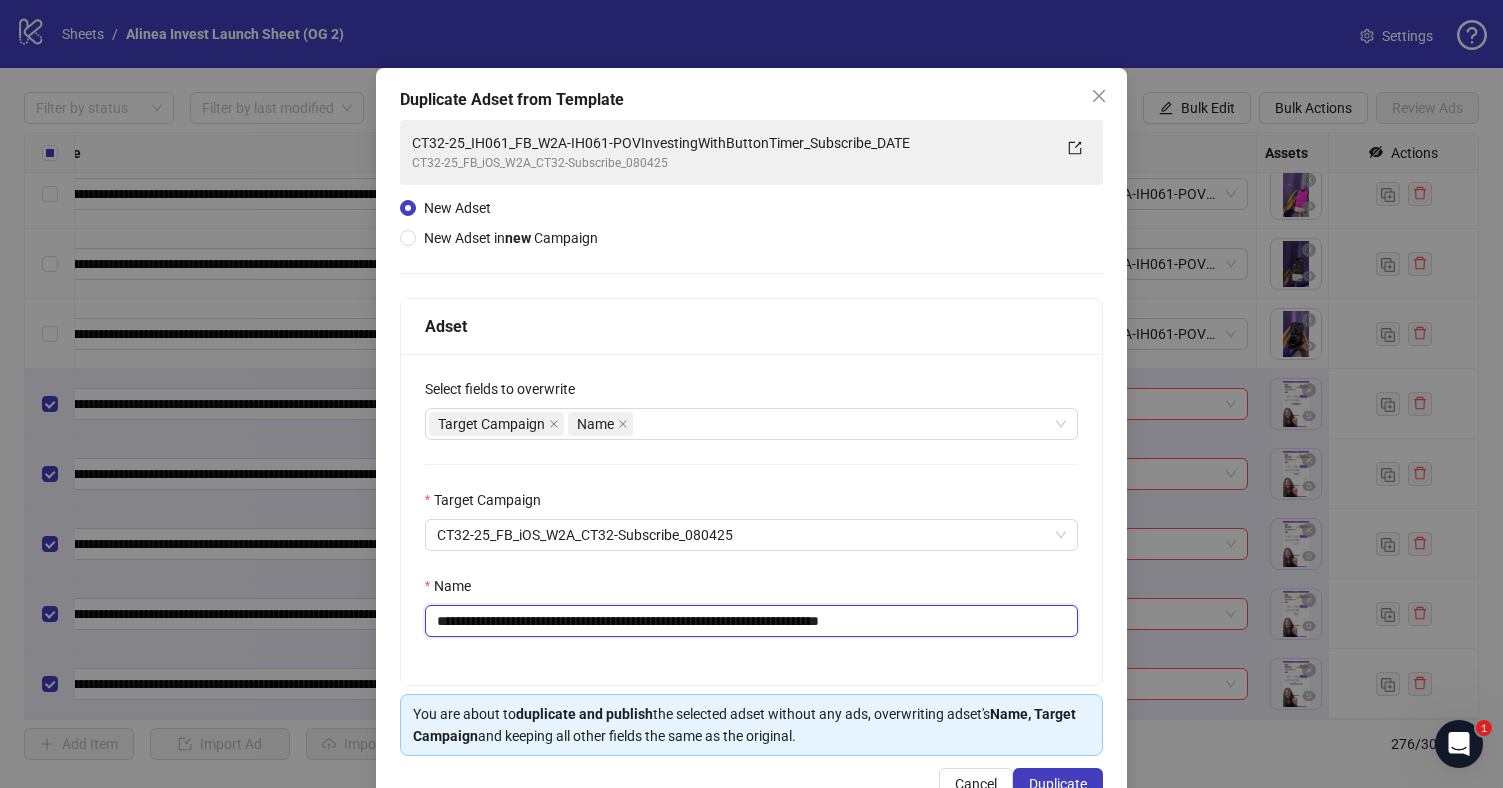 drag, startPoint x: 821, startPoint y: 620, endPoint x: 639, endPoint y: 622, distance: 182.01099 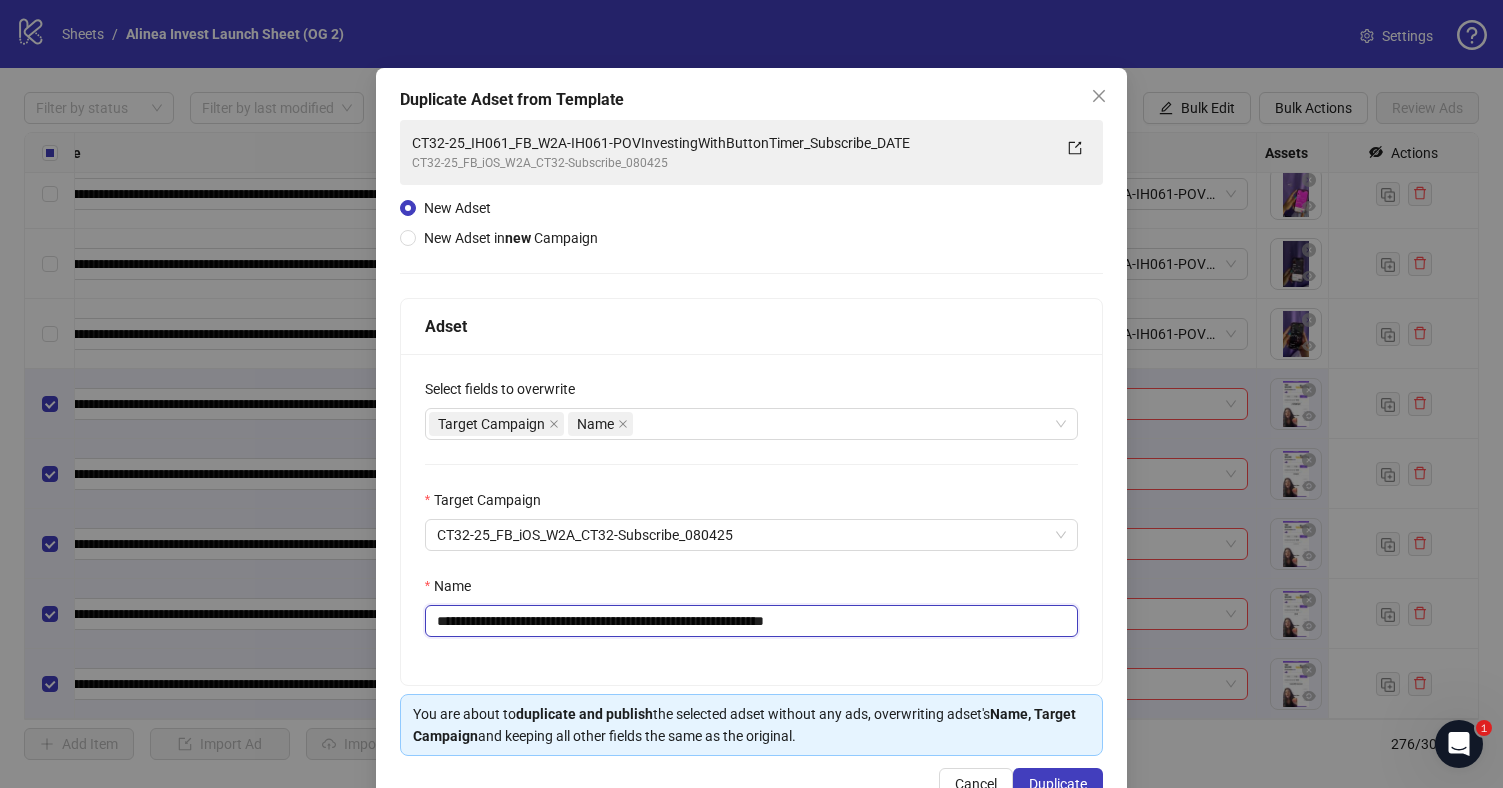 drag, startPoint x: 931, startPoint y: 617, endPoint x: 867, endPoint y: 618, distance: 64.00781 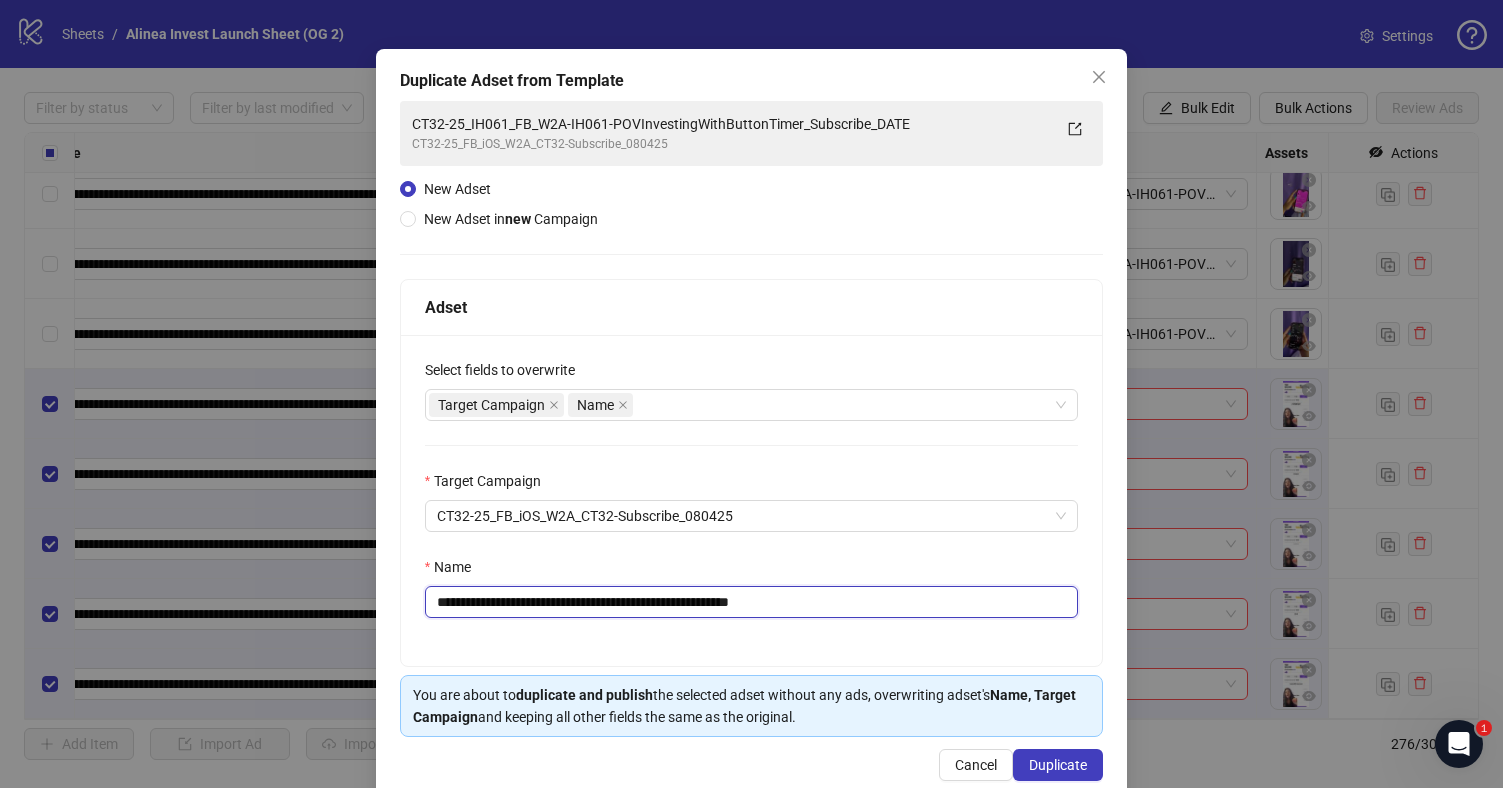 scroll, scrollTop: 68, scrollLeft: 0, axis: vertical 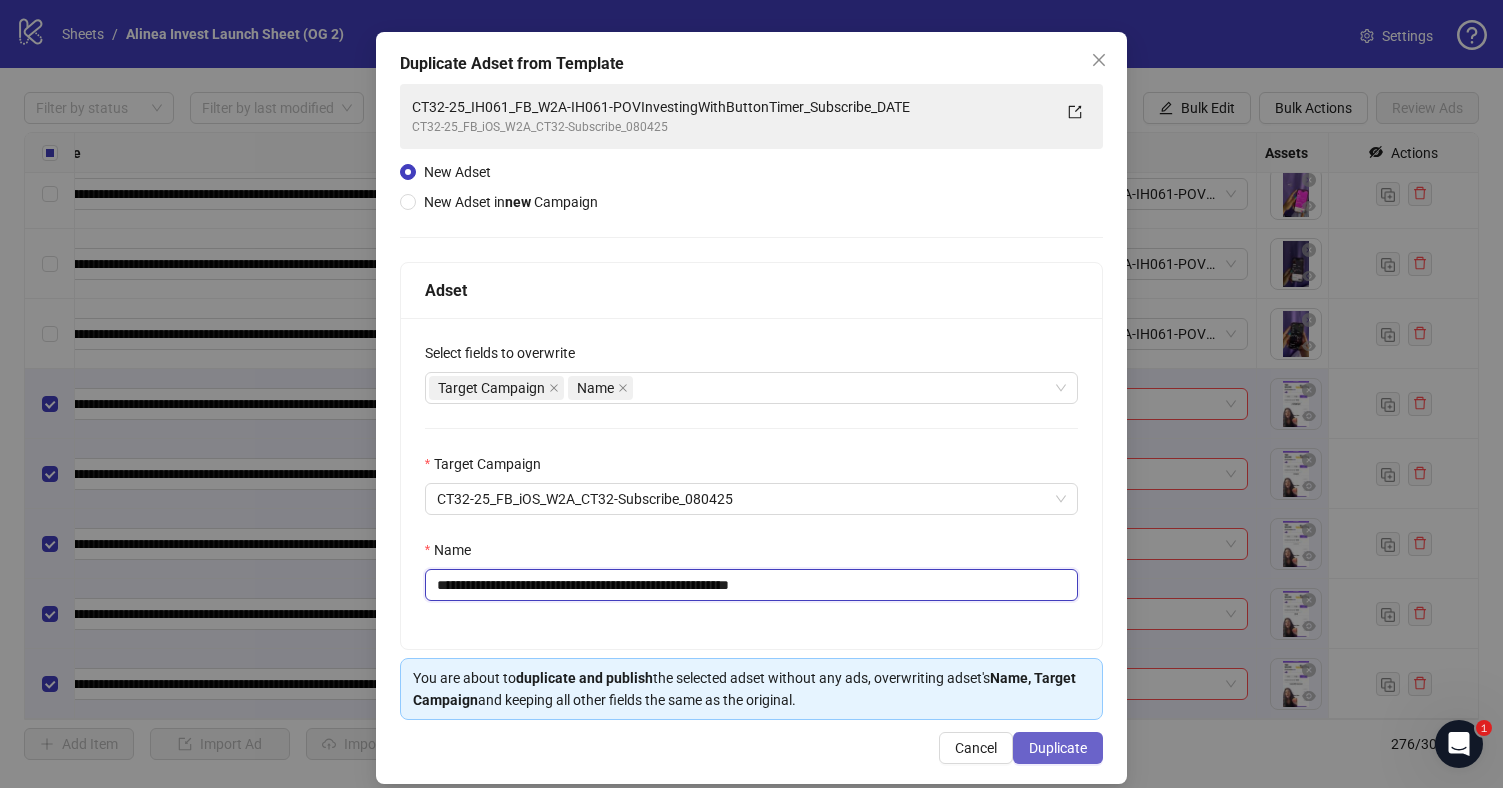 type on "**********" 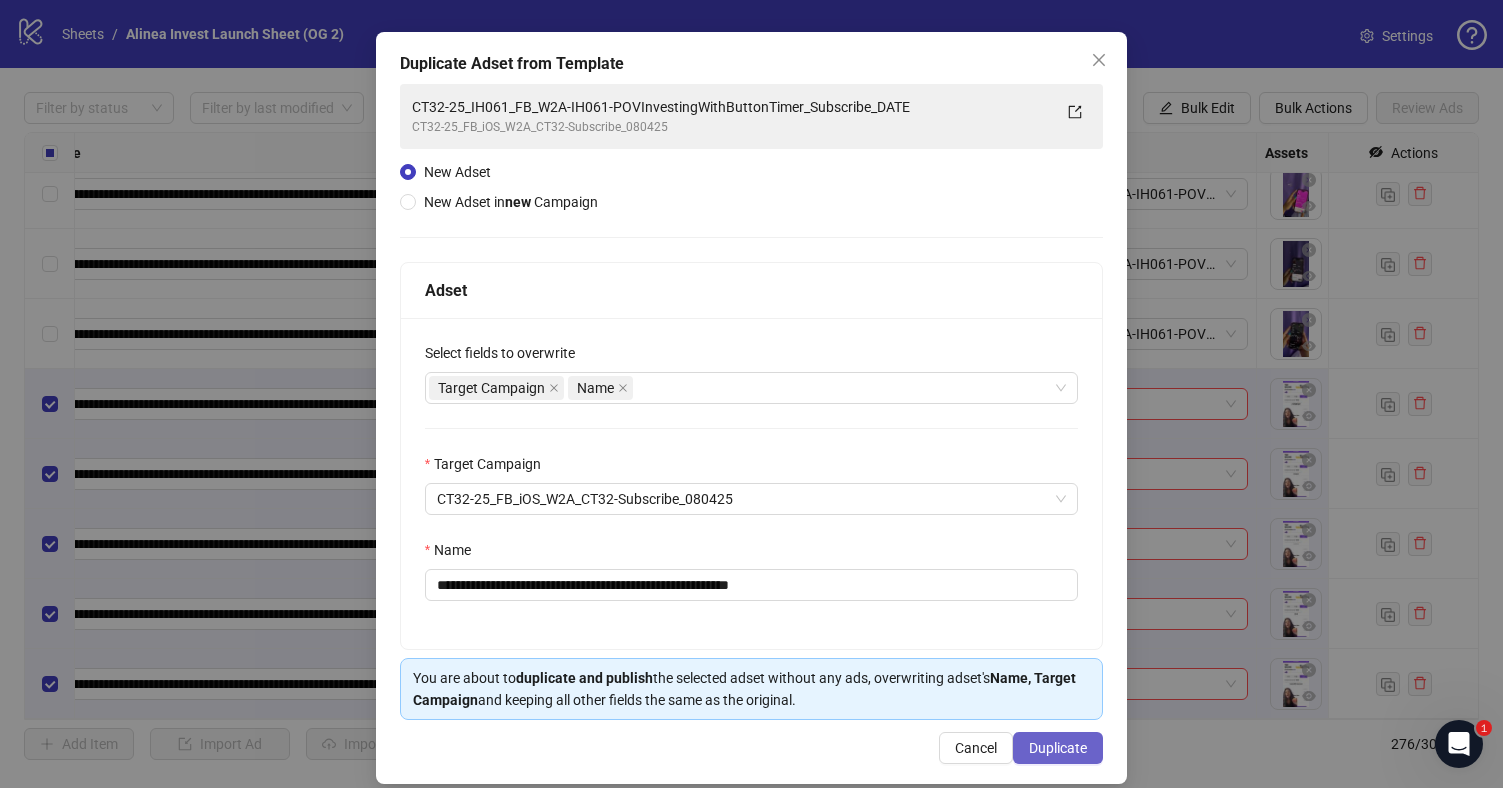 click on "Duplicate" at bounding box center [1058, 748] 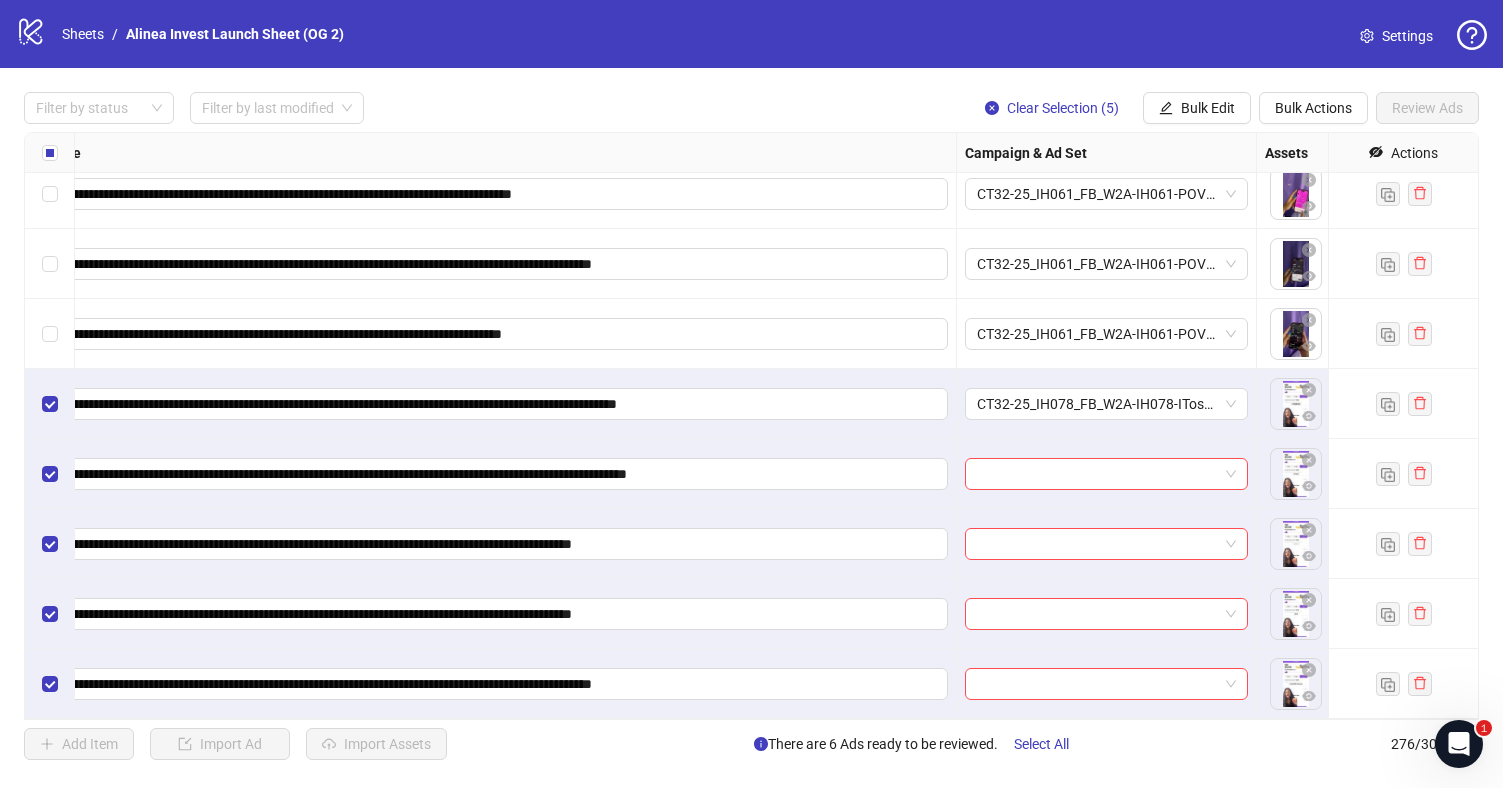 scroll, scrollTop: 18774, scrollLeft: 329, axis: both 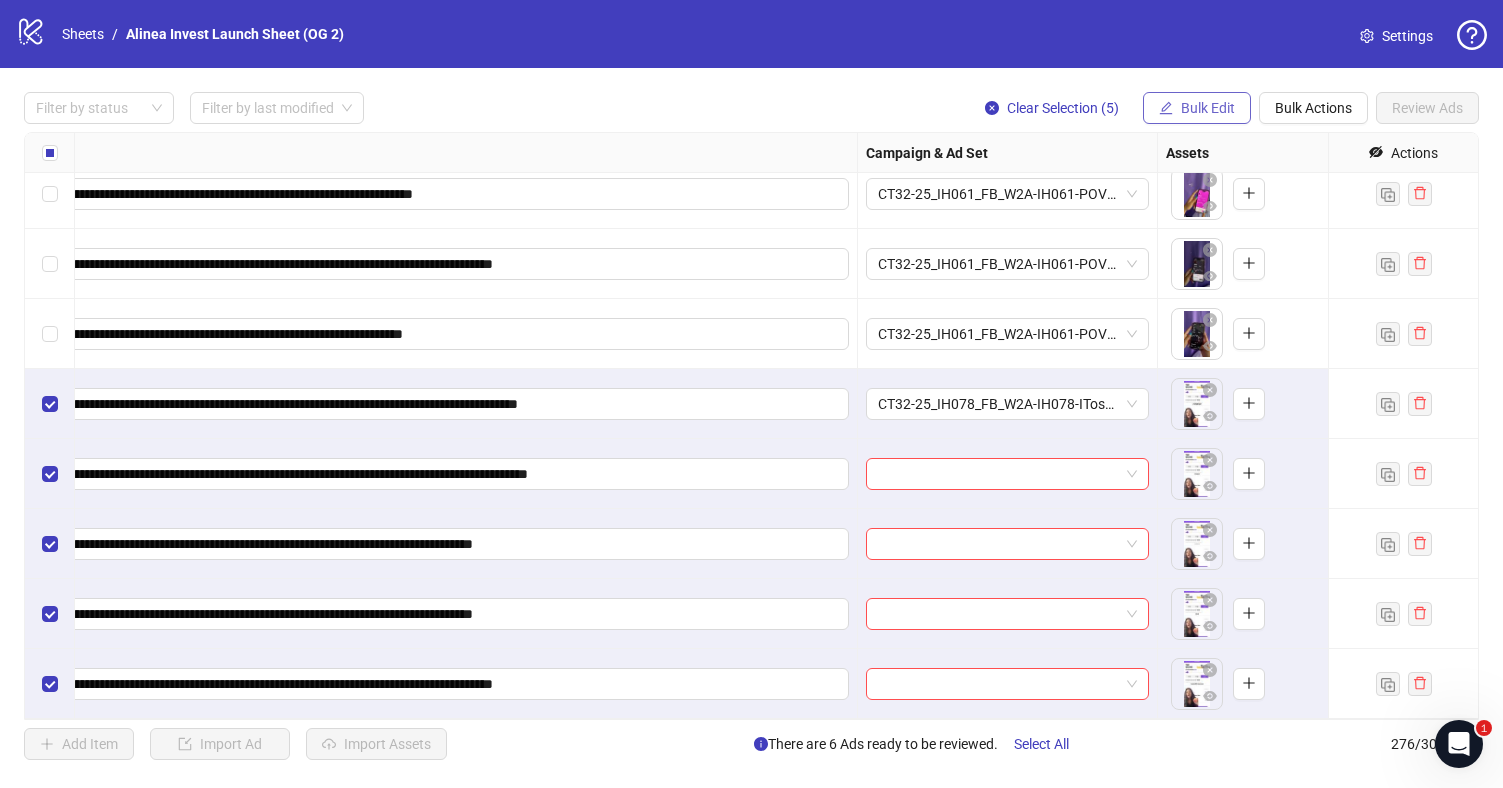 click on "Bulk Edit" at bounding box center [1208, 108] 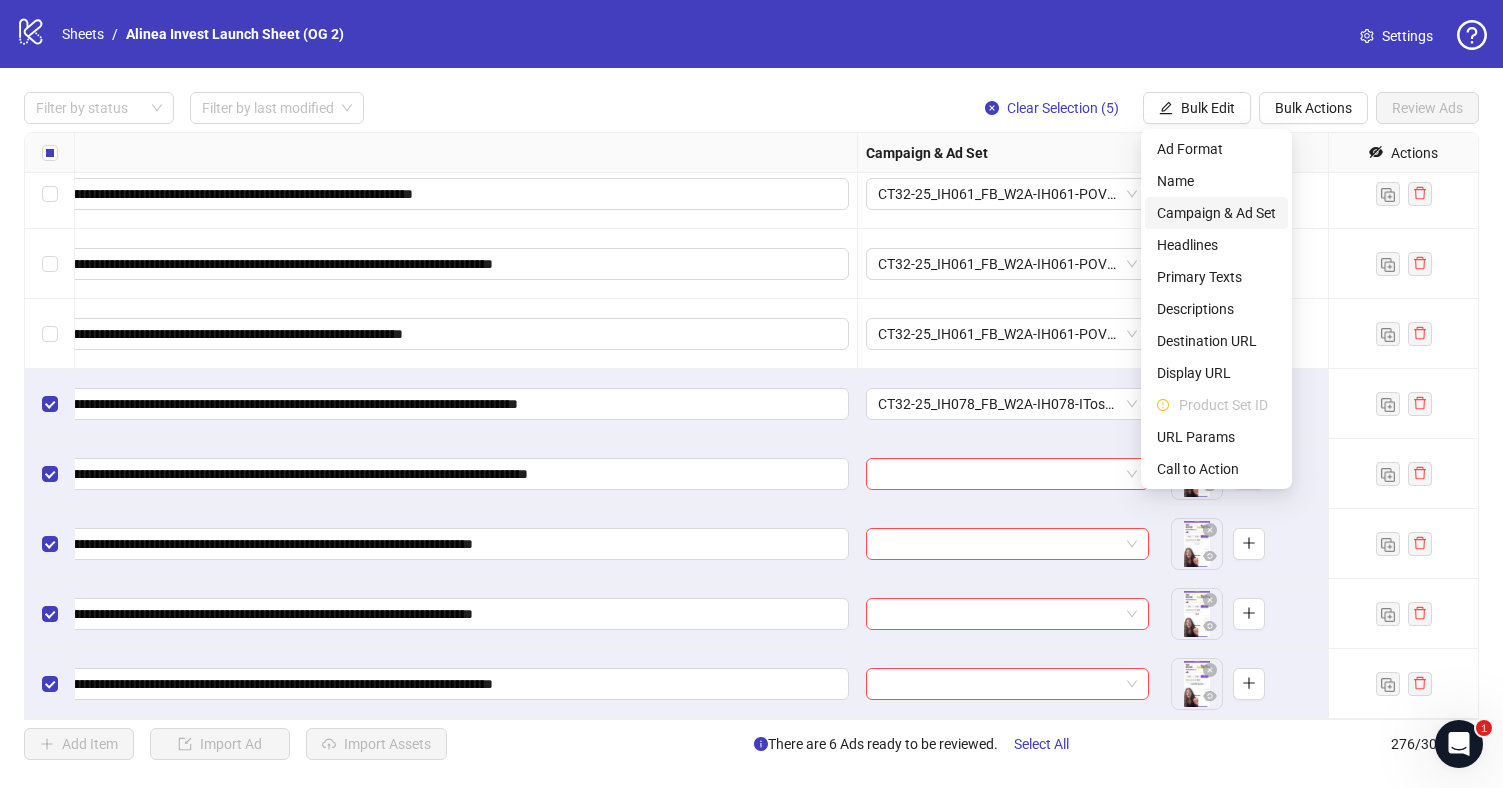 click on "Campaign & Ad Set" at bounding box center [1216, 213] 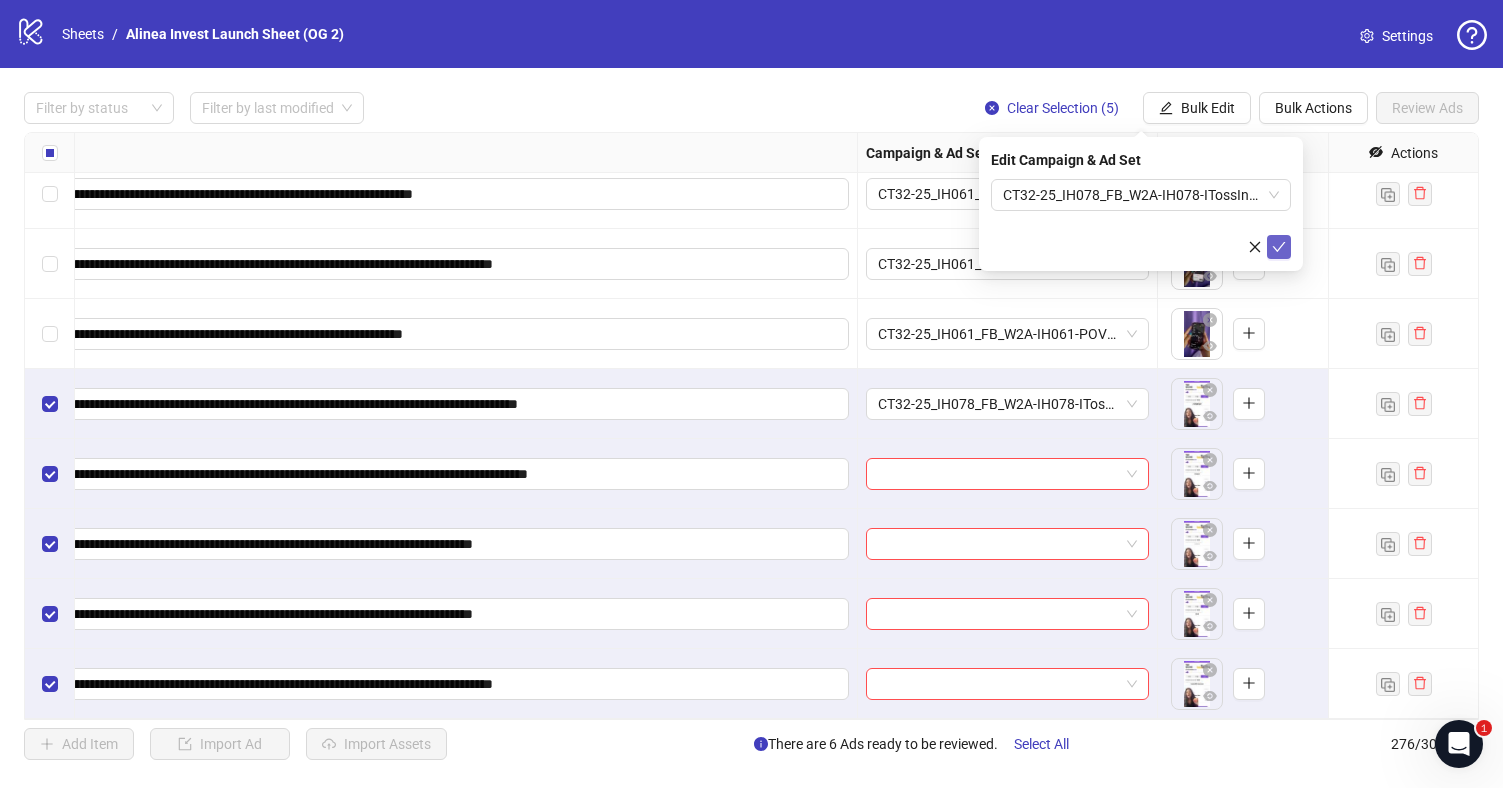 click 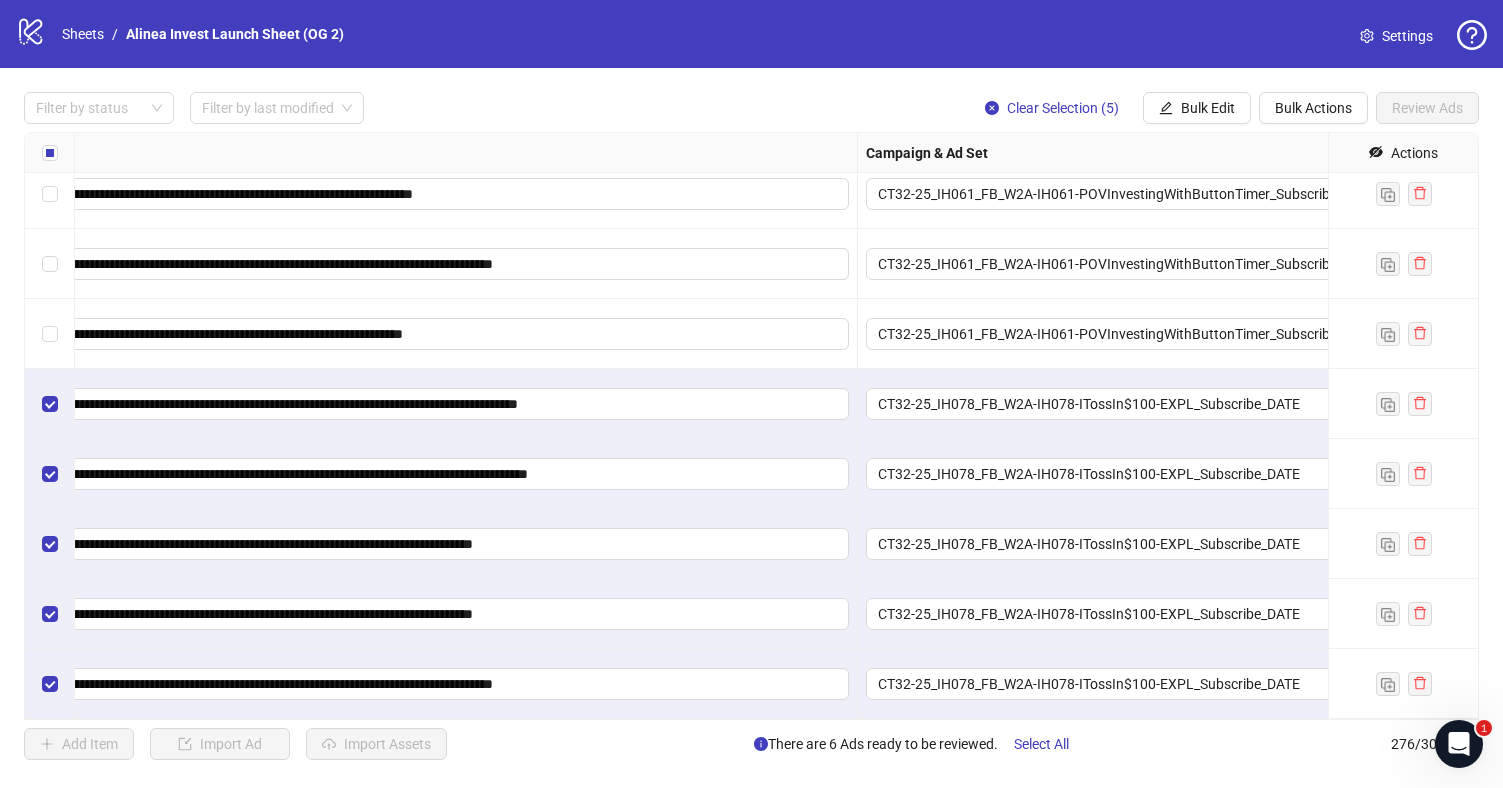 drag, startPoint x: 1154, startPoint y: 147, endPoint x: 1377, endPoint y: 154, distance: 223.10983 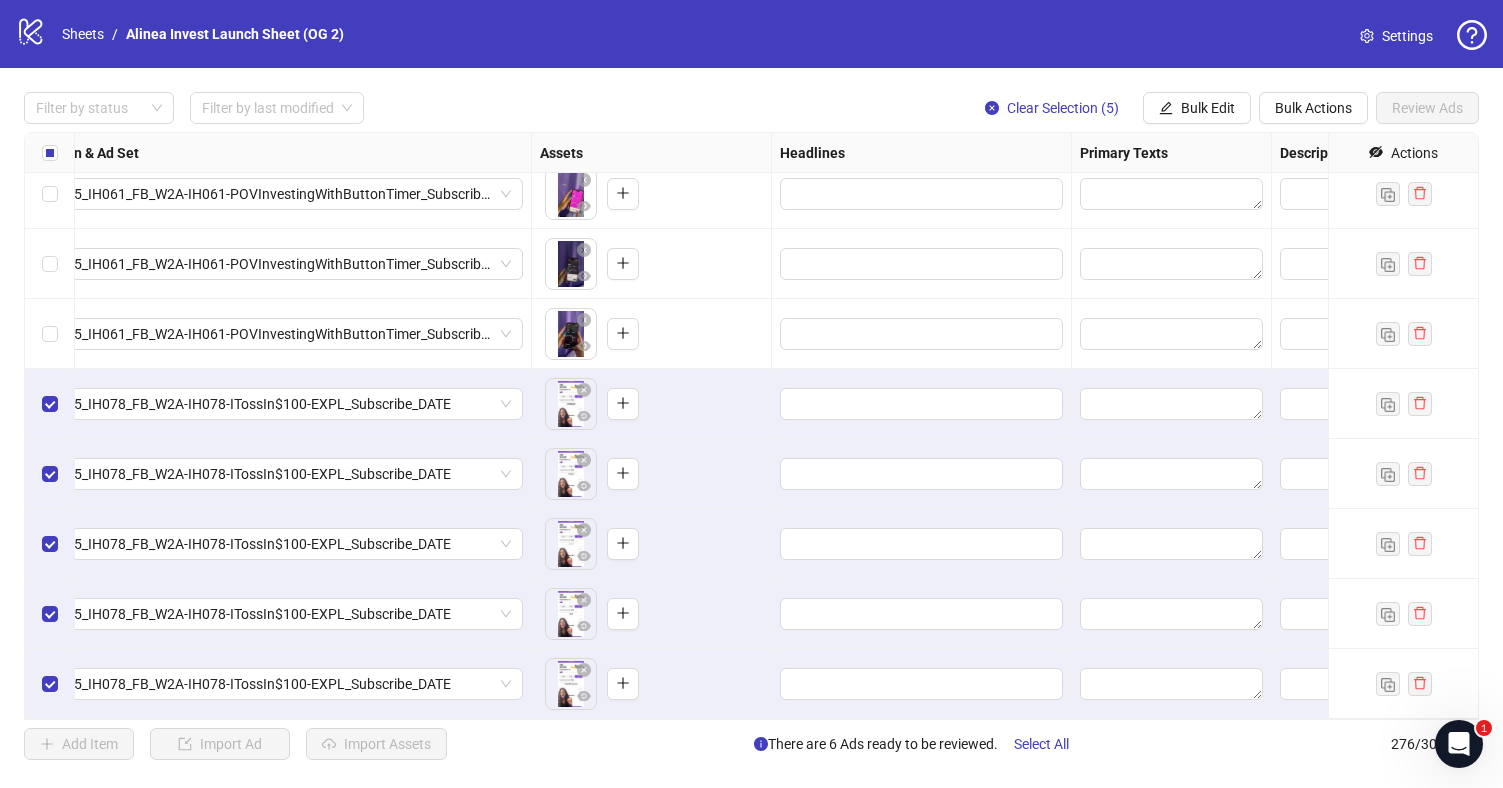 scroll, scrollTop: 18774, scrollLeft: 972, axis: both 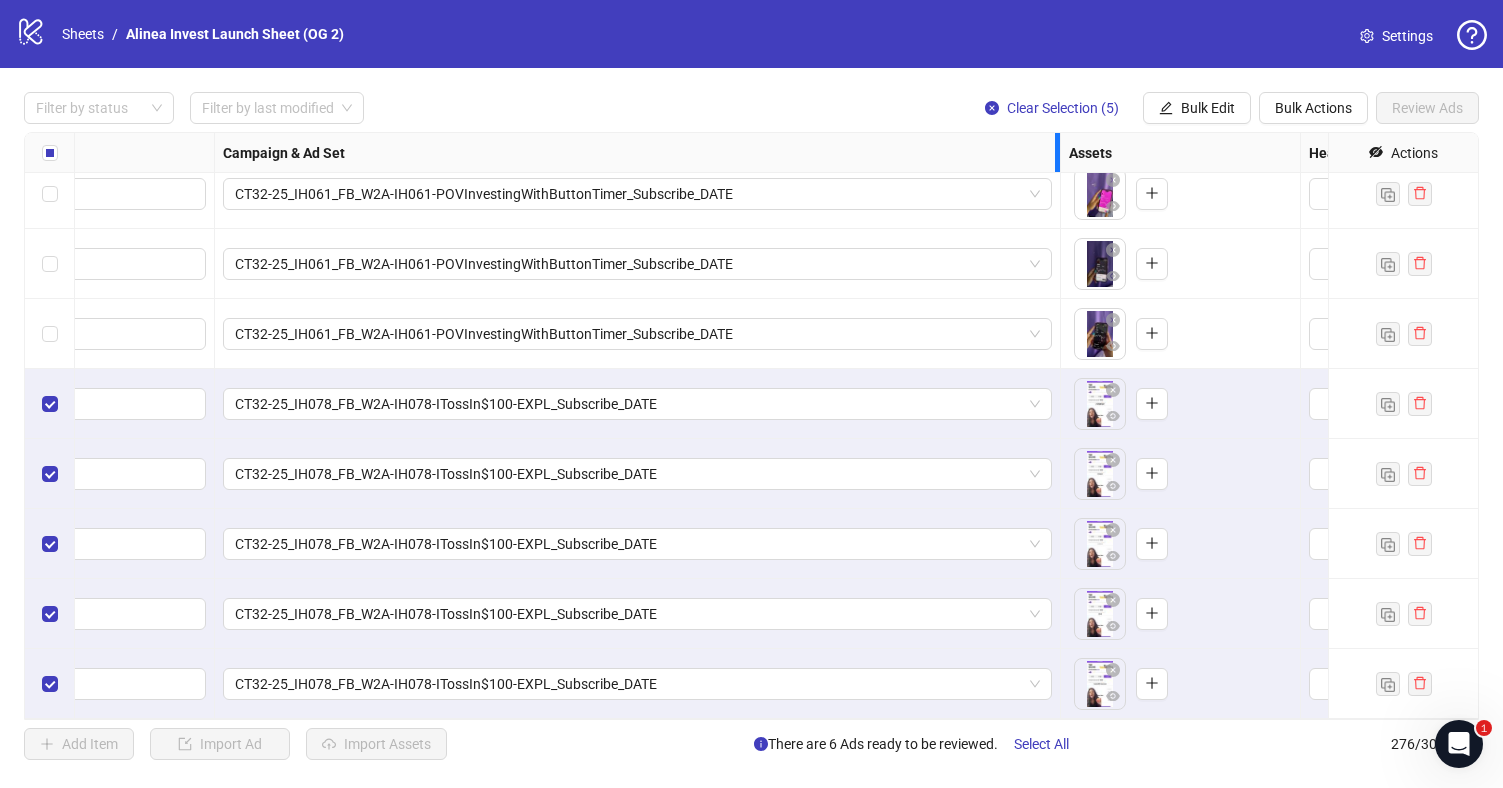drag, startPoint x: 733, startPoint y: 148, endPoint x: 1090, endPoint y: 151, distance: 357.0126 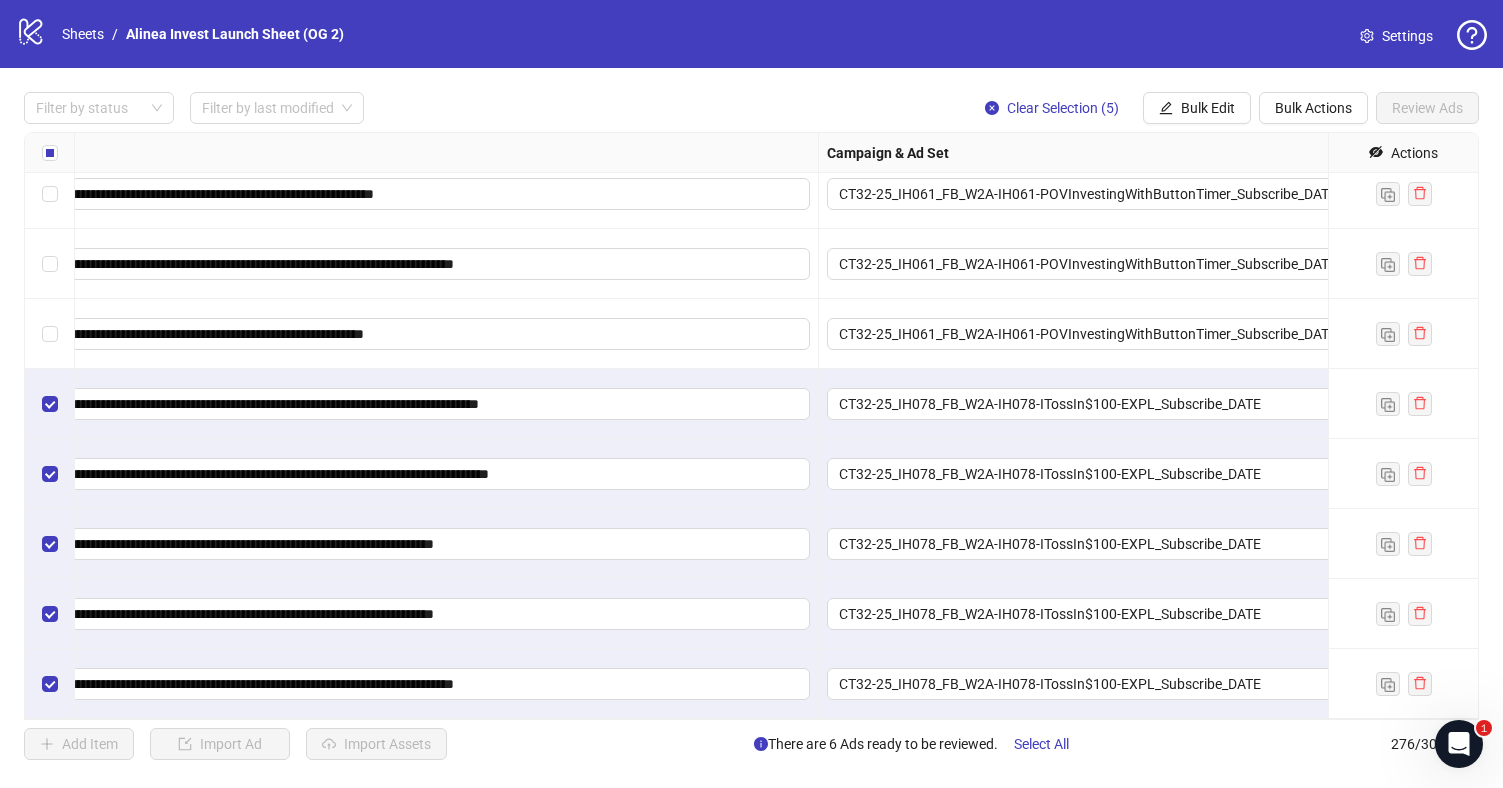 scroll, scrollTop: 18774, scrollLeft: 223, axis: both 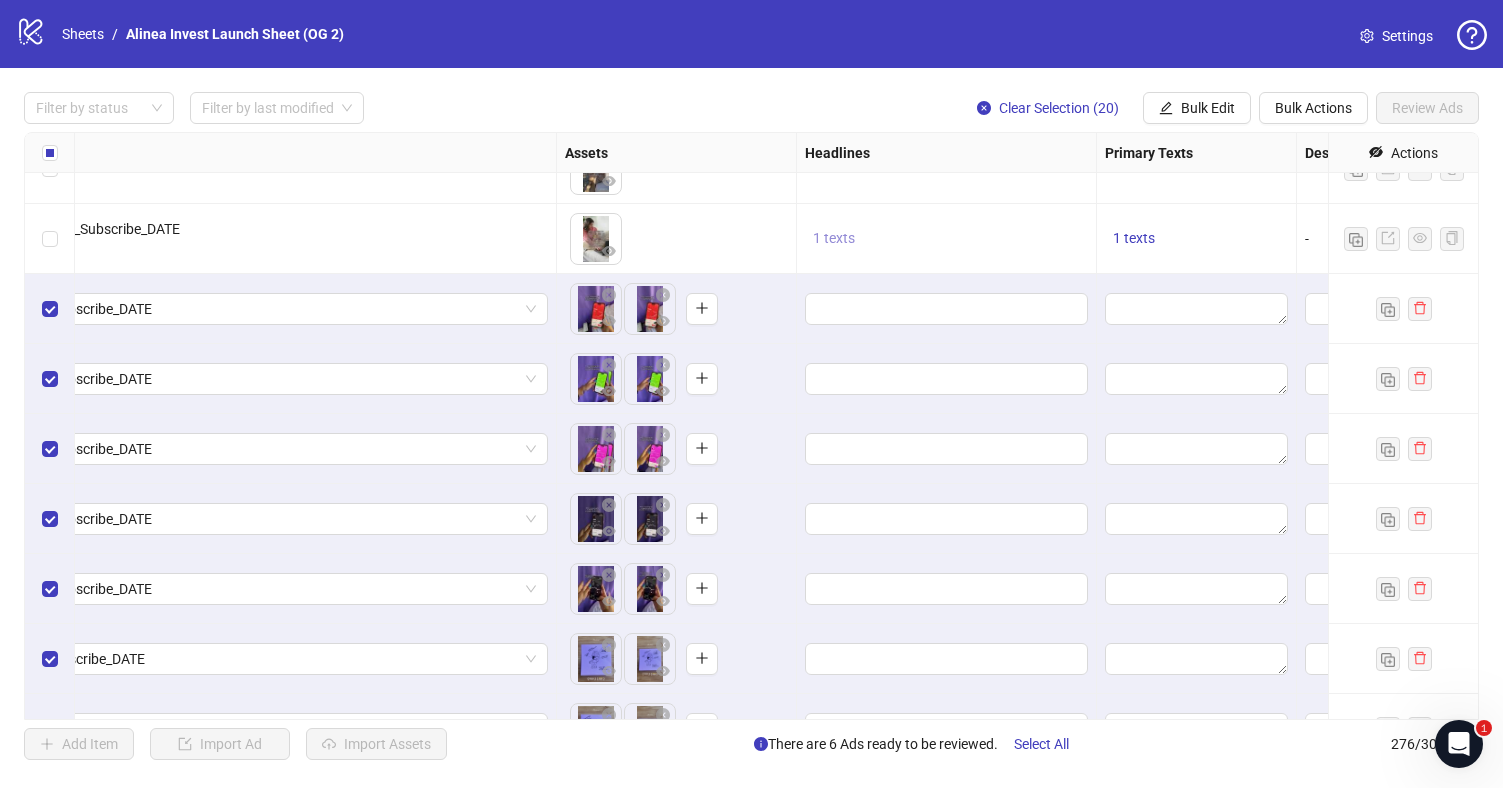 click on "1 texts" at bounding box center (834, 238) 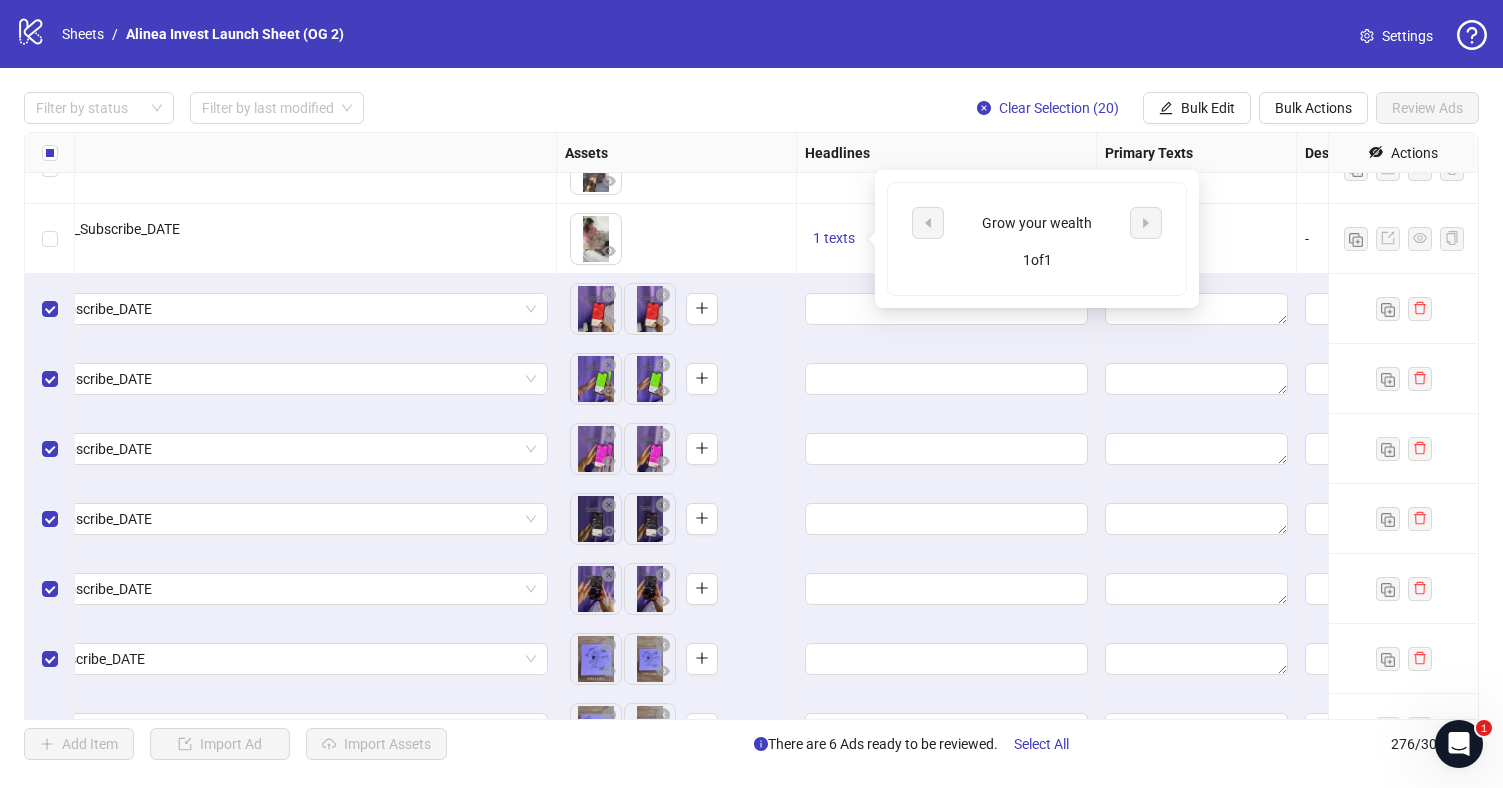 click on "Grow your wealth" at bounding box center [1037, 223] 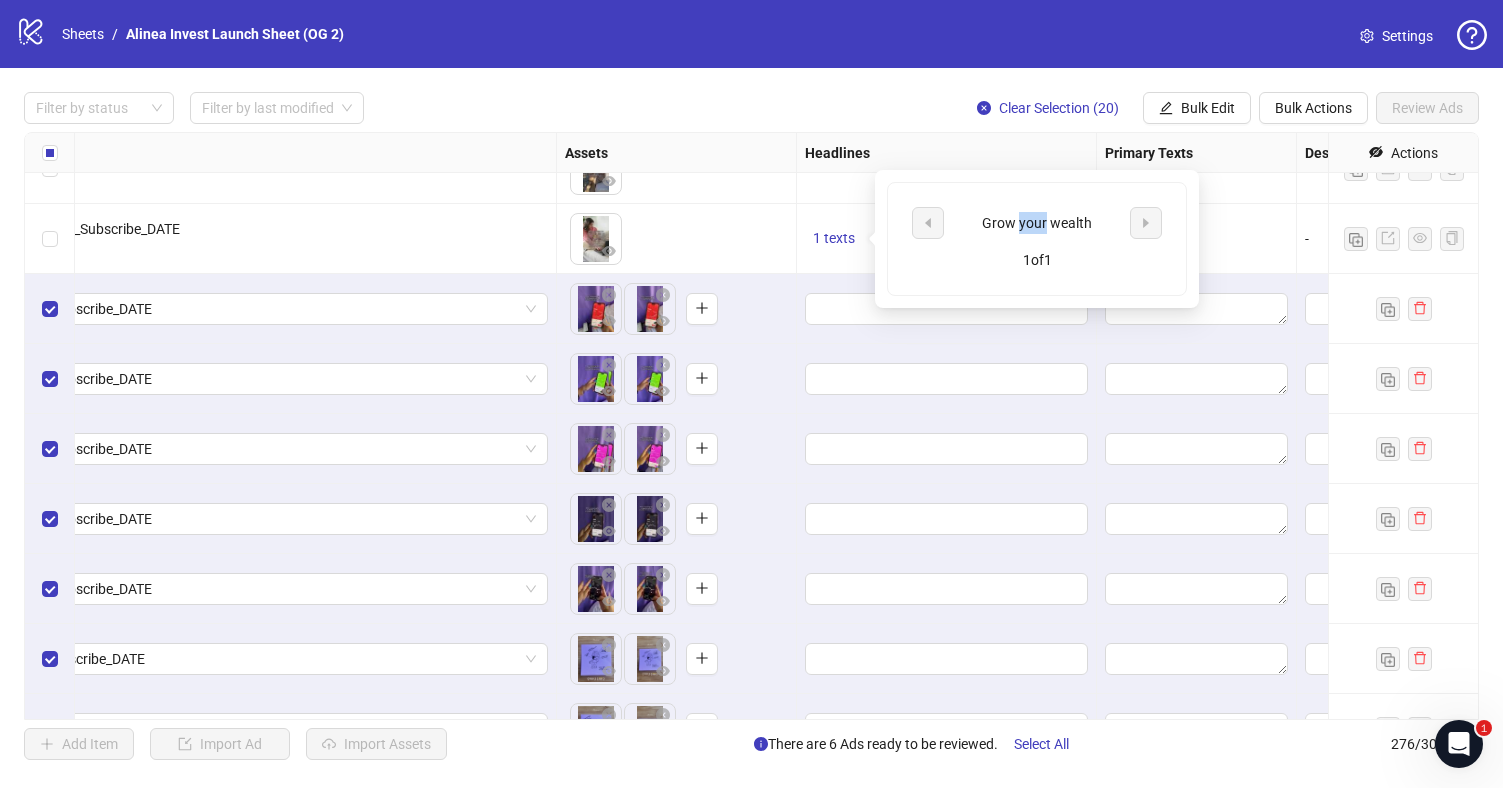 click on "Grow your wealth" at bounding box center [1037, 223] 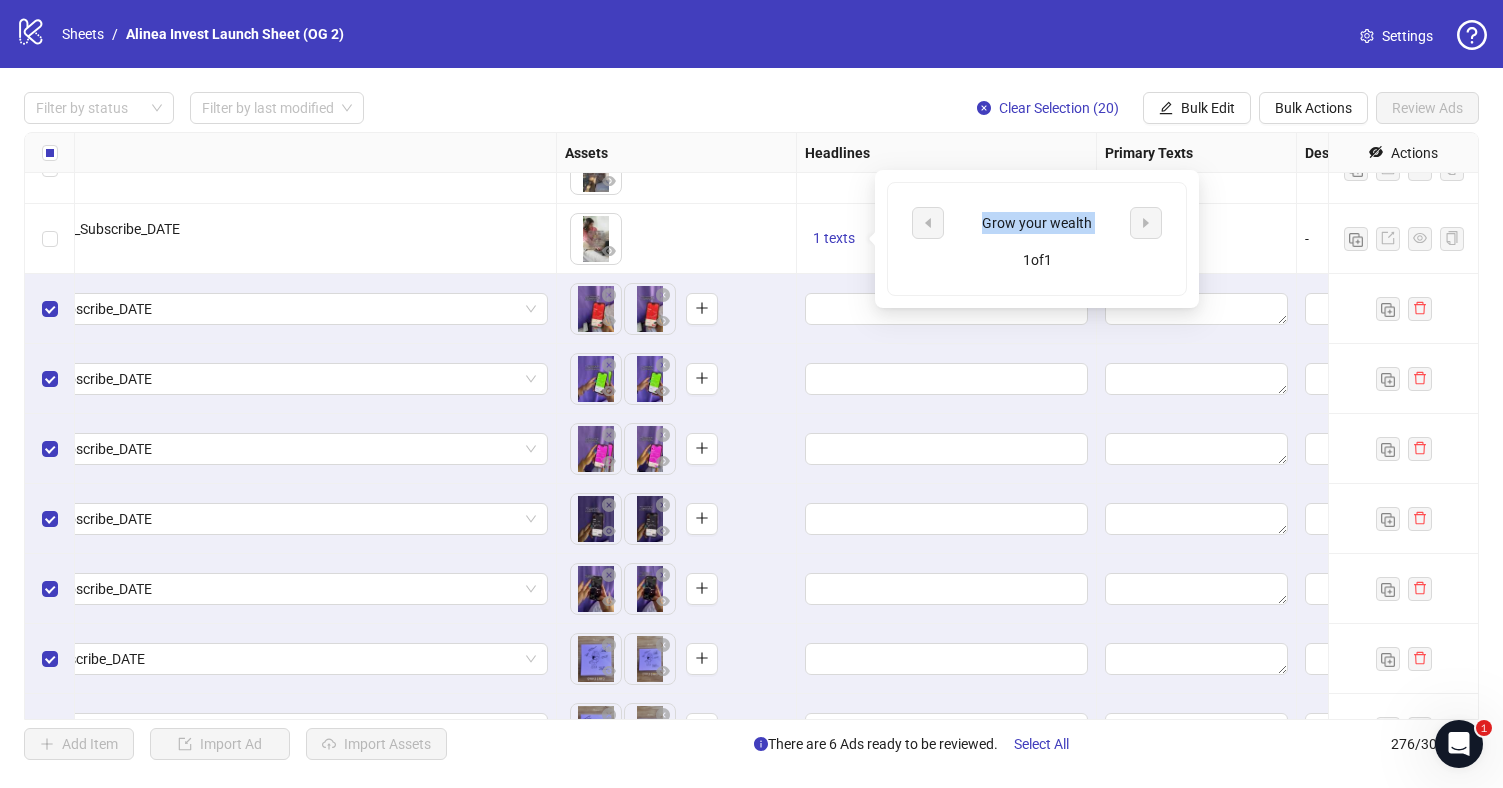 click on "Grow your wealth" at bounding box center (1037, 223) 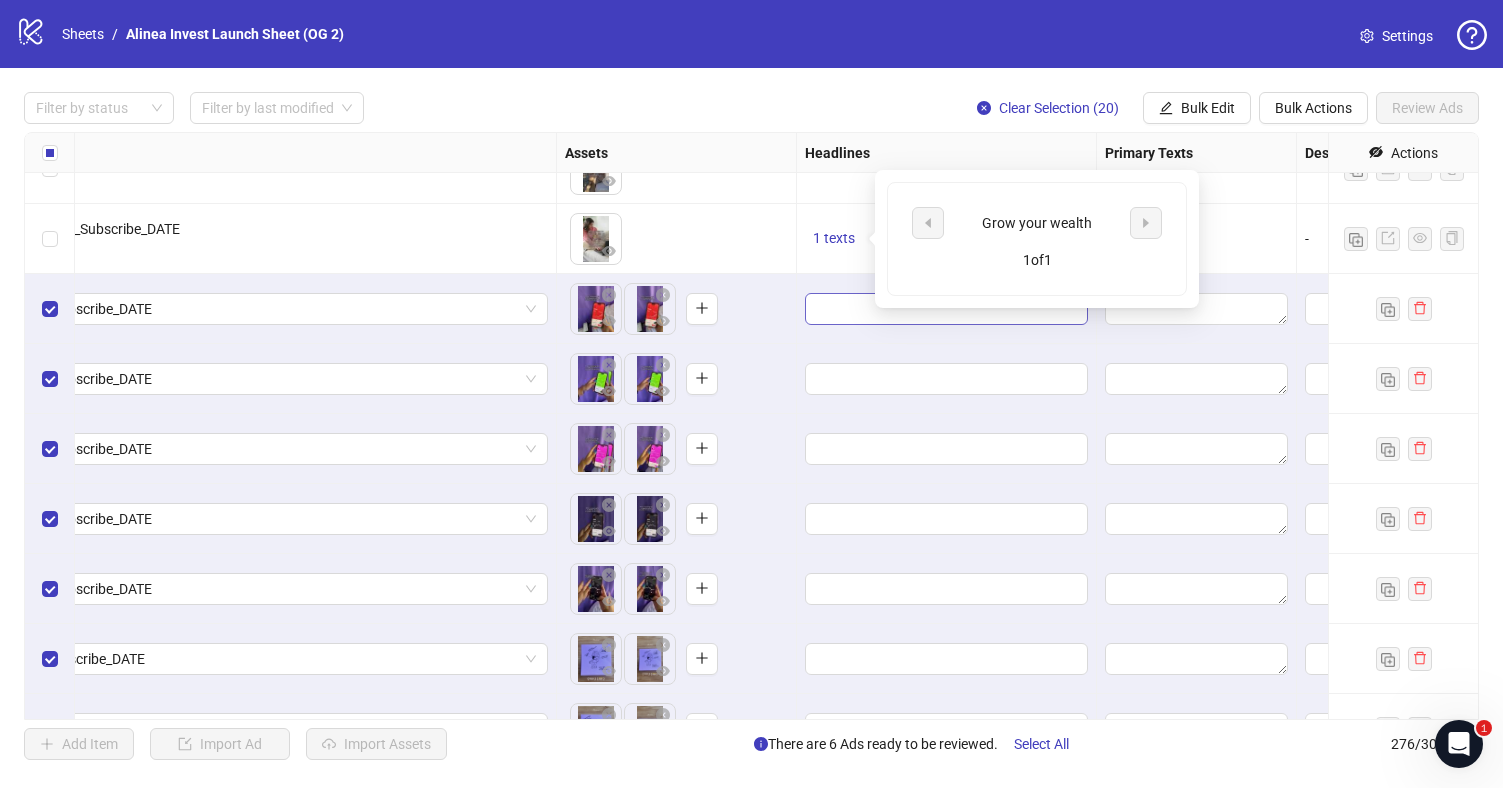 click at bounding box center (946, 309) 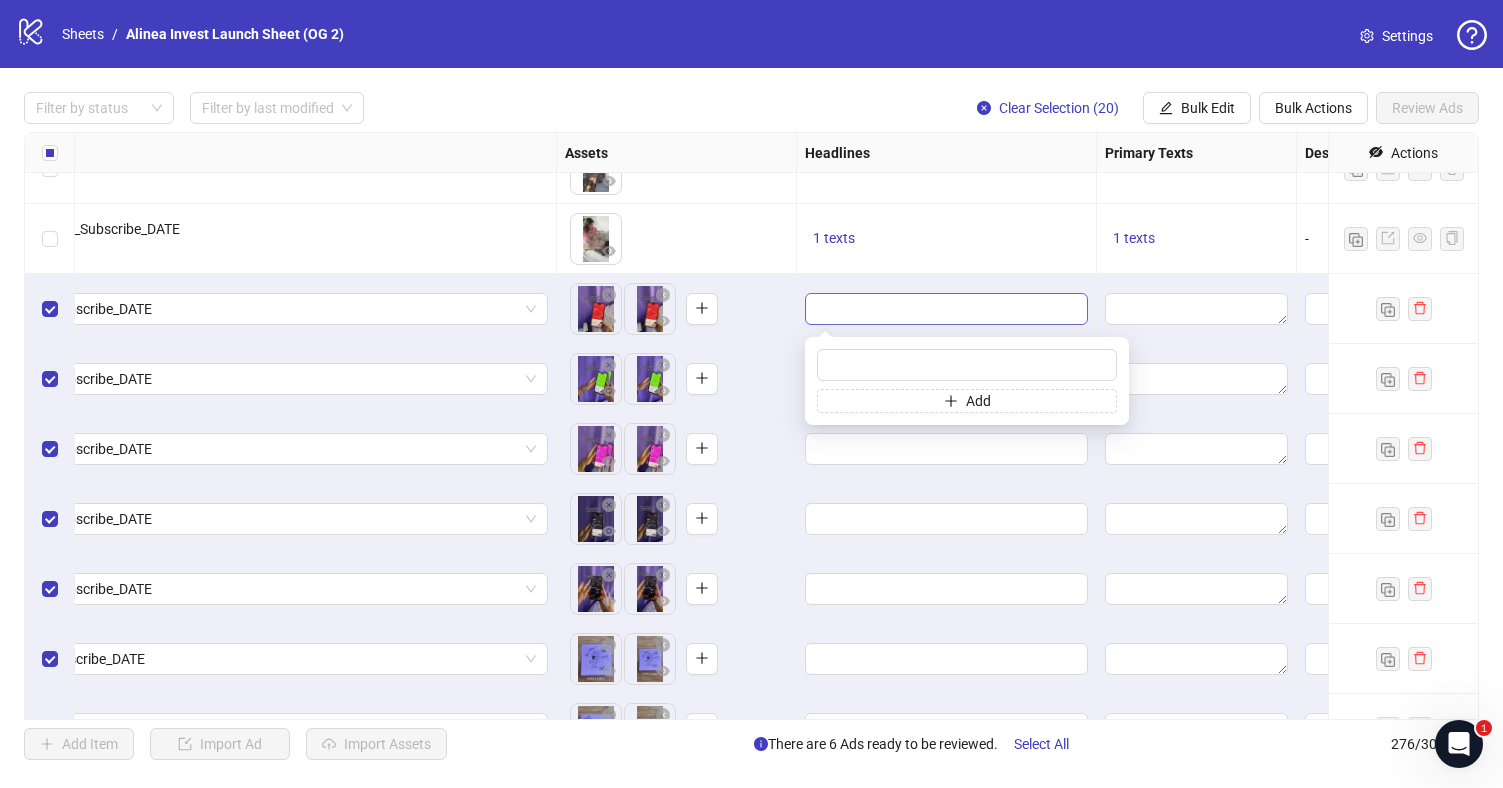 type on "**********" 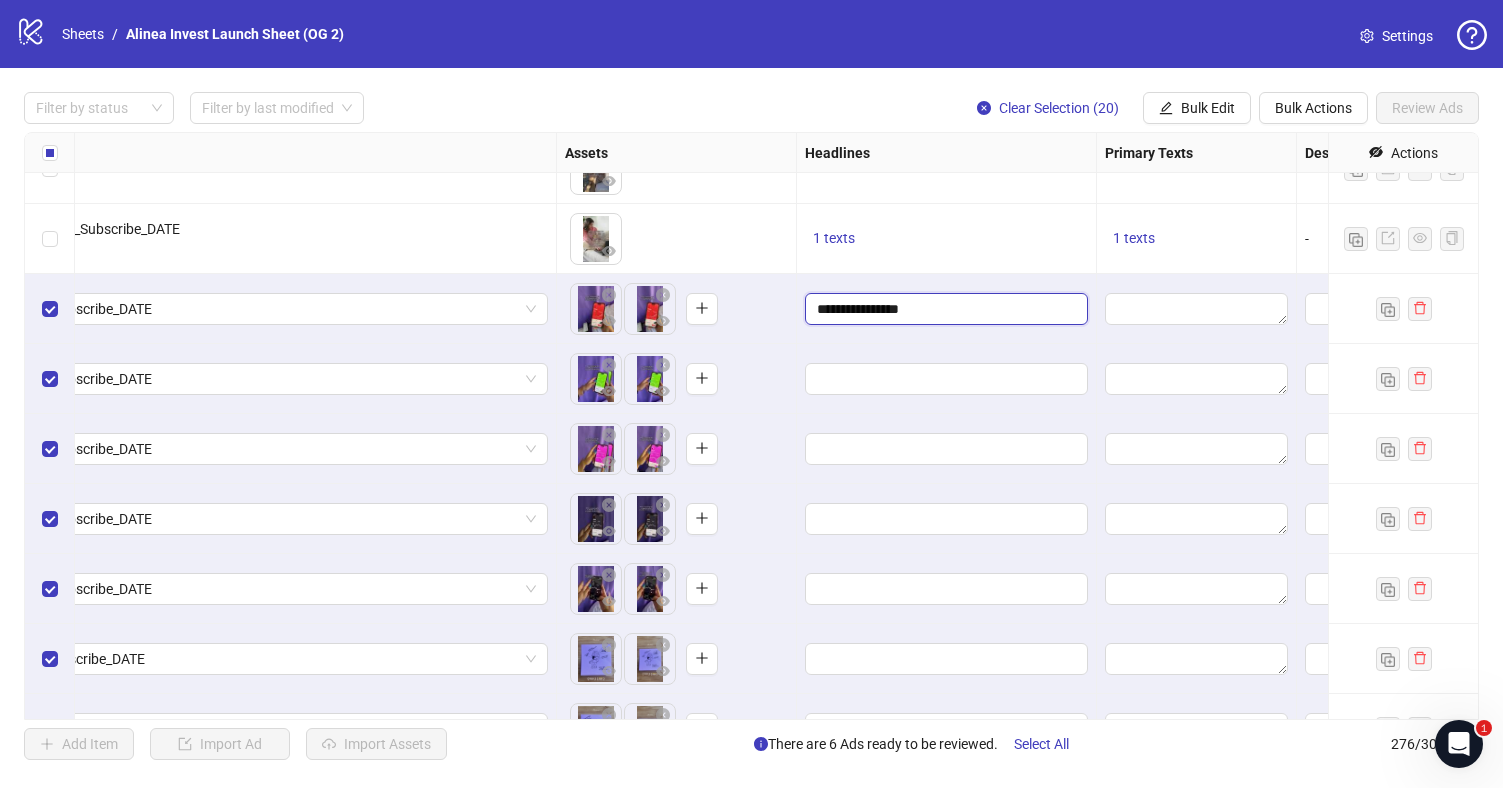 click on "**********" at bounding box center (944, 309) 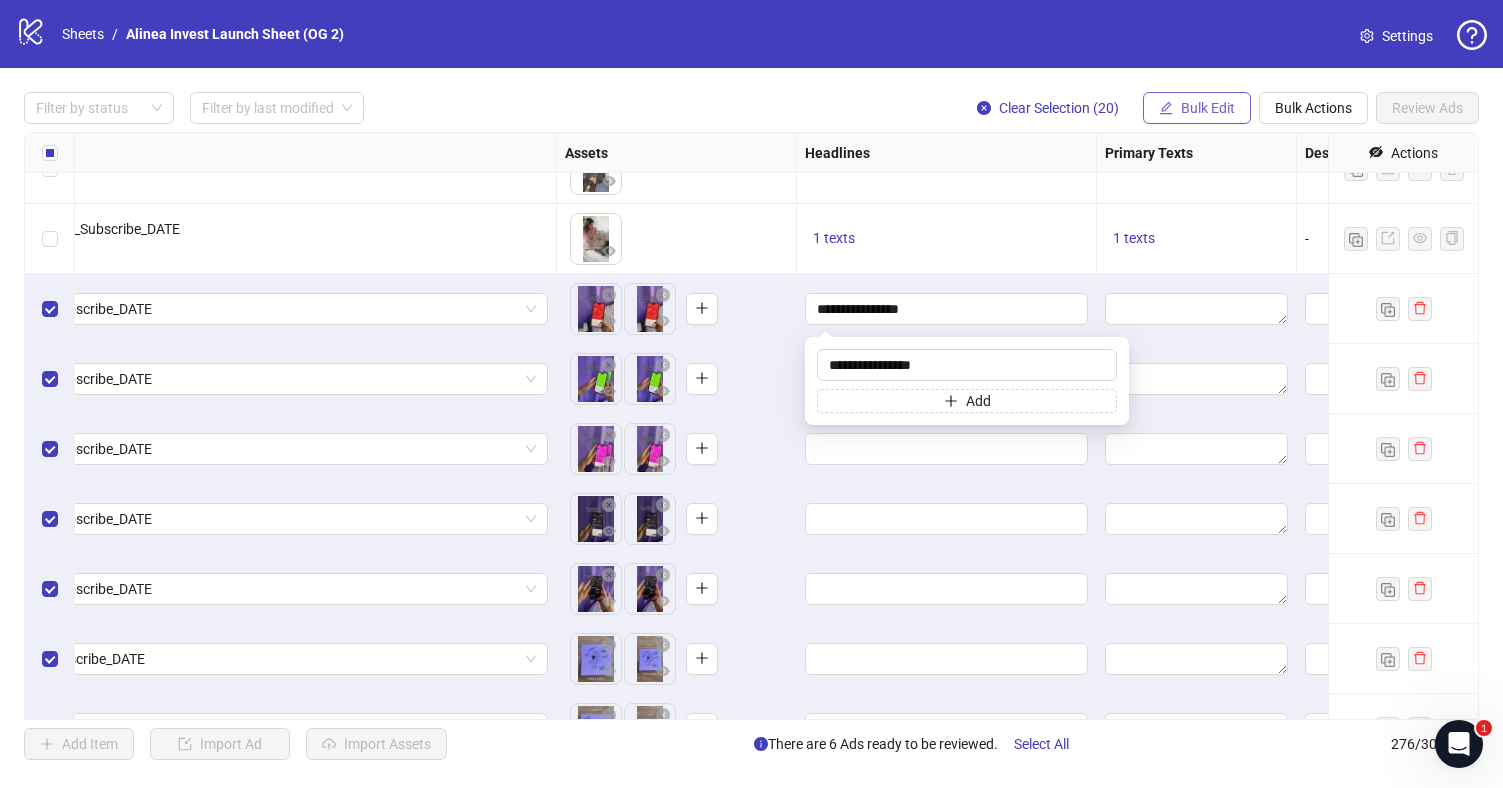 click on "Bulk Edit" at bounding box center [1208, 108] 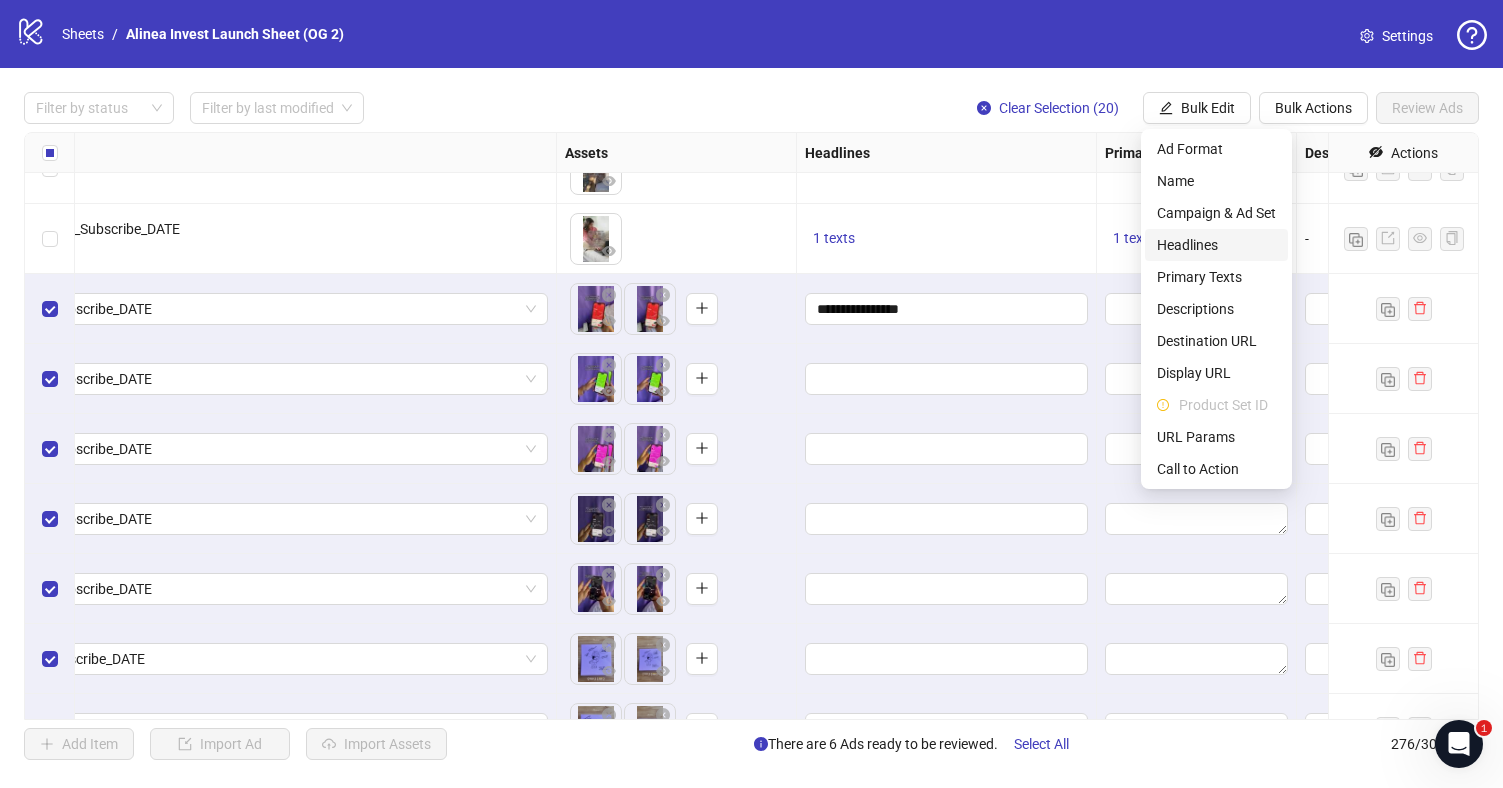 click on "Headlines" at bounding box center (1216, 245) 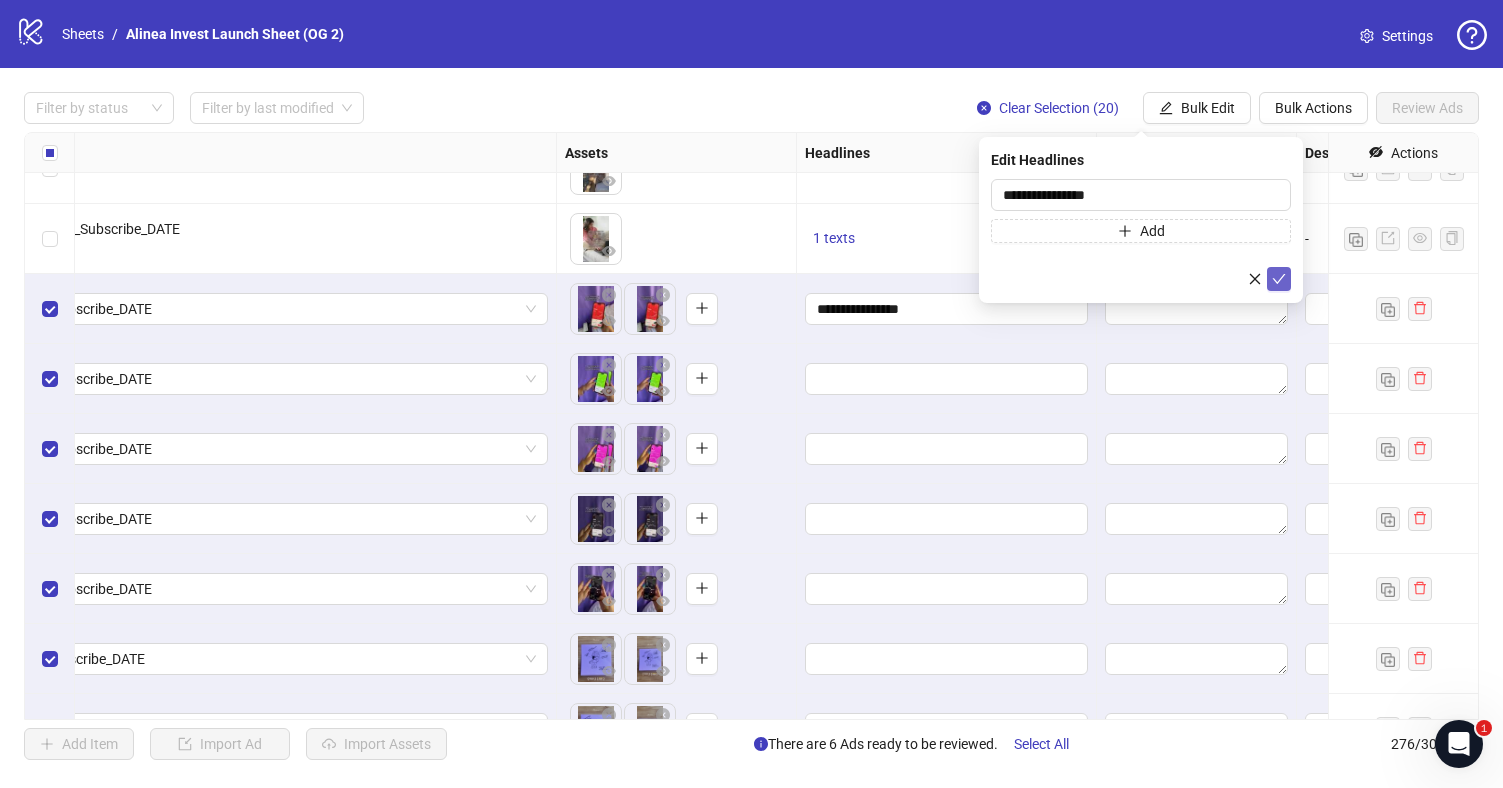 click 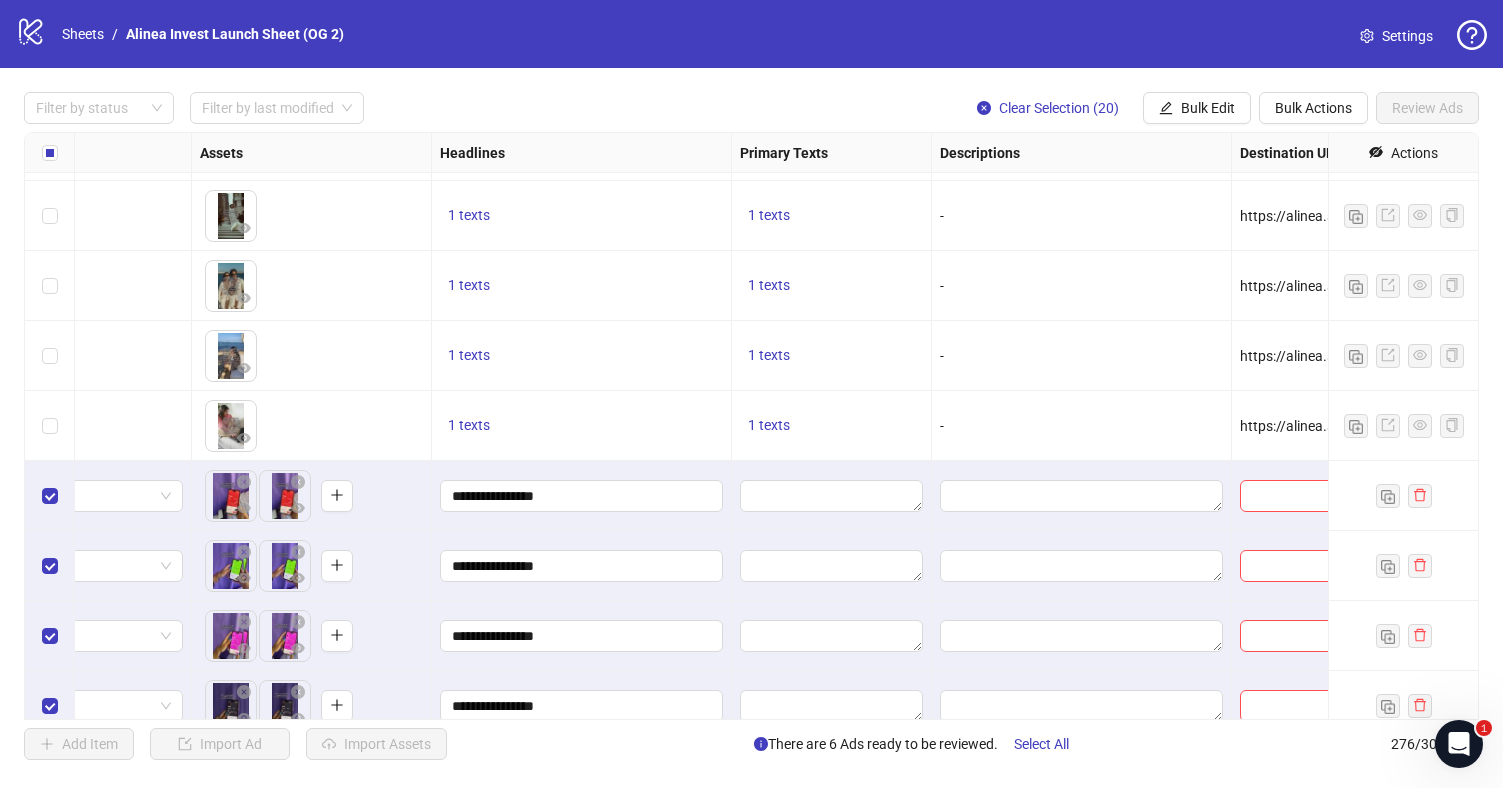 scroll, scrollTop: 17573, scrollLeft: 1875, axis: both 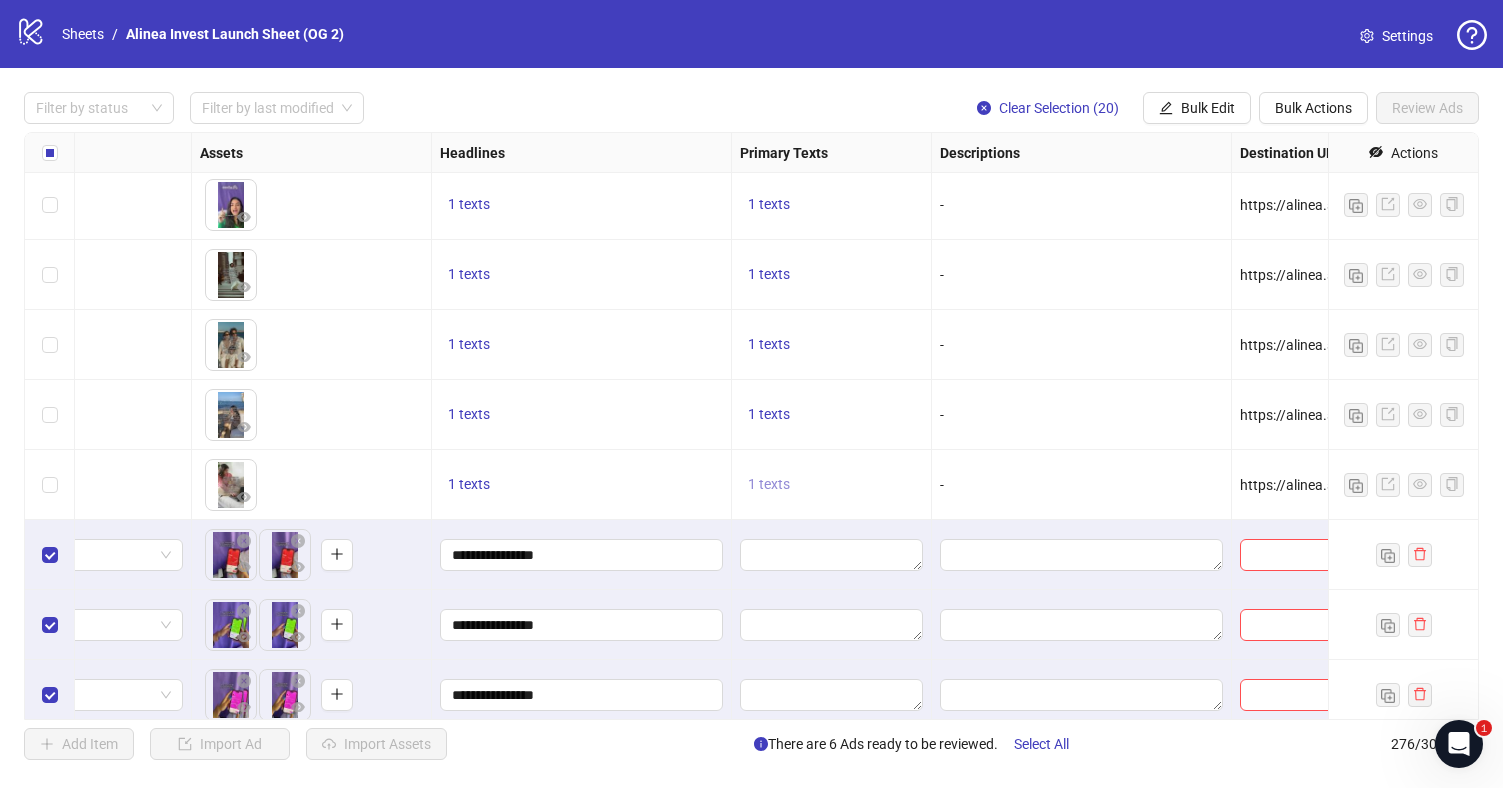 click on "1 texts" at bounding box center (769, 484) 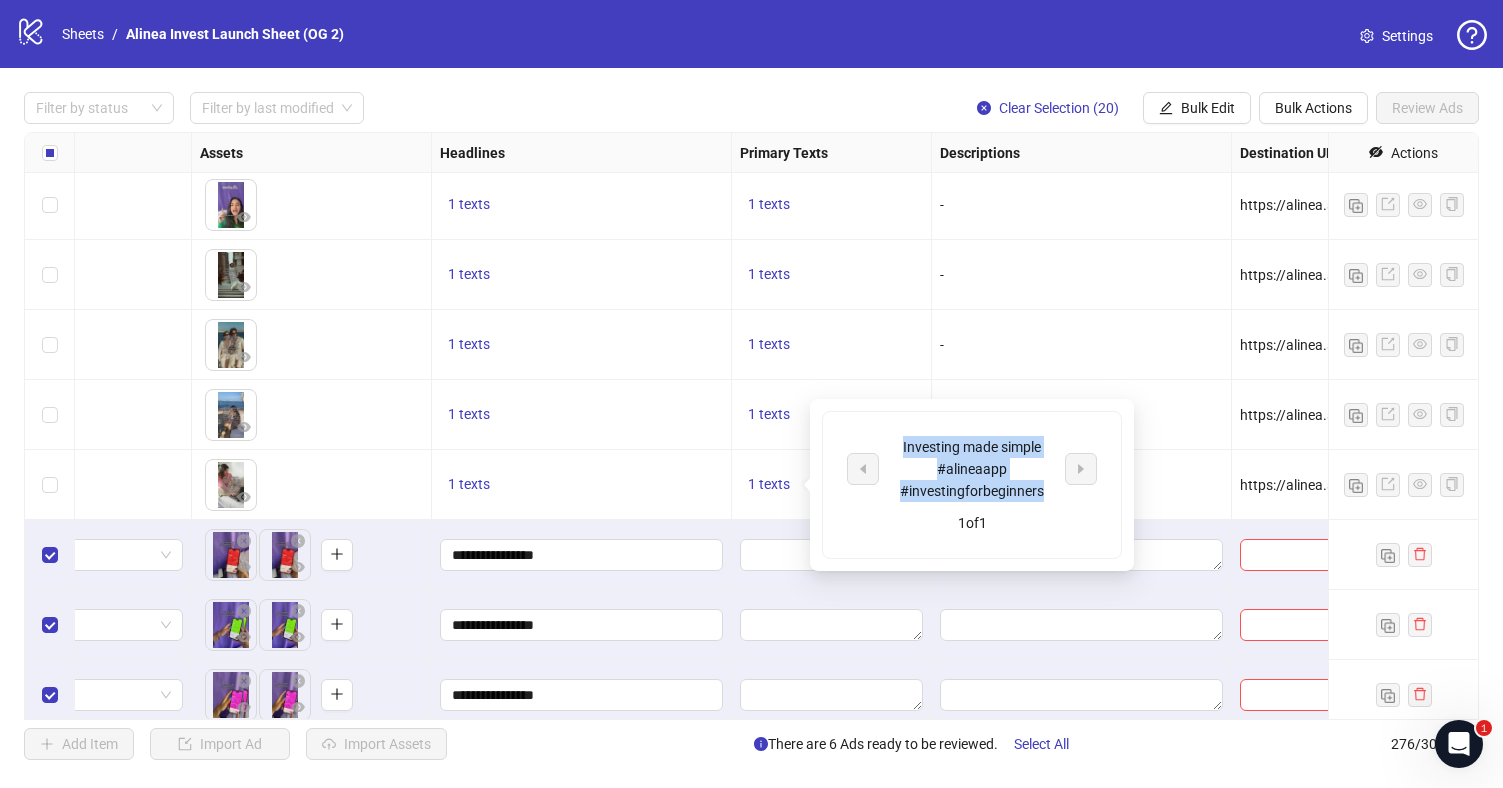 drag, startPoint x: 900, startPoint y: 444, endPoint x: 1051, endPoint y: 497, distance: 160.03125 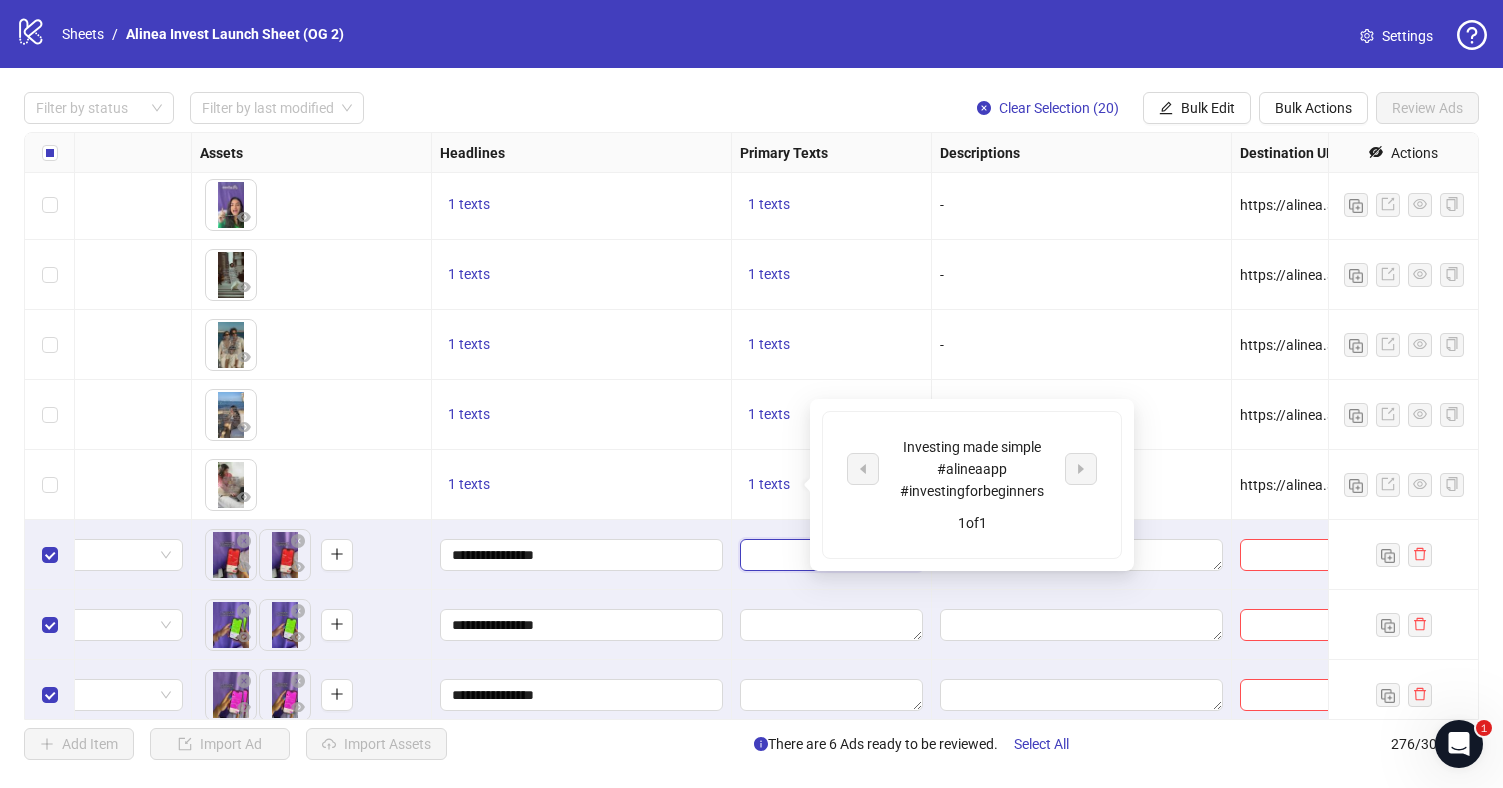 click at bounding box center [831, 555] 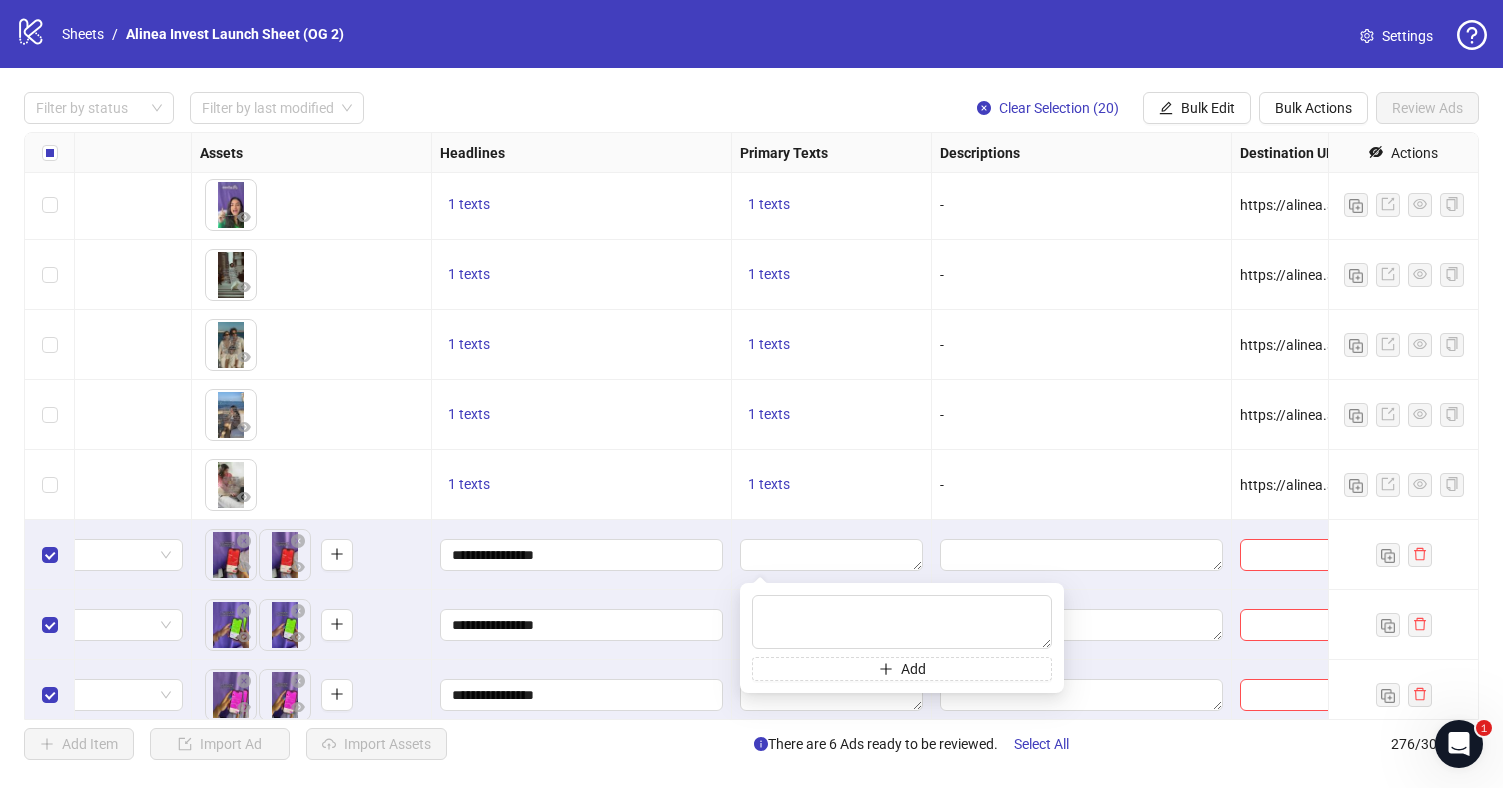 type on "**********" 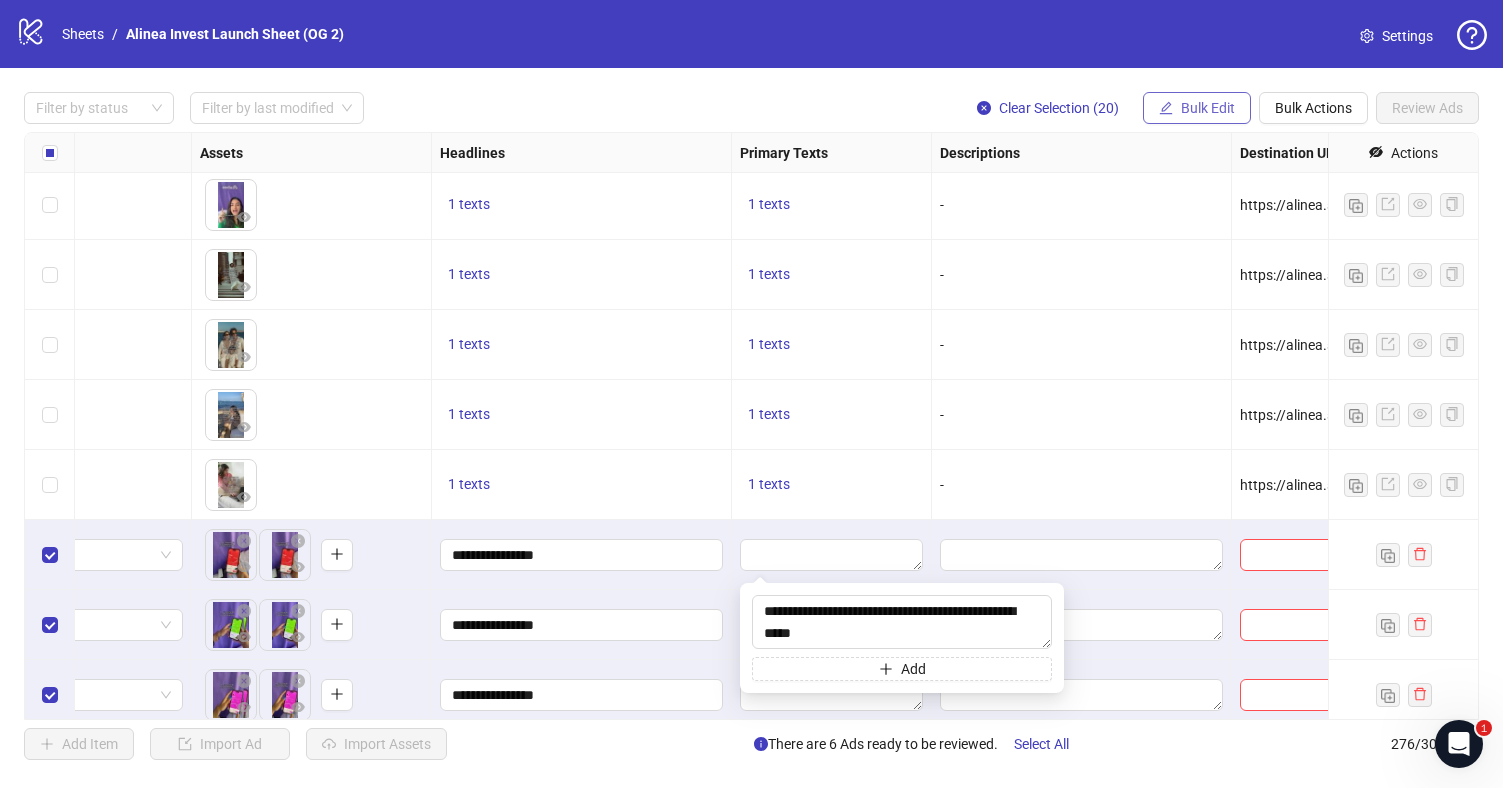 click on "Bulk Edit" at bounding box center [1208, 108] 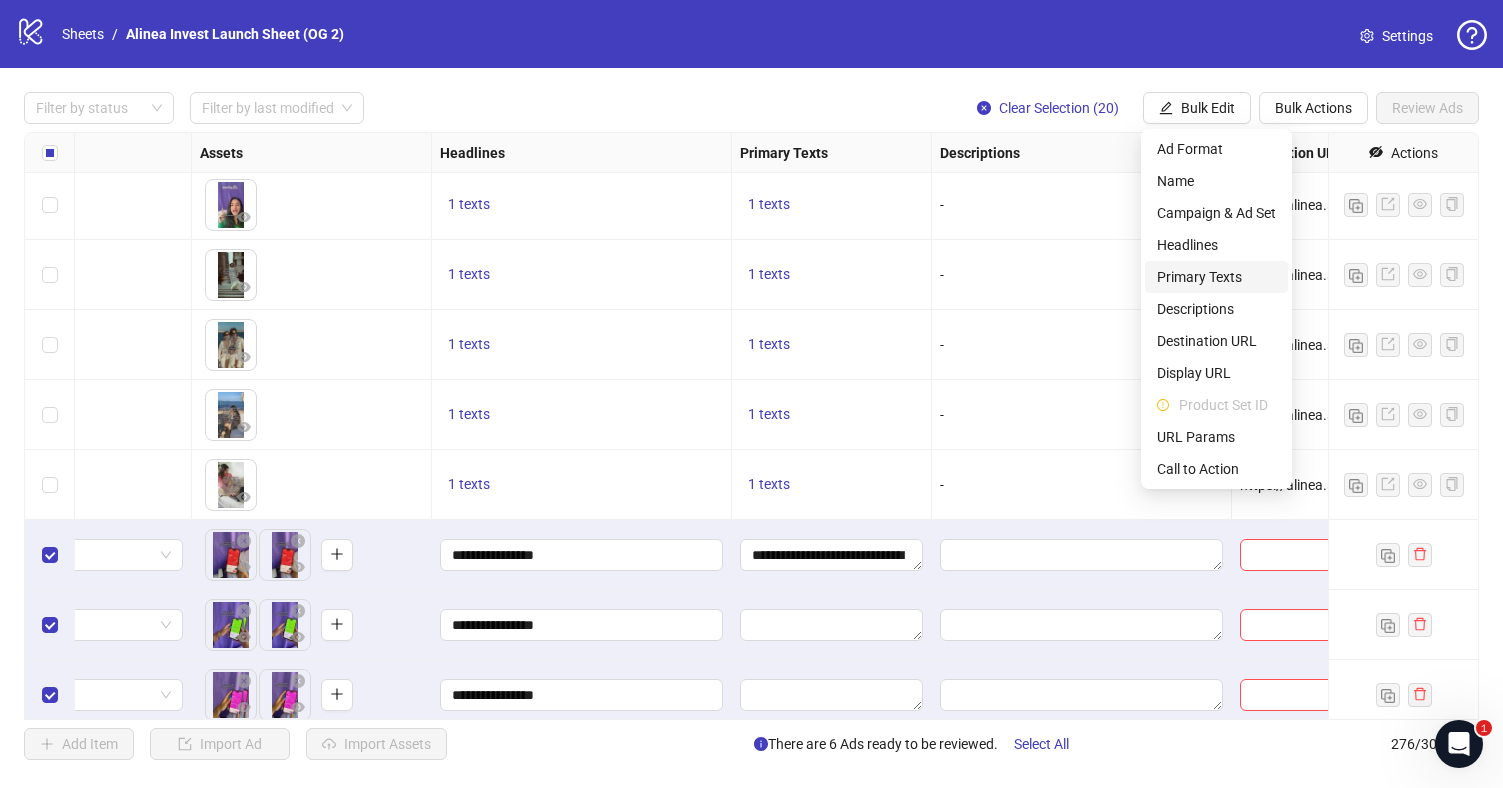 click on "Primary Texts" at bounding box center (1216, 277) 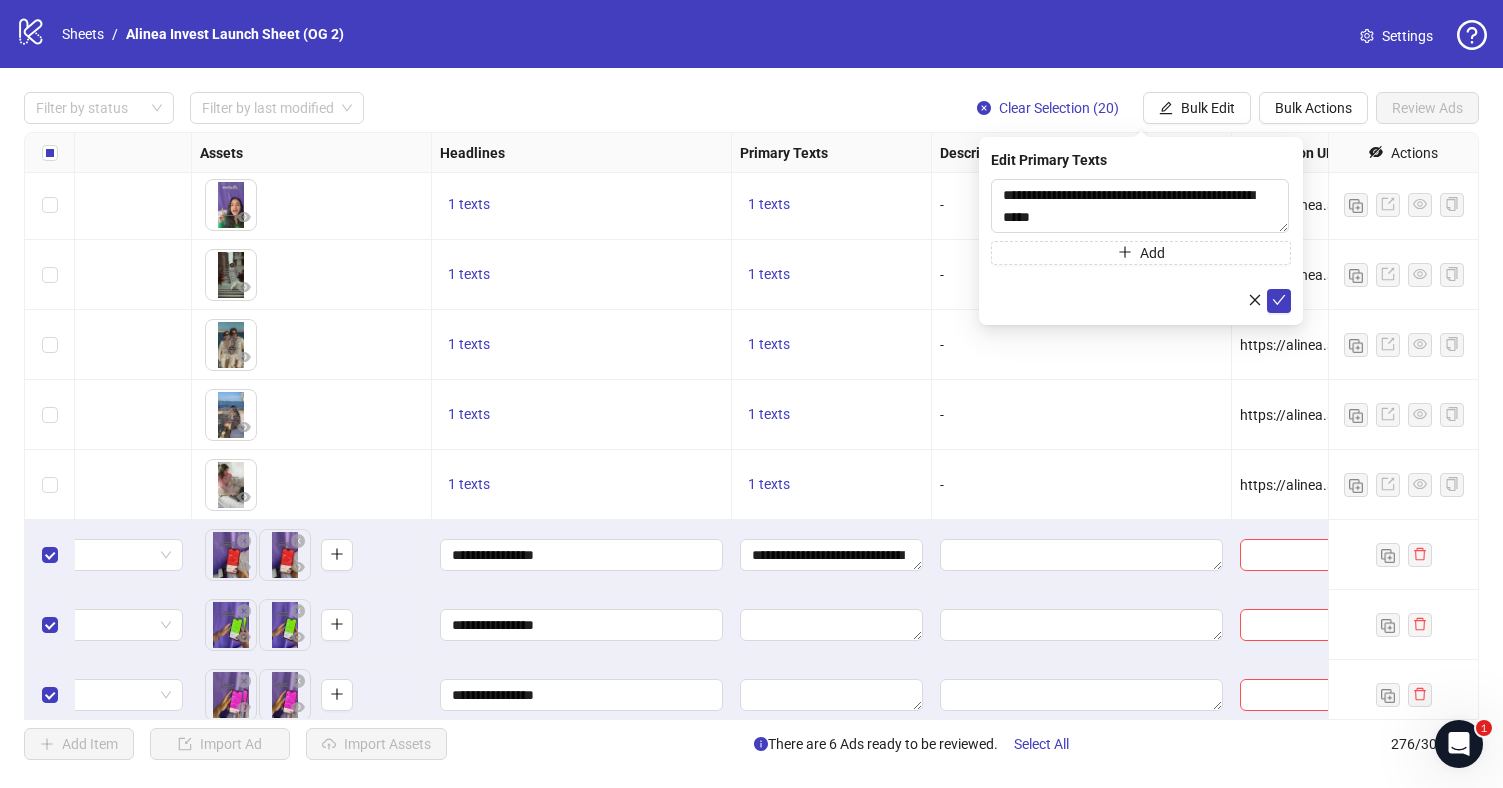 scroll, scrollTop: 17629, scrollLeft: 1875, axis: both 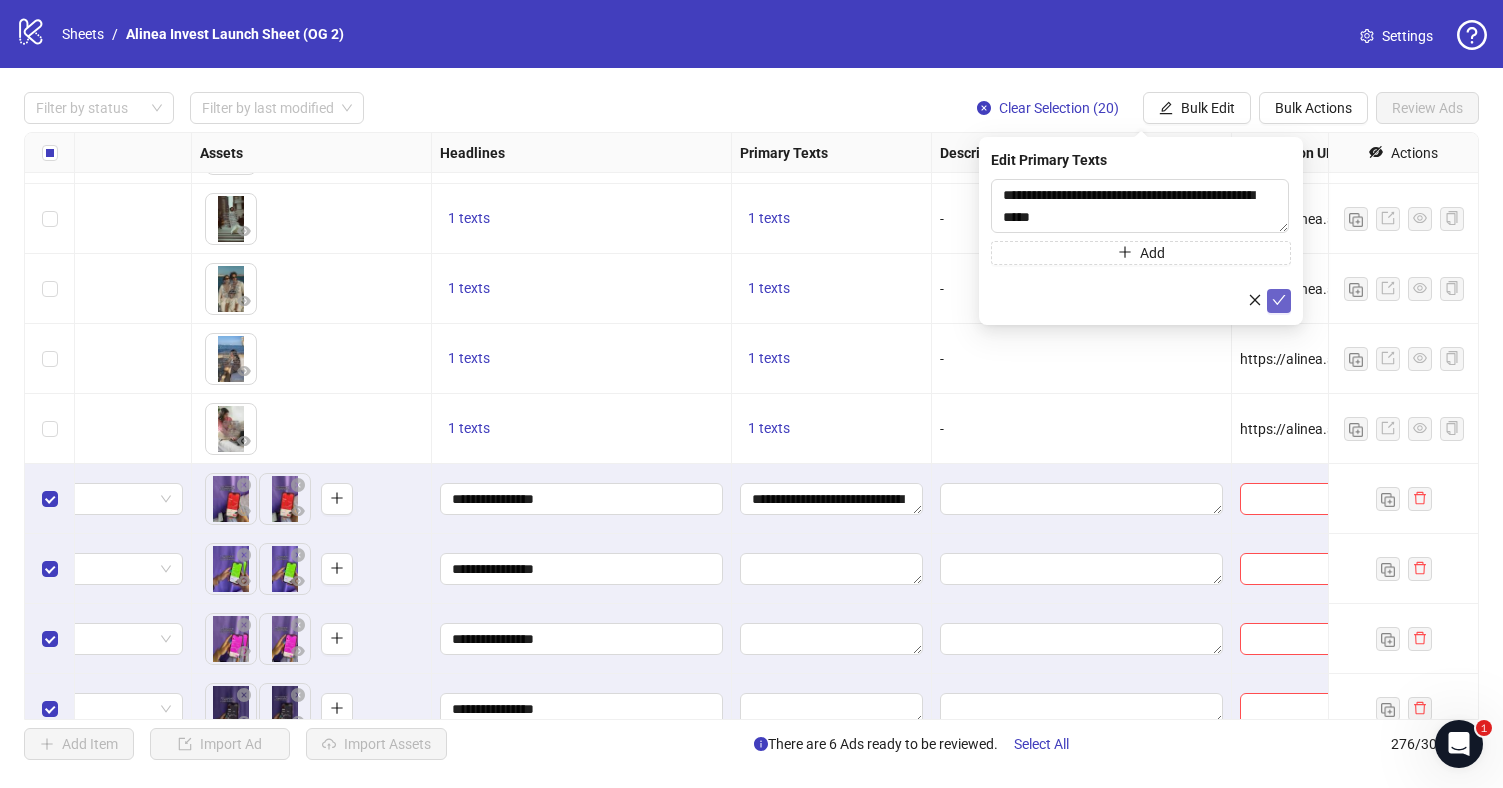 click 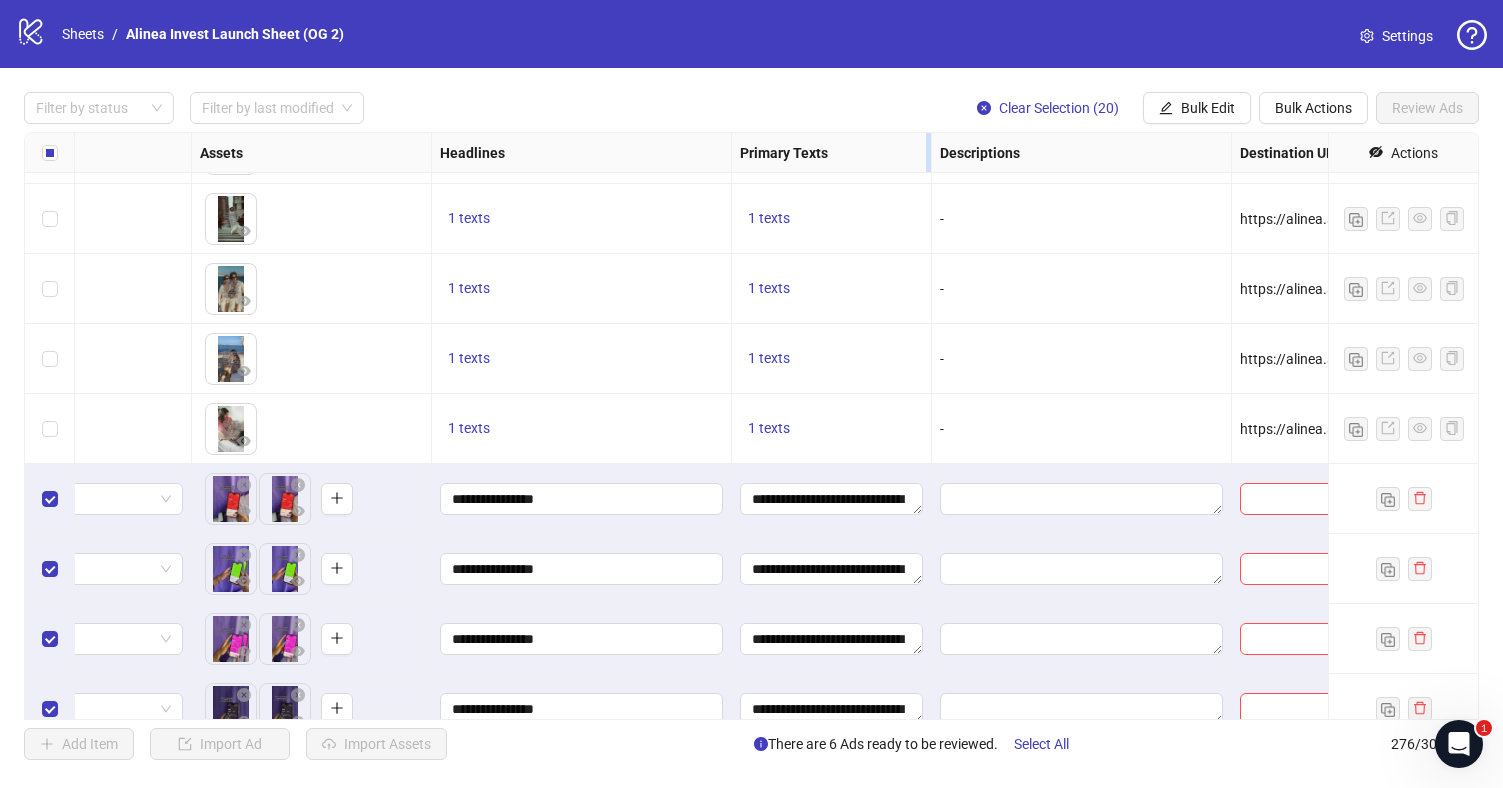 drag, startPoint x: 929, startPoint y: 160, endPoint x: 1084, endPoint y: 160, distance: 155 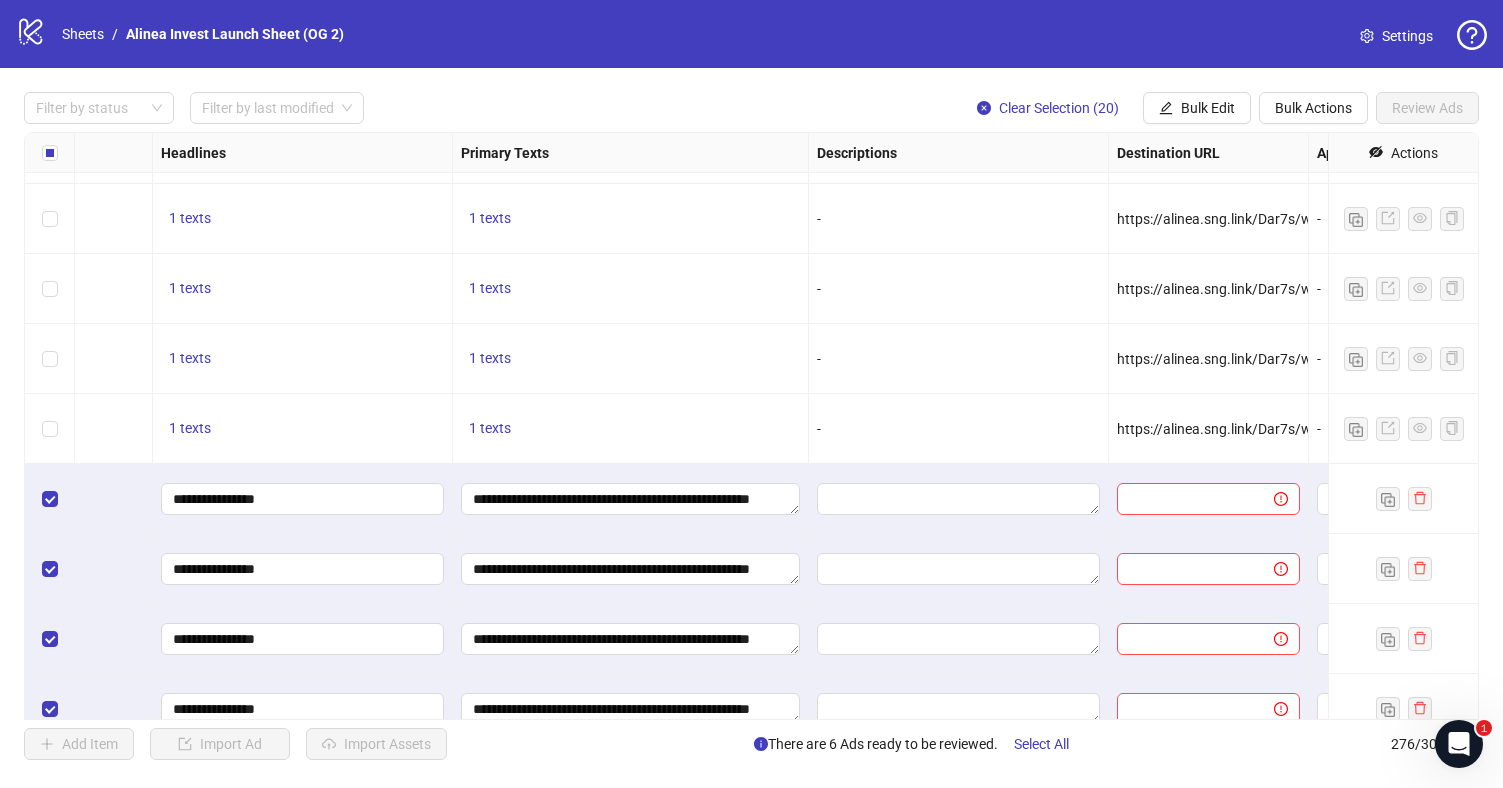 scroll, scrollTop: 17629, scrollLeft: 2537, axis: both 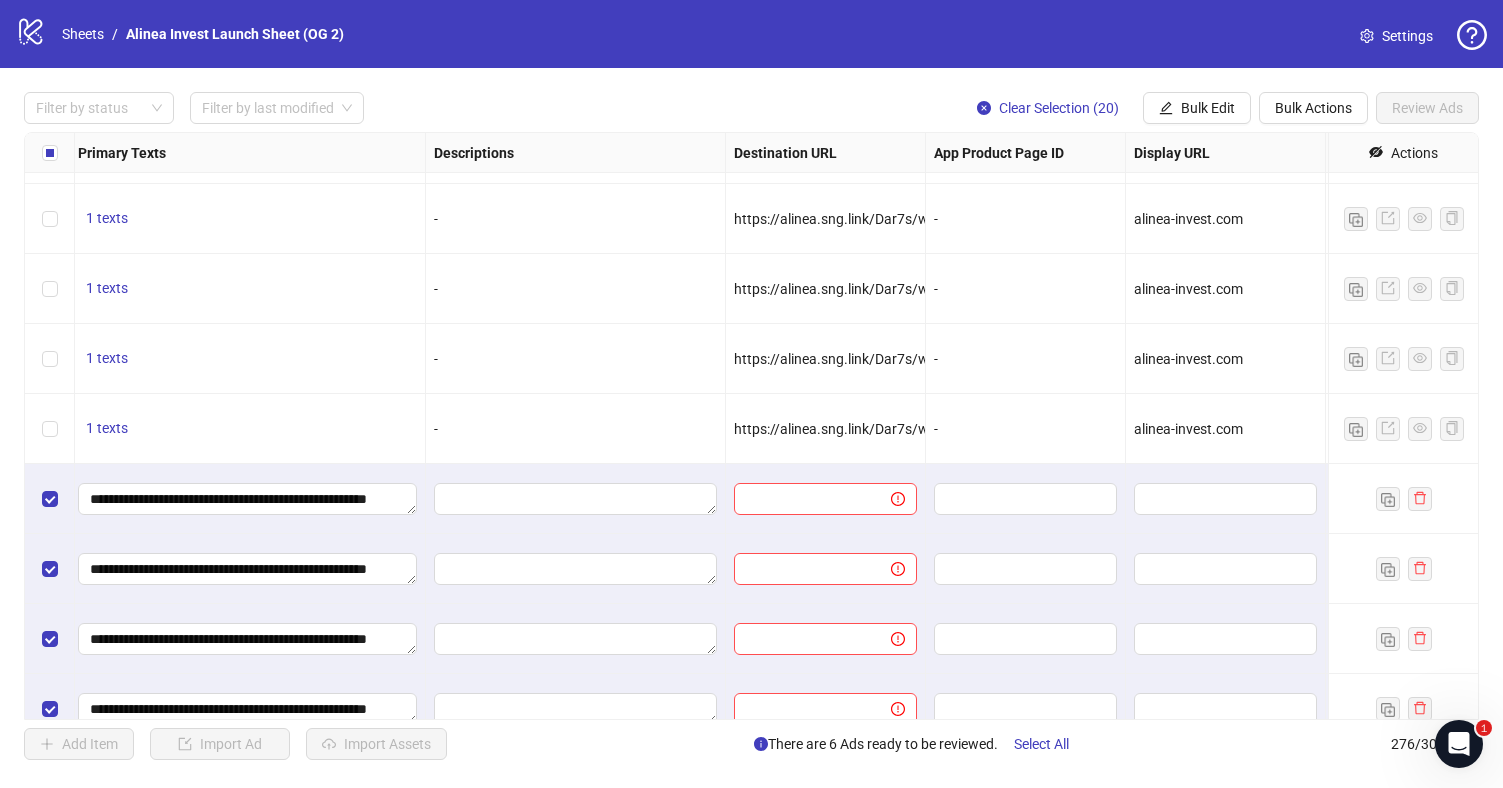 click on "https://alinea.sng.link/Dar7s/wltih?_smtype=3&wpcid={{campaign.id}}&wpsrc=Facebook%20Web&wpcrn={{ad.name}}&pcrn={{ad.name}}&pcid={{campaign.id}}&wpcrid={{ad.id}}&pscid={{adset.id}}&pcn={{campaign.name}}&pcrid={{ad.id}}&wpcn={{campaign.name}}&wpscid={{adset.id}}&pscn={{adset.name}}&_forward_params=1&wpscn={{adset.name}}" at bounding box center [1844, 429] 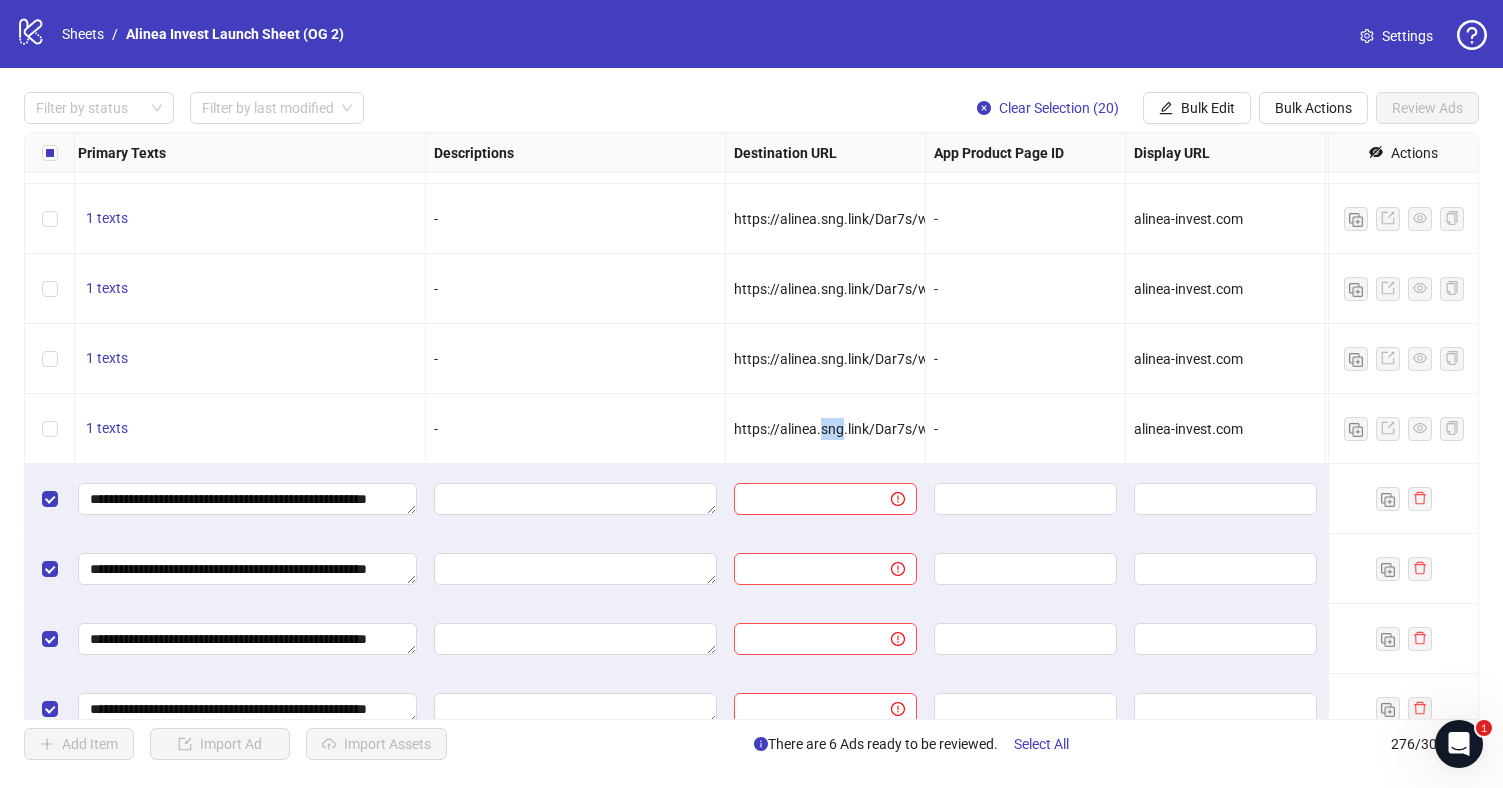 click on "https://alinea.sng.link/Dar7s/wltih?_smtype=3&wpcid={{campaign.id}}&wpsrc=Facebook%20Web&wpcrn={{ad.name}}&pcrn={{ad.name}}&pcid={{campaign.id}}&wpcrid={{ad.id}}&pscid={{adset.id}}&pcn={{campaign.name}}&pcrid={{ad.id}}&wpcn={{campaign.name}}&wpscid={{adset.id}}&pscn={{adset.name}}&_forward_params=1&wpscn={{adset.name}}" at bounding box center (1844, 429) 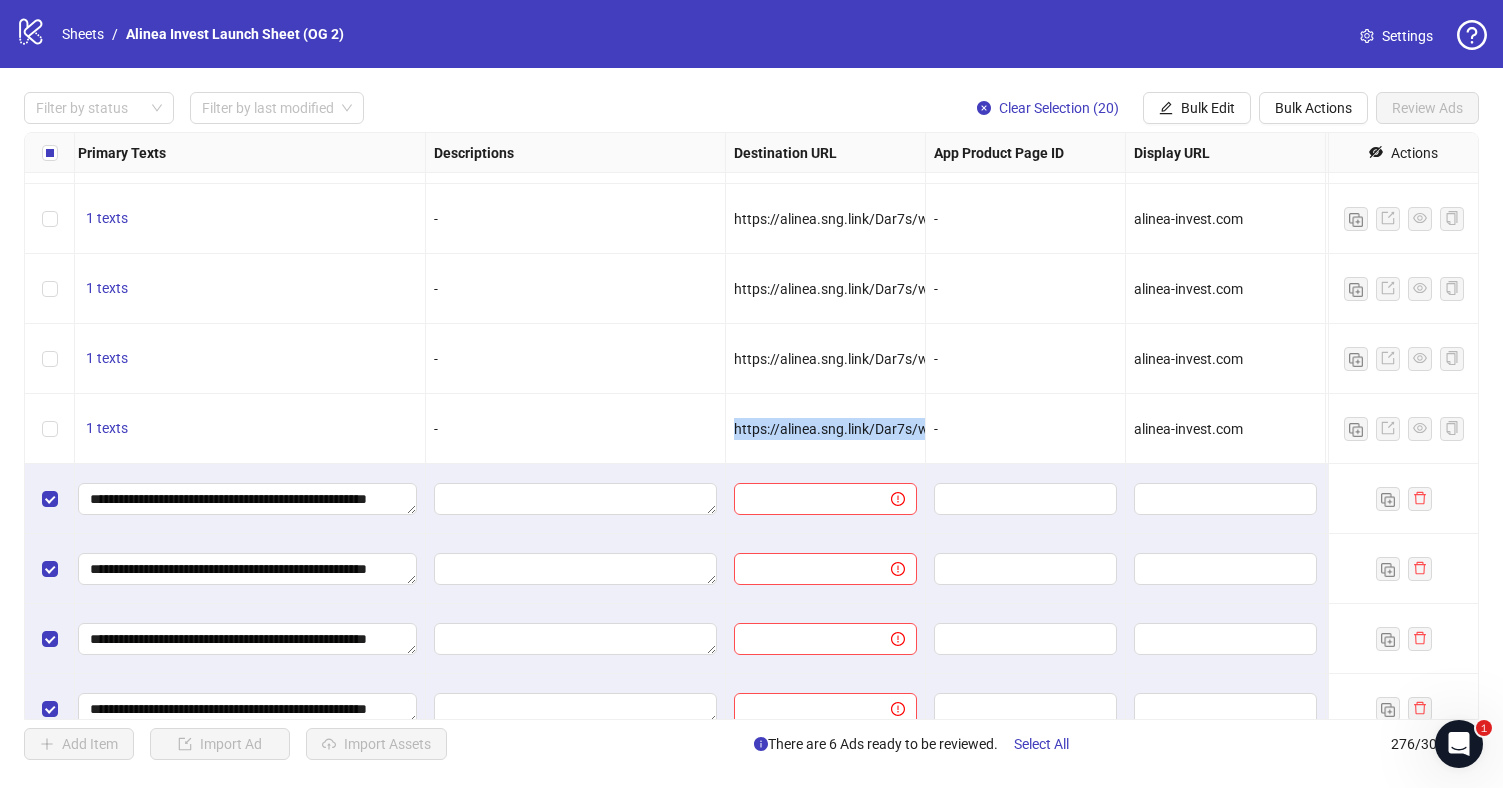 click on "https://alinea.sng.link/Dar7s/wltih?_smtype=3&wpcid={{campaign.id}}&wpsrc=Facebook%20Web&wpcrn={{ad.name}}&pcrn={{ad.name}}&pcid={{campaign.id}}&wpcrid={{ad.id}}&pscid={{adset.id}}&pcn={{campaign.name}}&pcrid={{ad.id}}&wpcn={{campaign.name}}&wpscid={{adset.id}}&pscn={{adset.name}}&_forward_params=1&wpscn={{adset.name}}" at bounding box center [1844, 429] 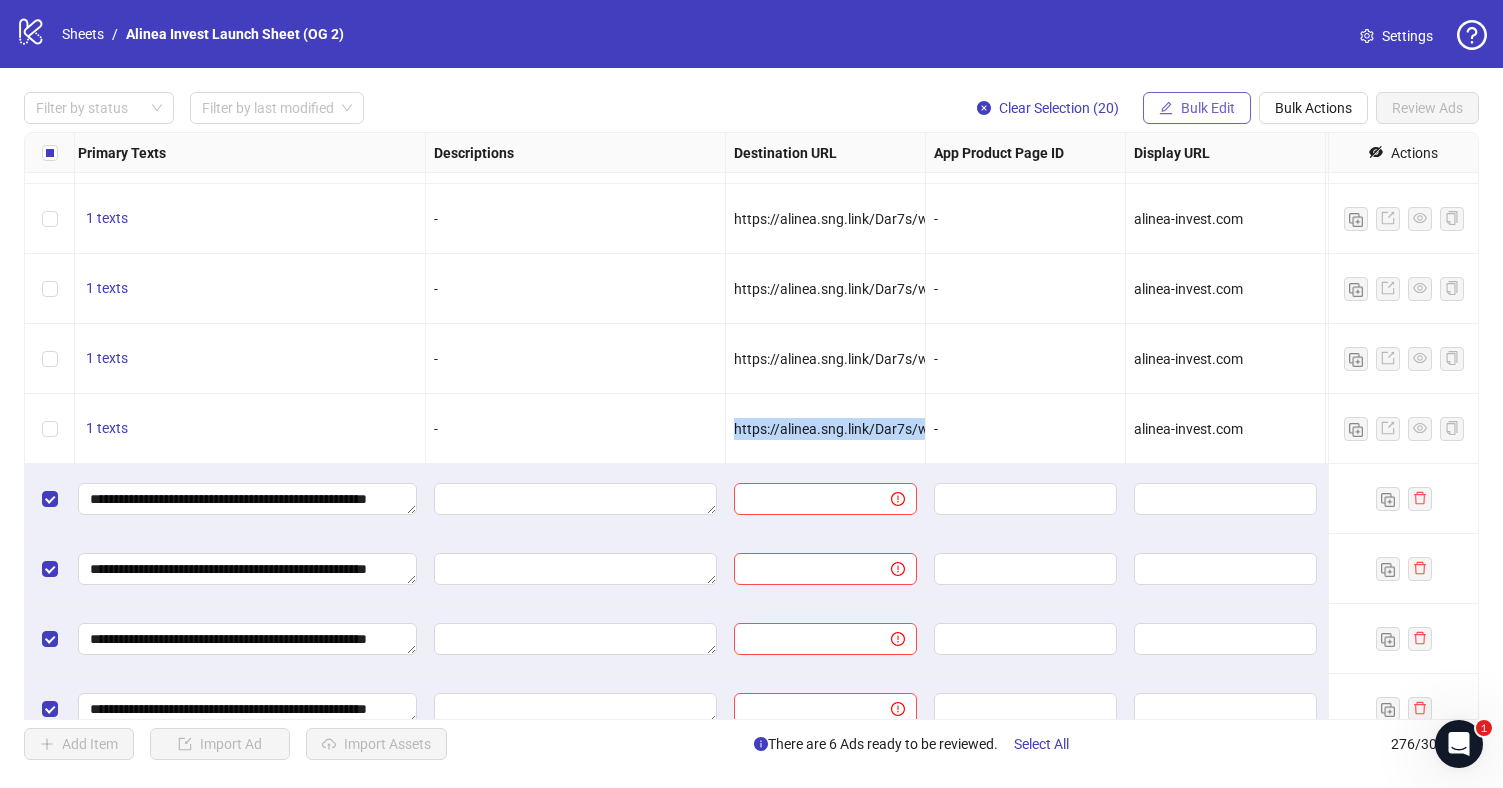click on "Bulk Edit" at bounding box center (1208, 108) 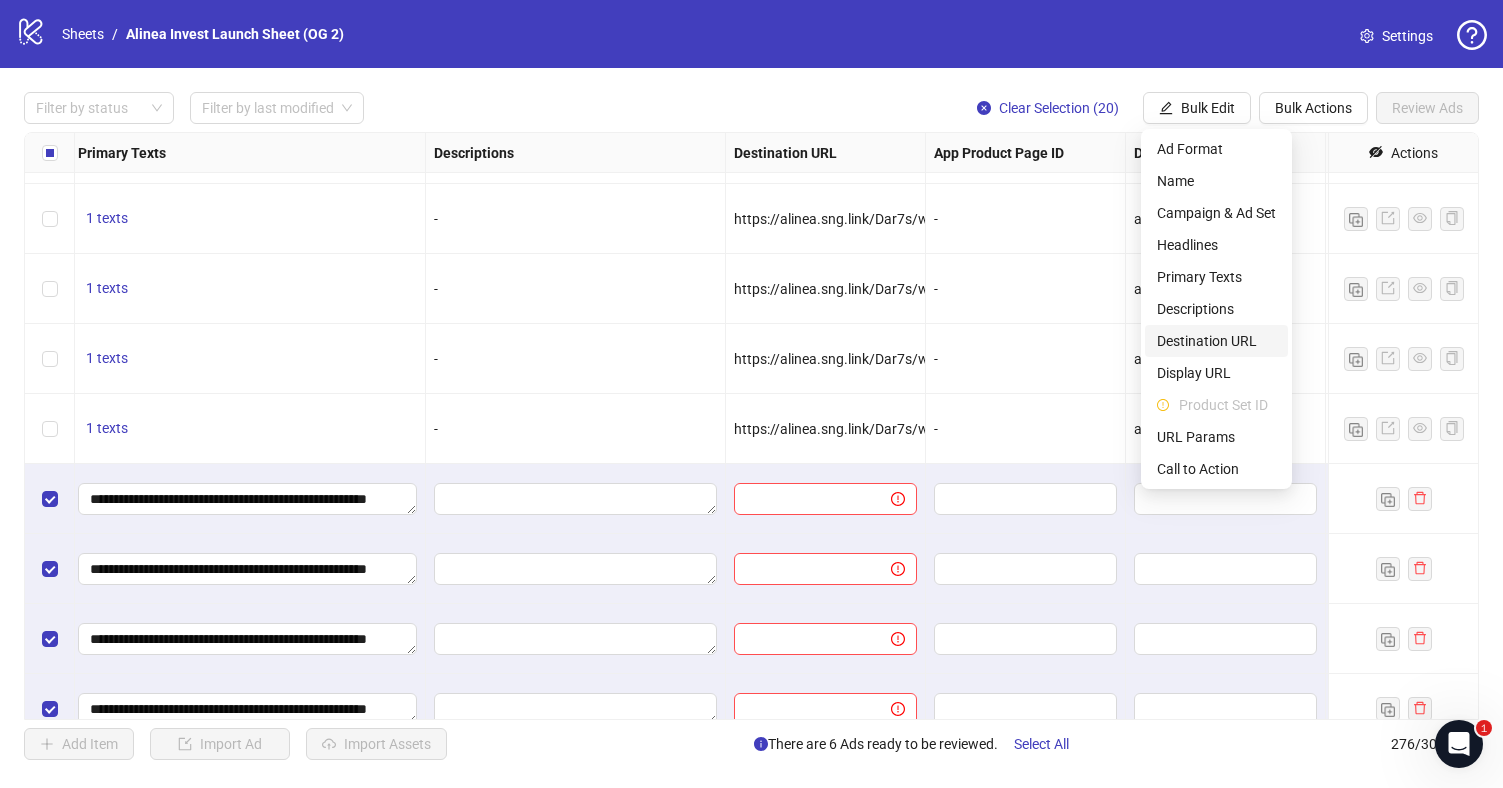 click on "Destination URL" at bounding box center [1216, 341] 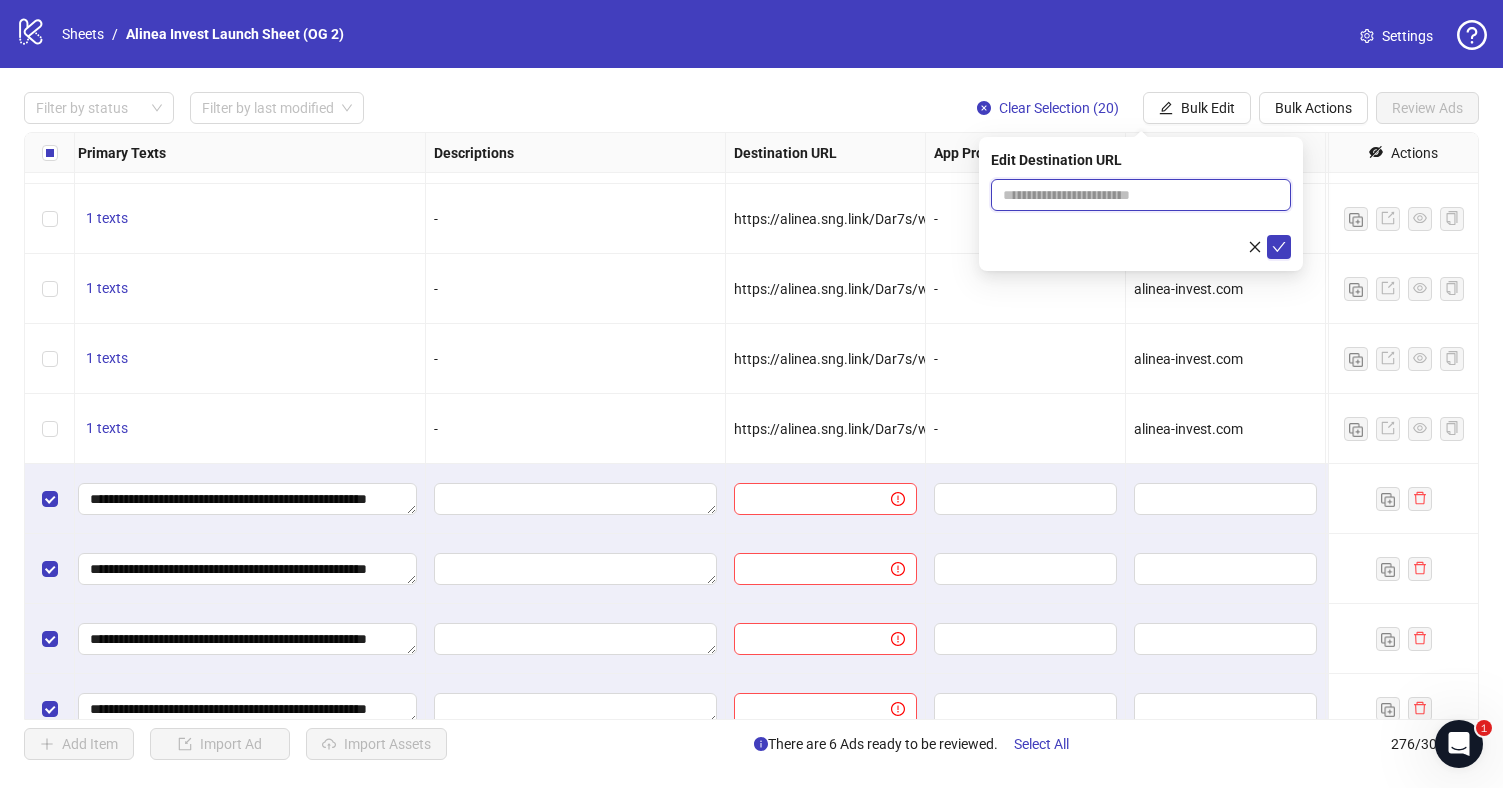 click at bounding box center [1133, 195] 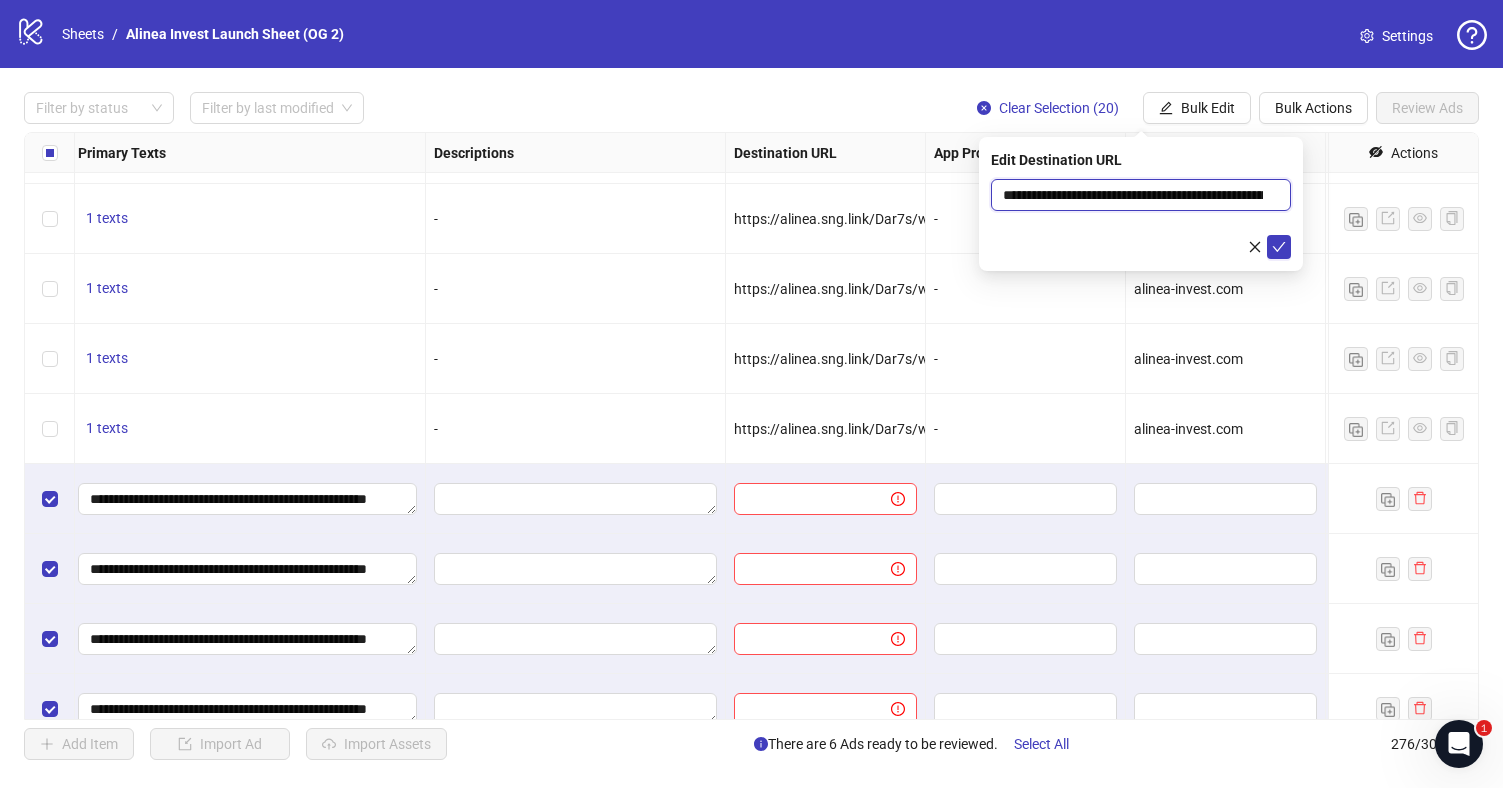scroll, scrollTop: 0, scrollLeft: 1928, axis: horizontal 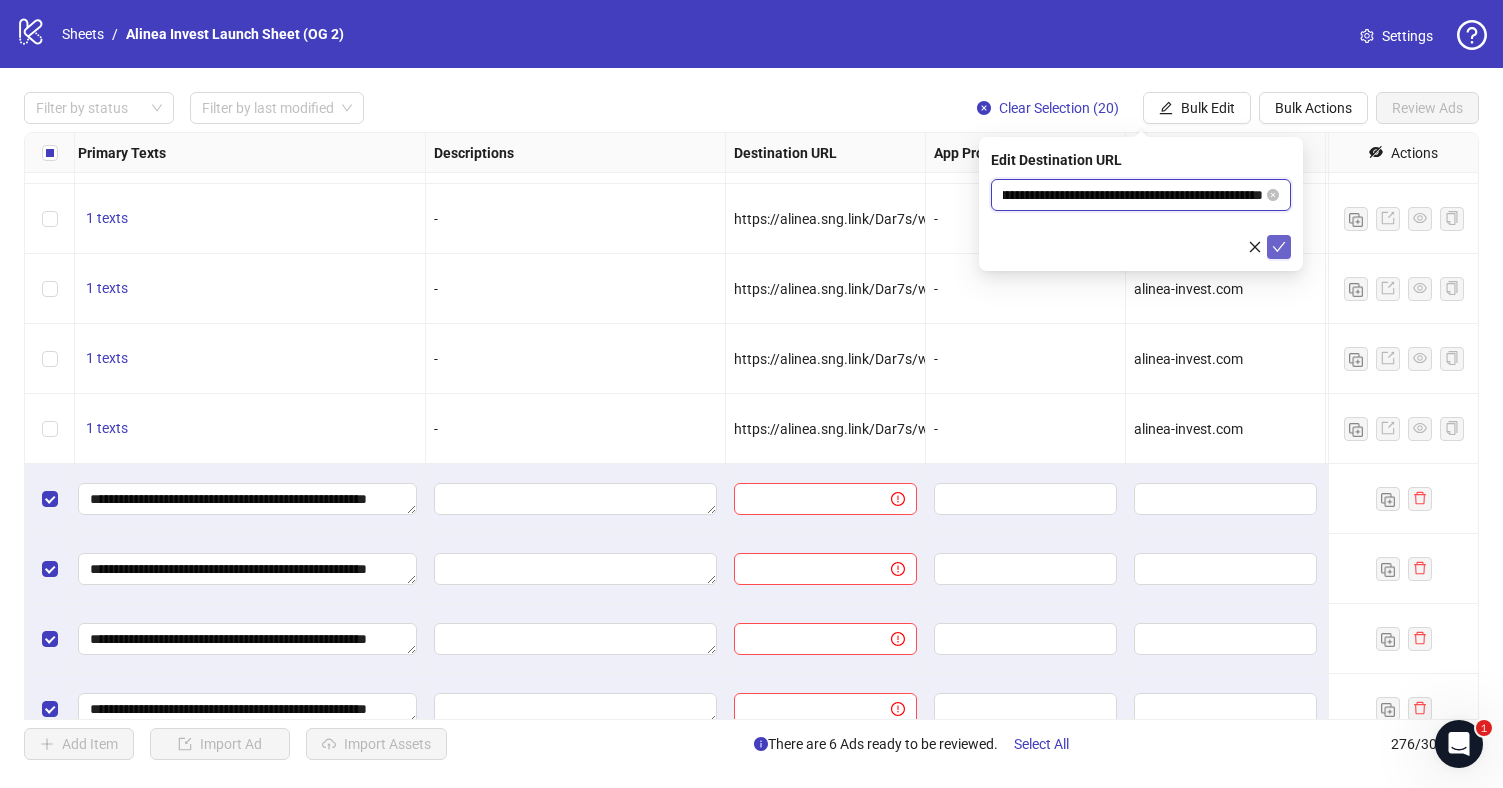 type on "**********" 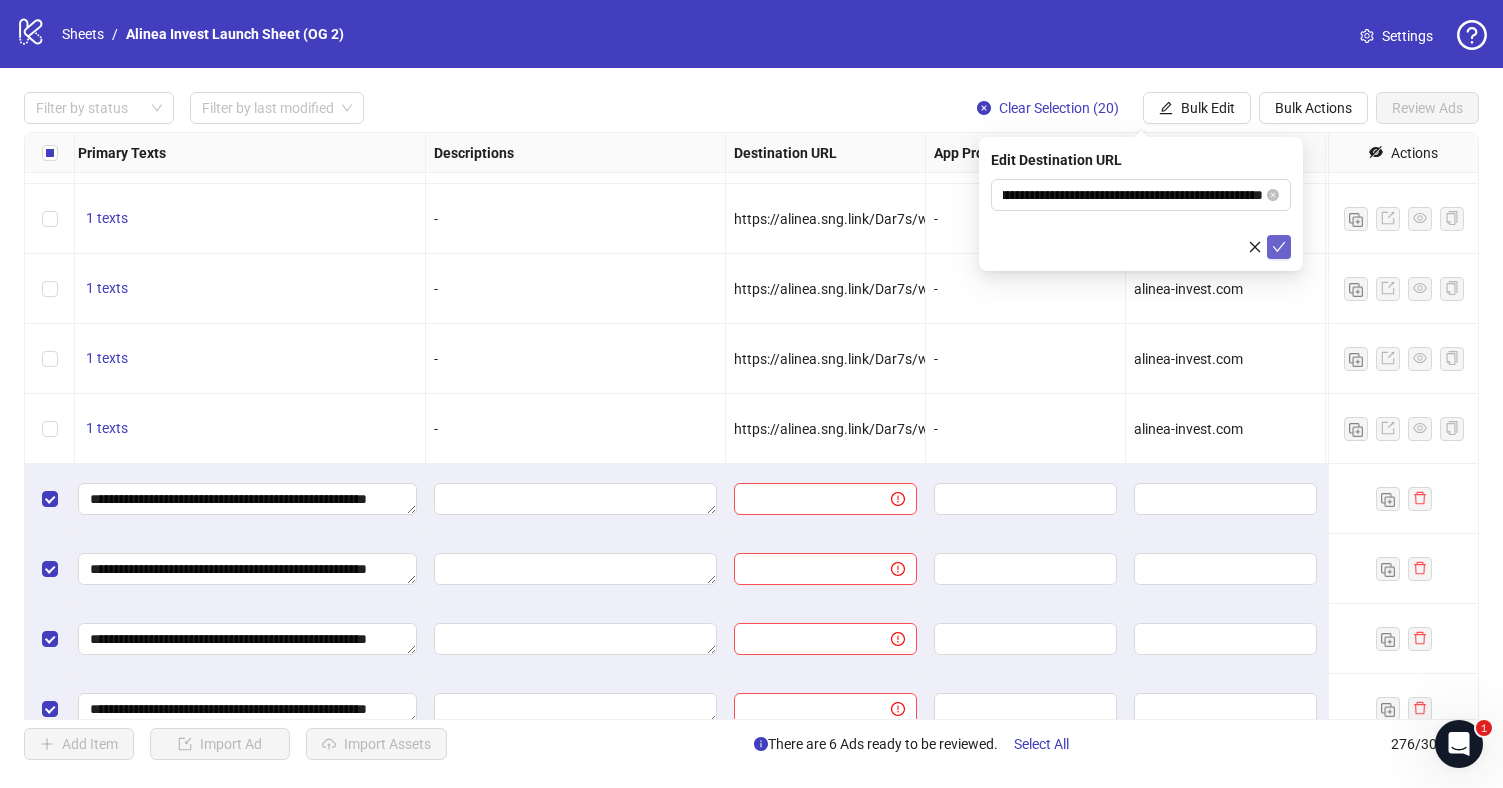 click 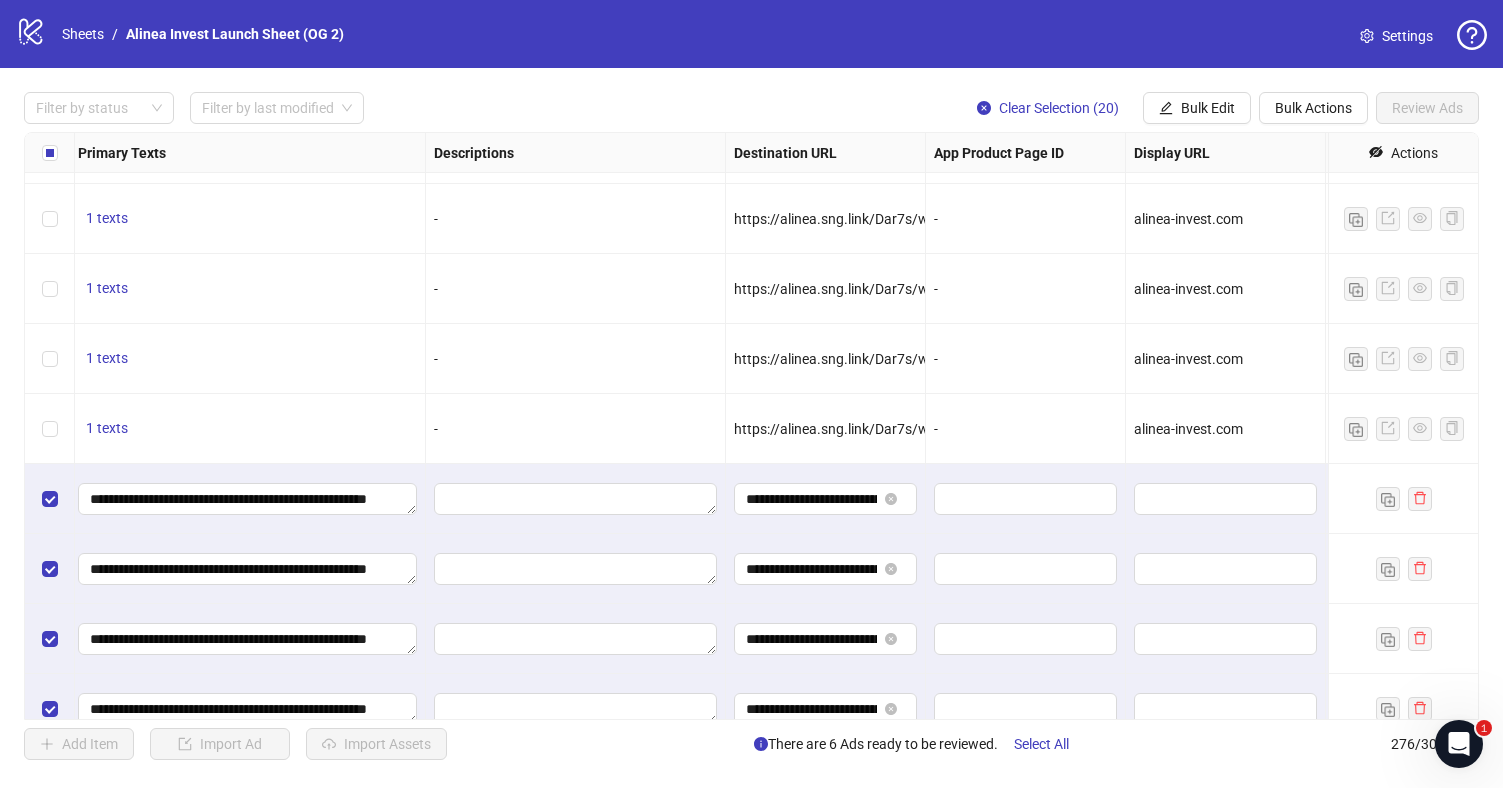 scroll, scrollTop: 17629, scrollLeft: 2757, axis: both 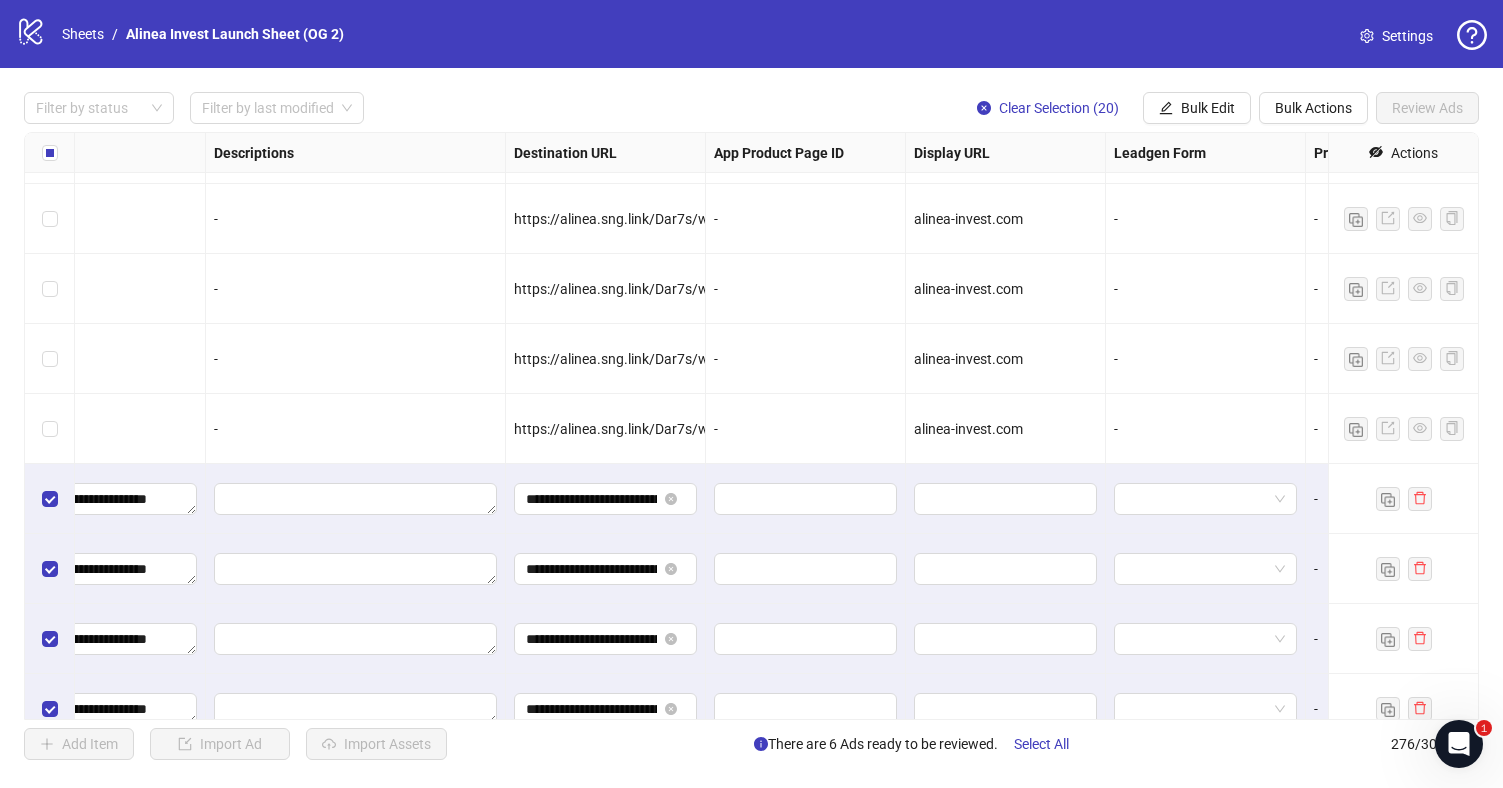 click on "alinea-invest.com" at bounding box center [968, 429] 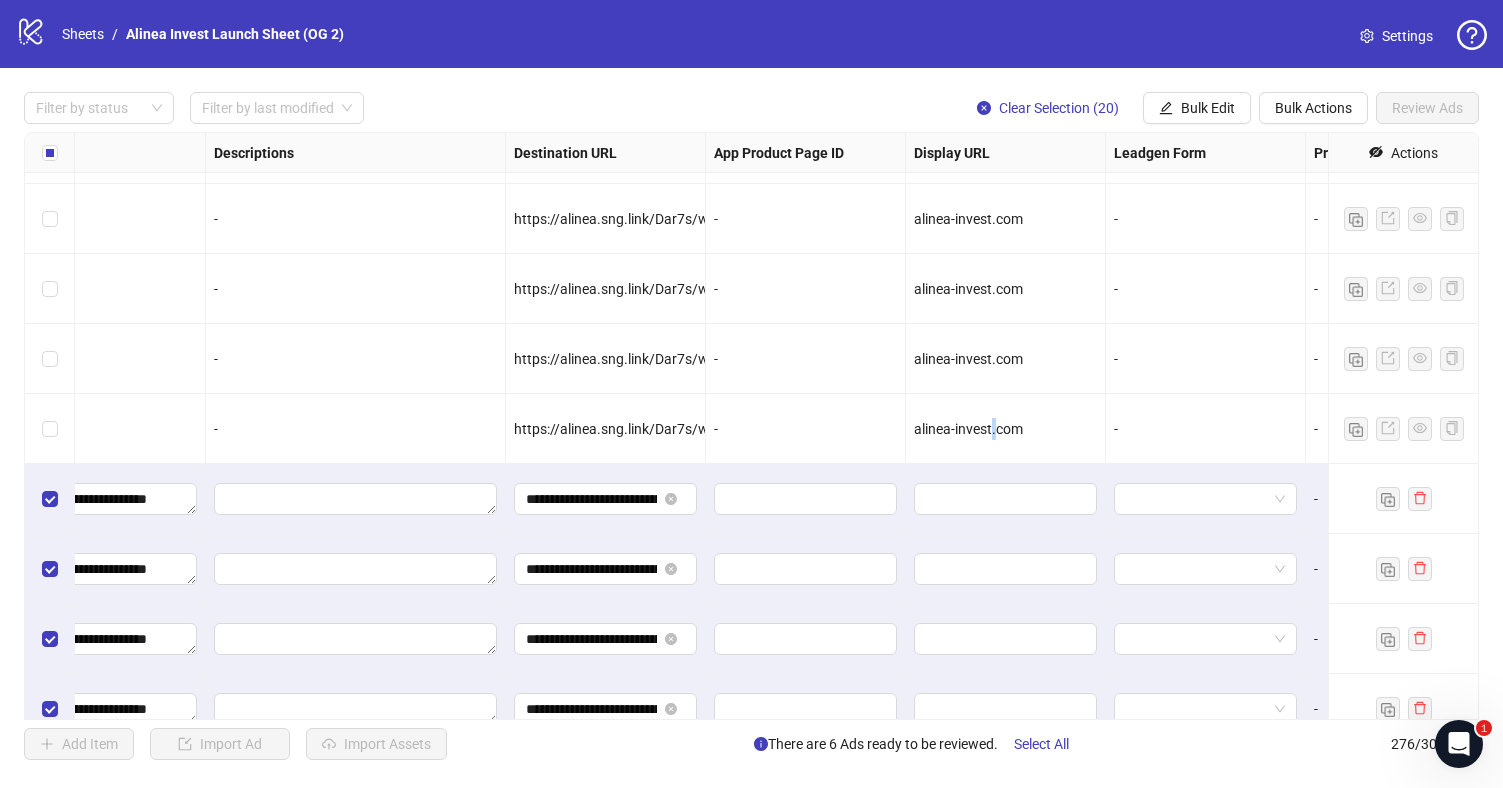 click on "alinea-invest.com" at bounding box center [968, 429] 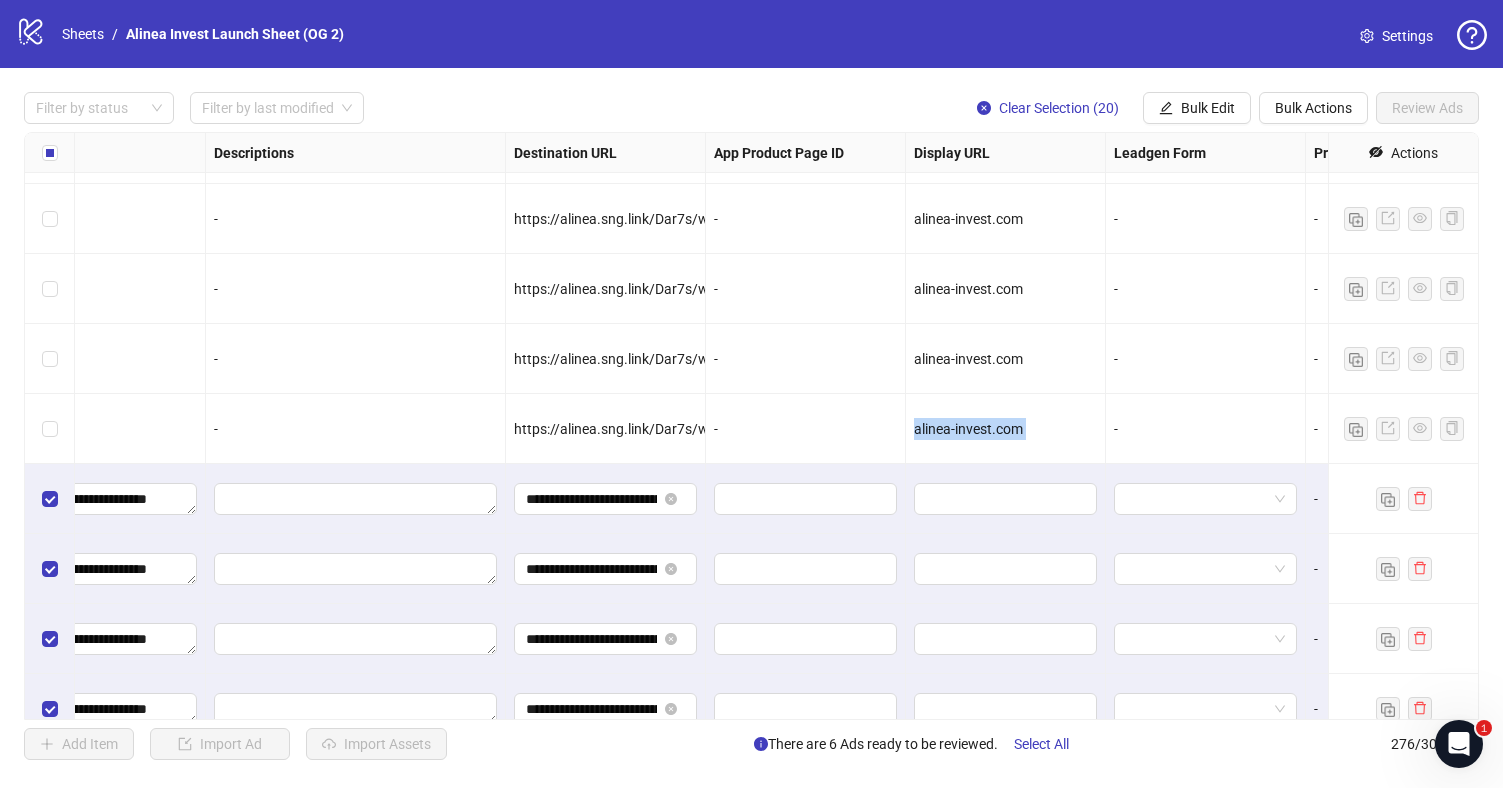 click on "alinea-invest.com" at bounding box center [968, 429] 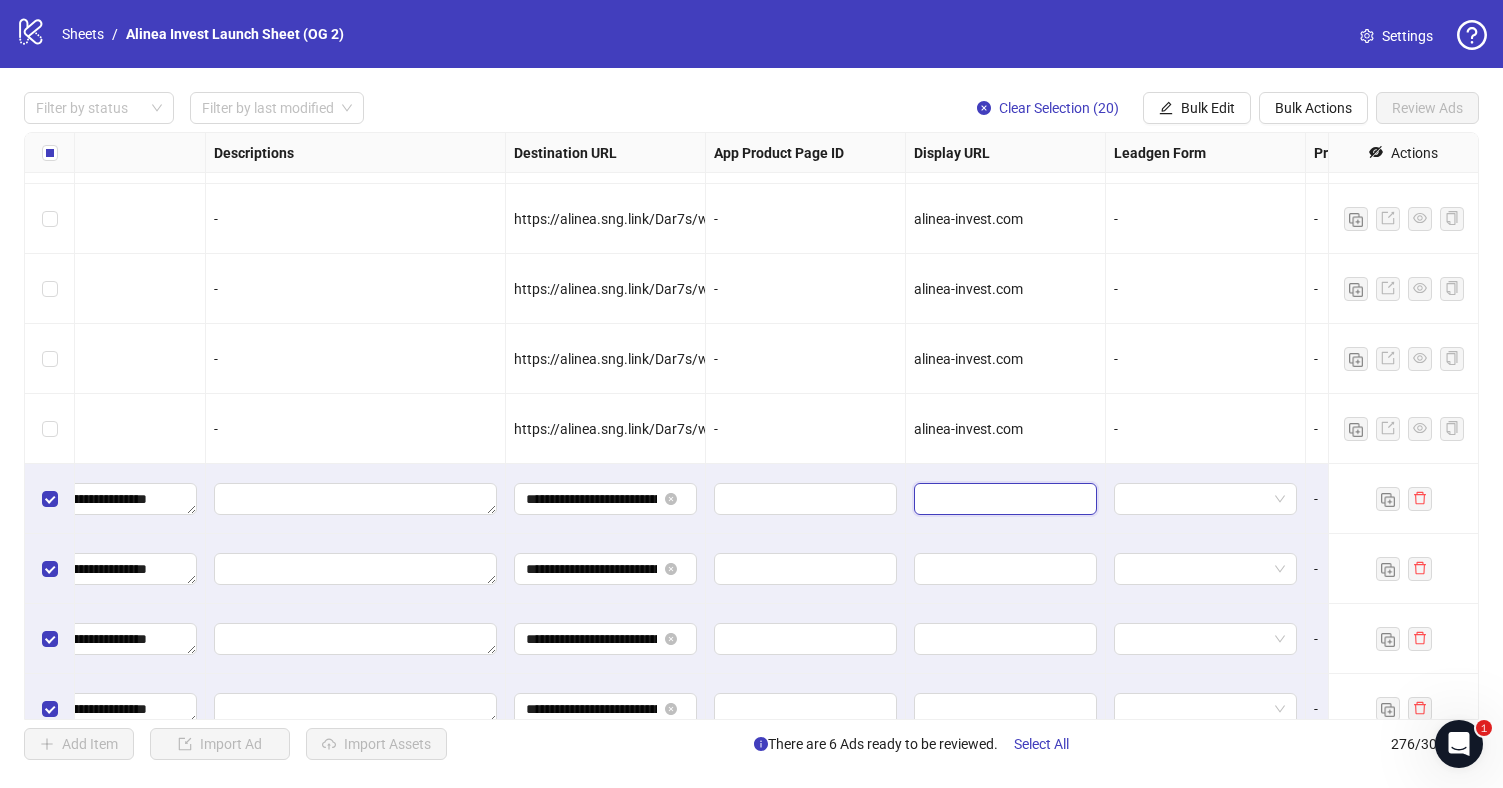 click at bounding box center [1003, 499] 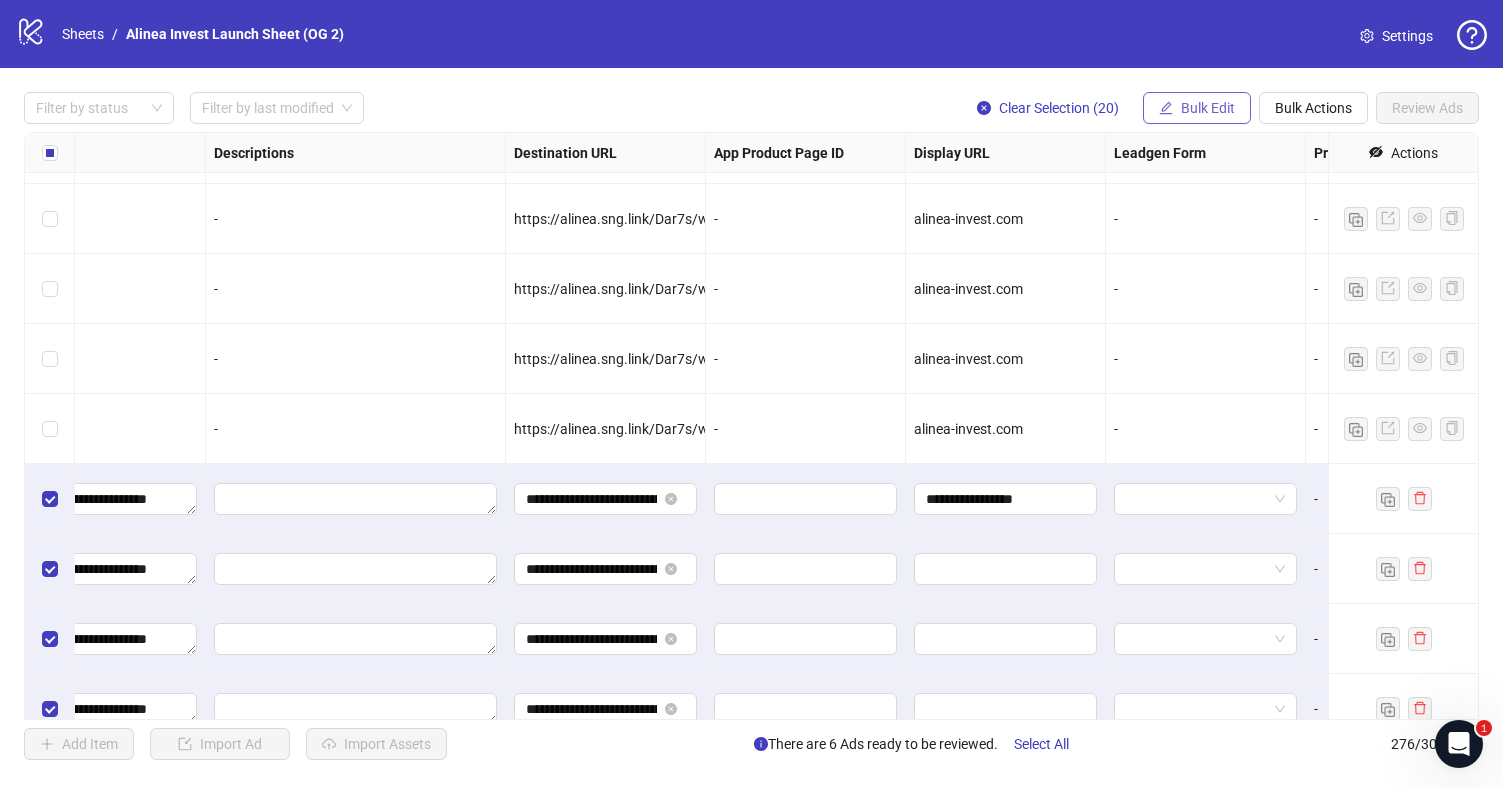 click on "Bulk Edit" at bounding box center [1208, 108] 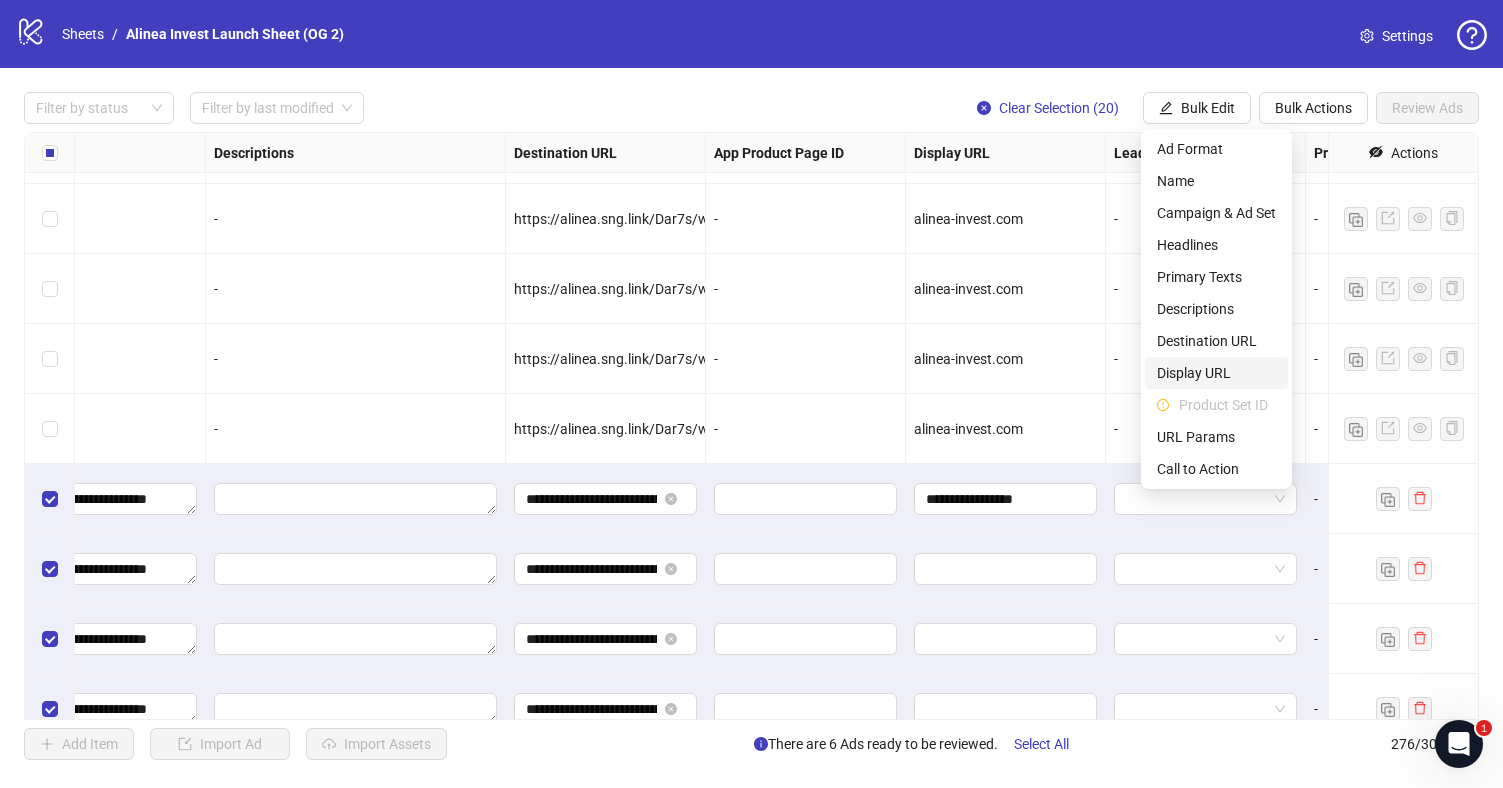 click on "Display URL" at bounding box center (1216, 373) 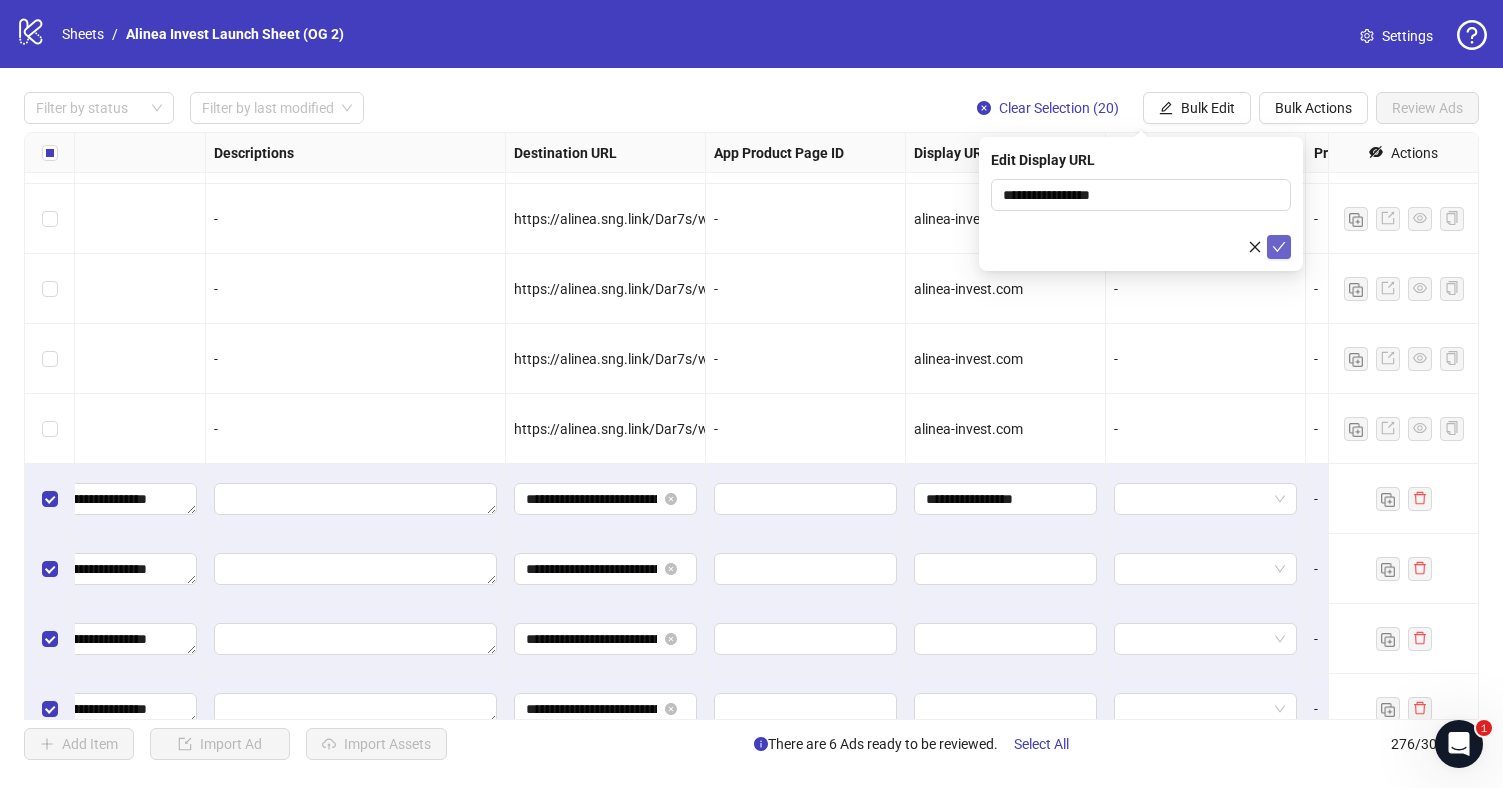 click at bounding box center (1279, 247) 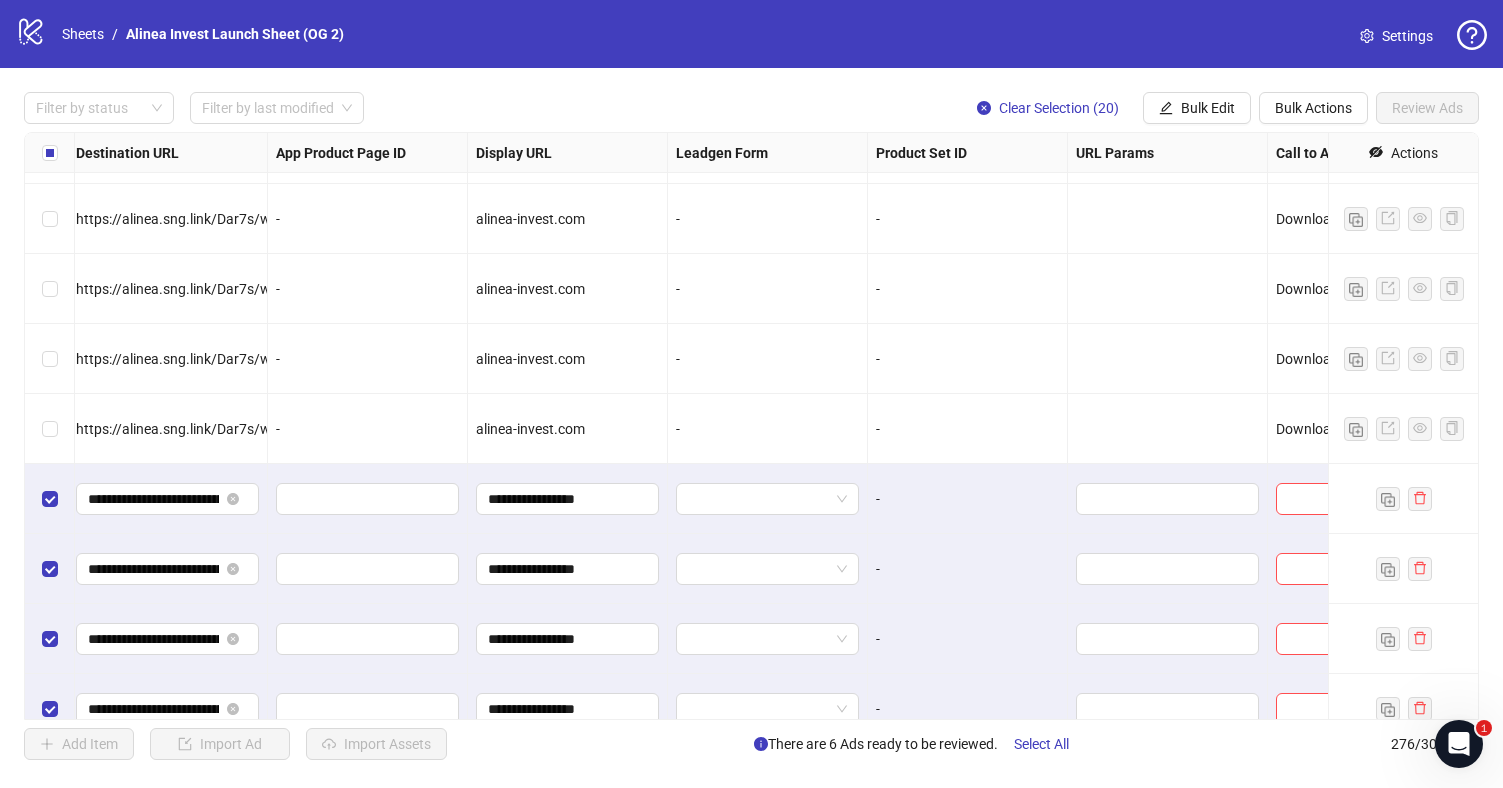 scroll, scrollTop: 17629, scrollLeft: 3295, axis: both 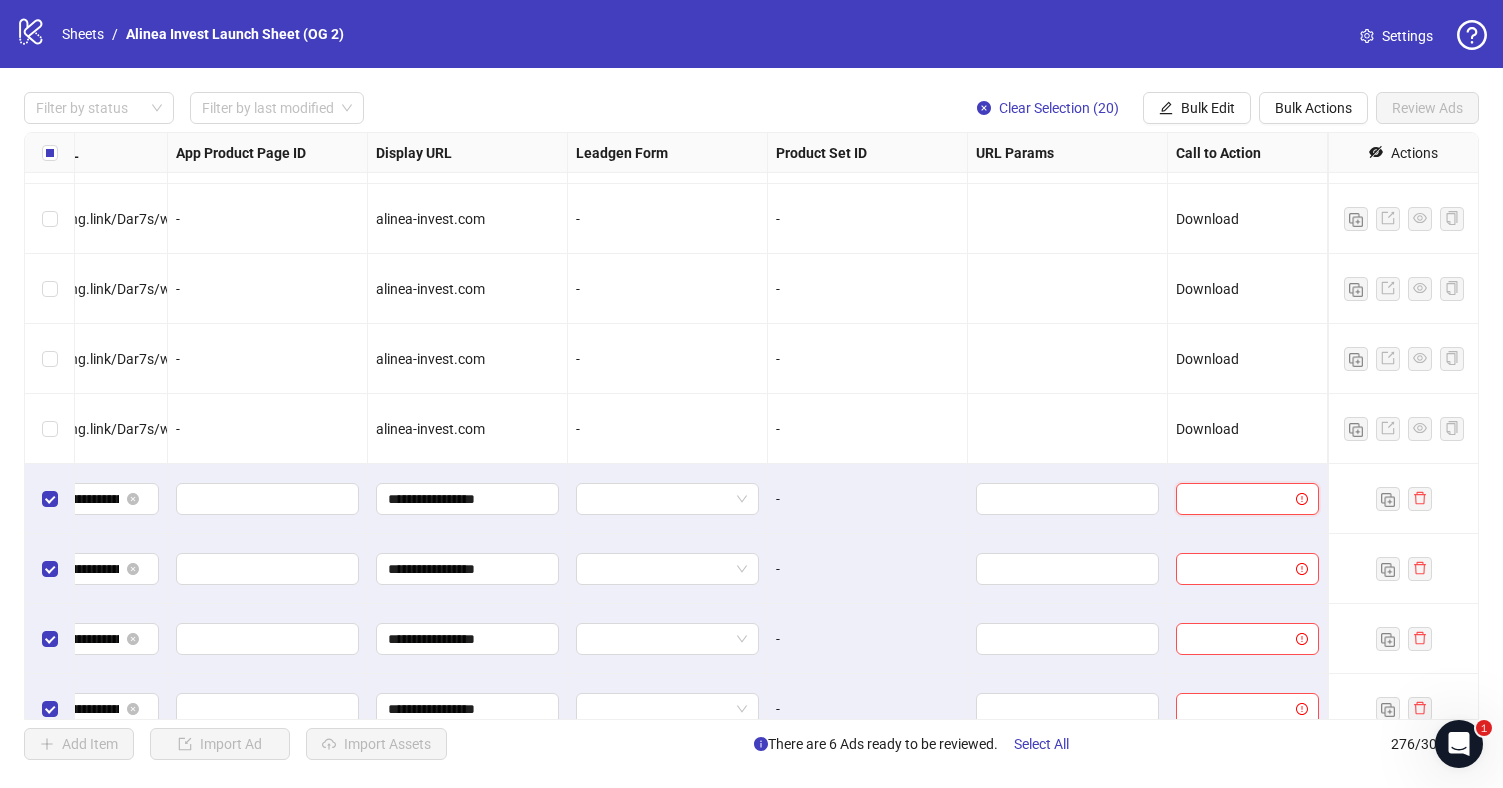click at bounding box center (1238, 499) 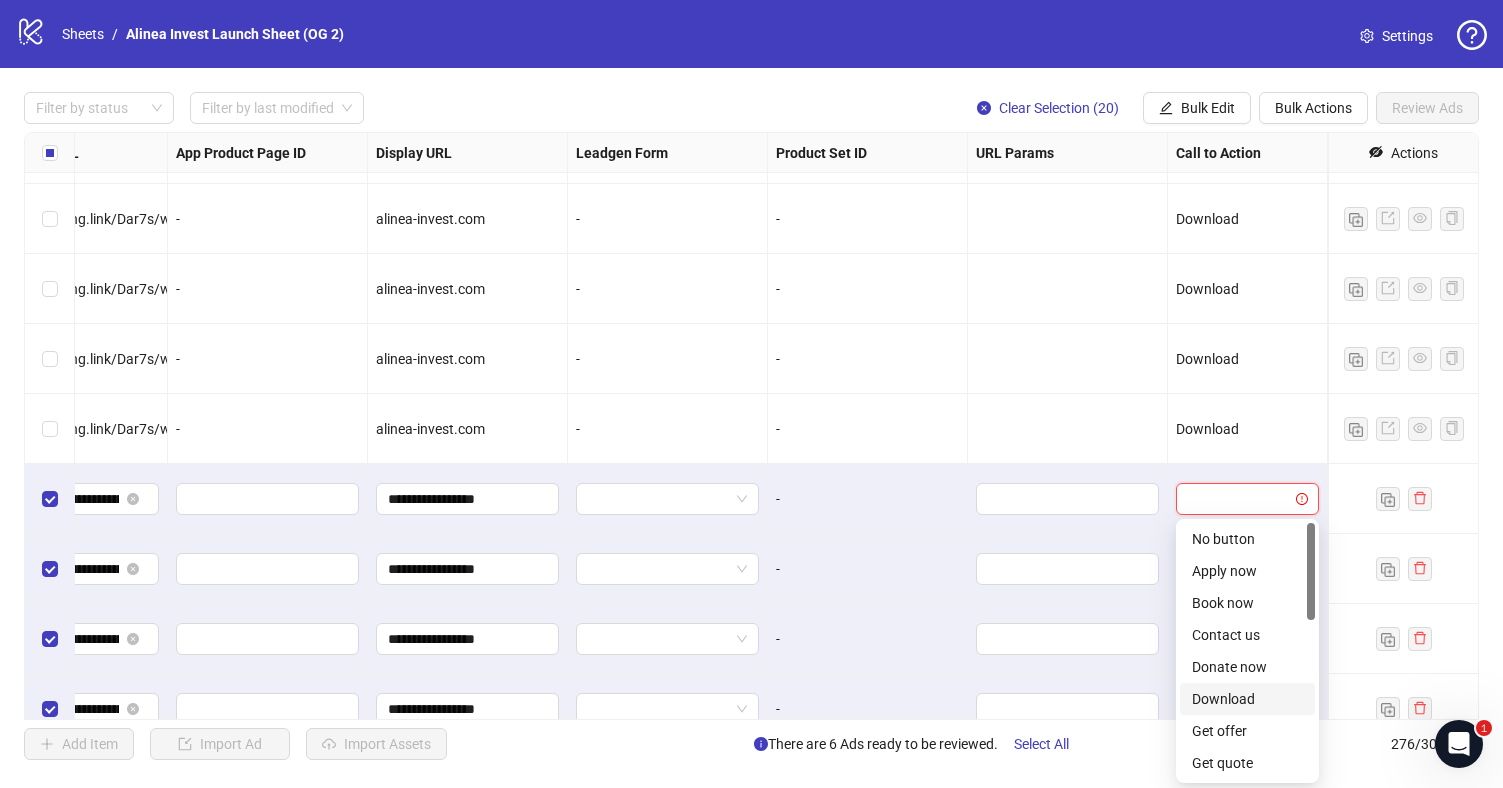 click on "Download" at bounding box center [1247, 699] 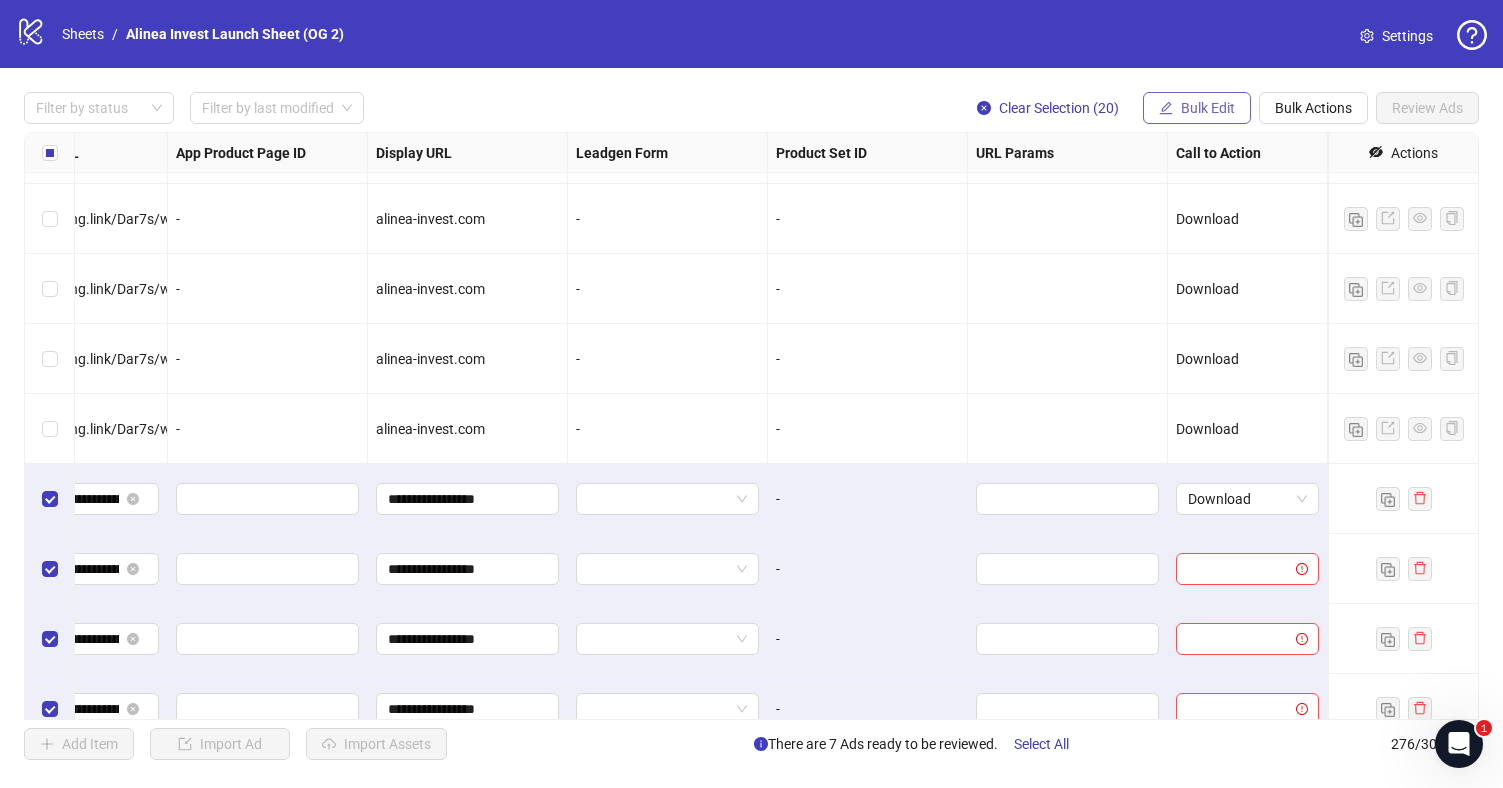 click on "Bulk Edit" at bounding box center [1208, 108] 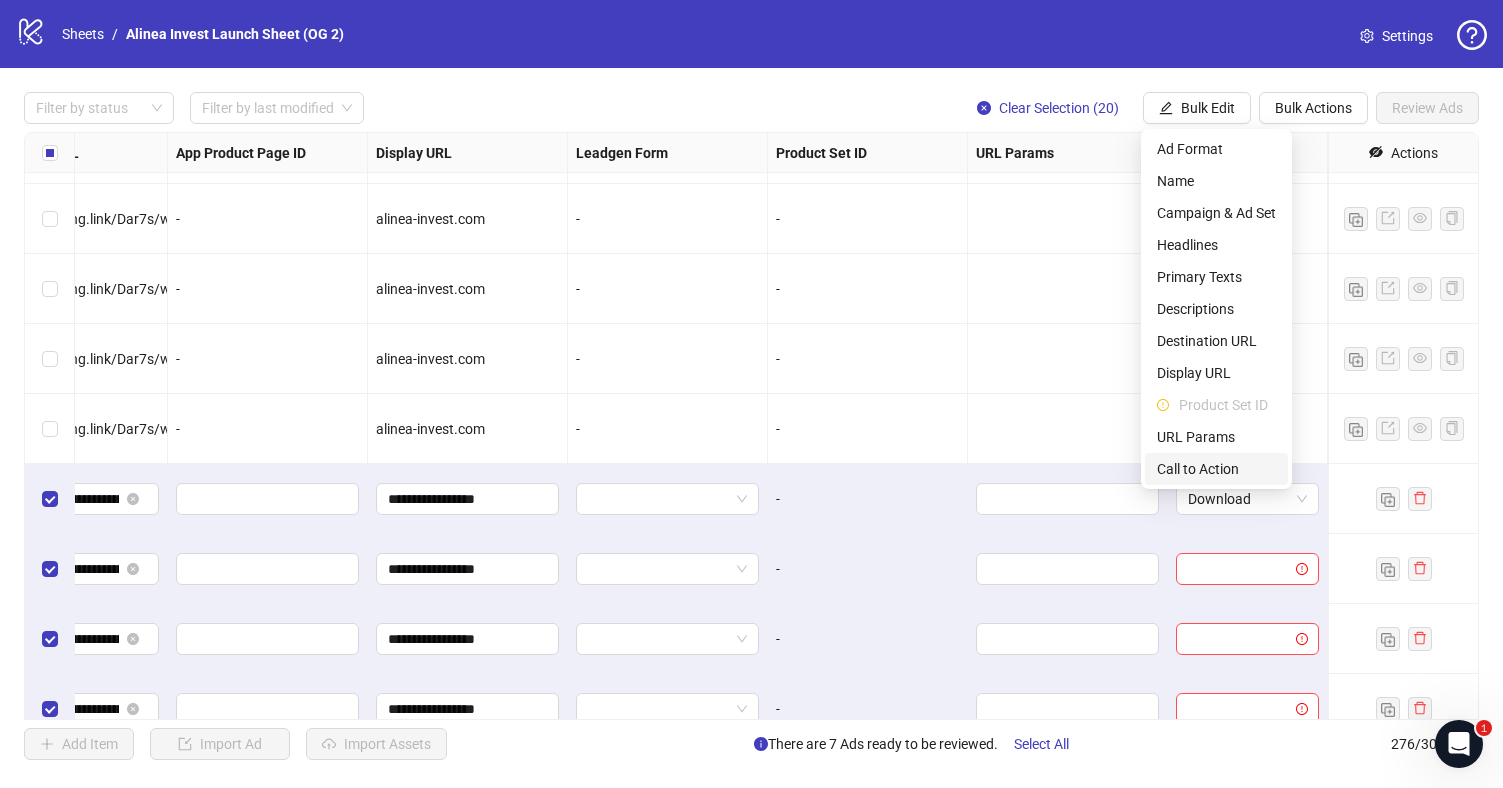 click on "Call to Action" at bounding box center (1216, 469) 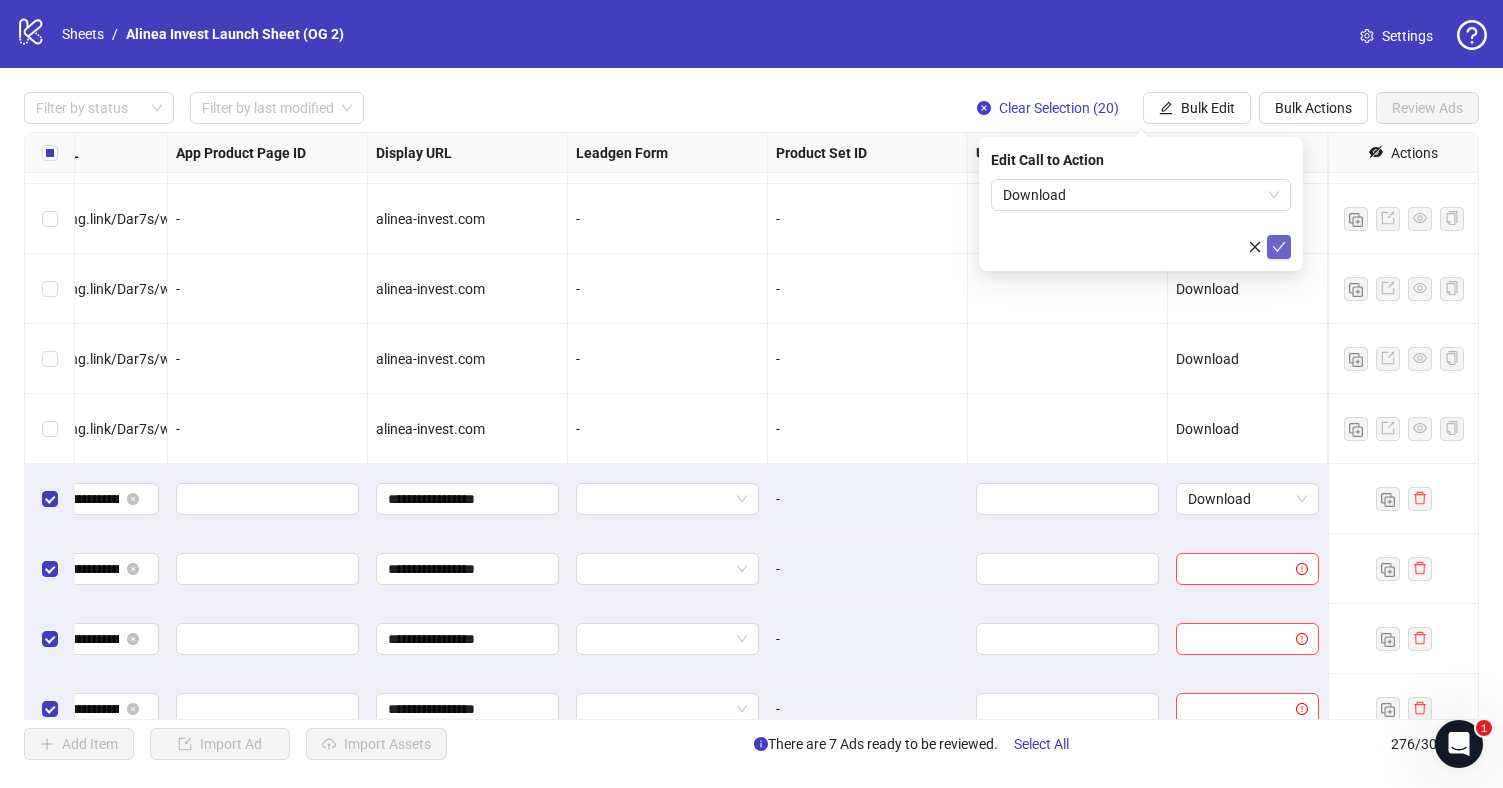 click 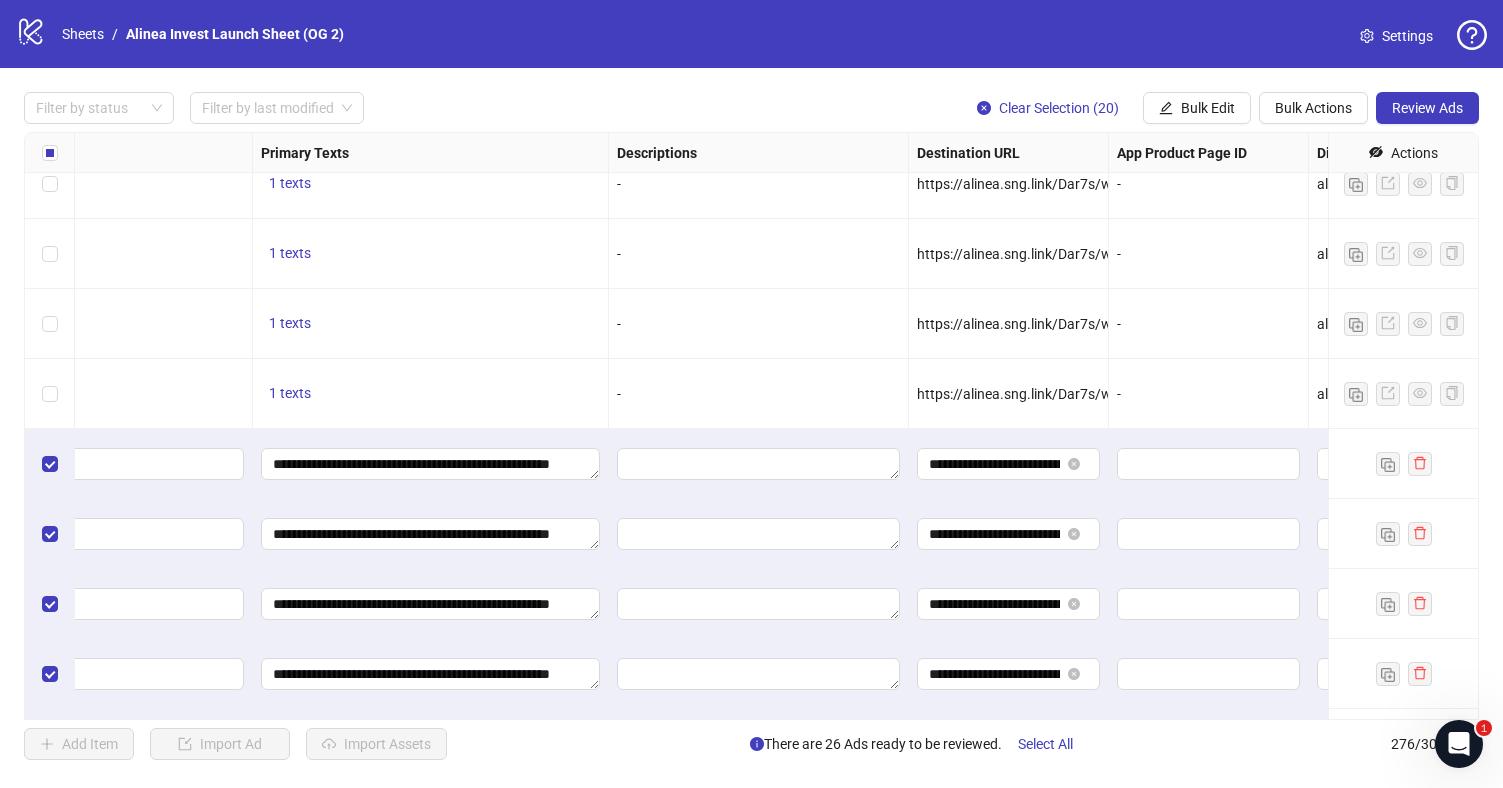 scroll, scrollTop: 17663, scrollLeft: 2354, axis: both 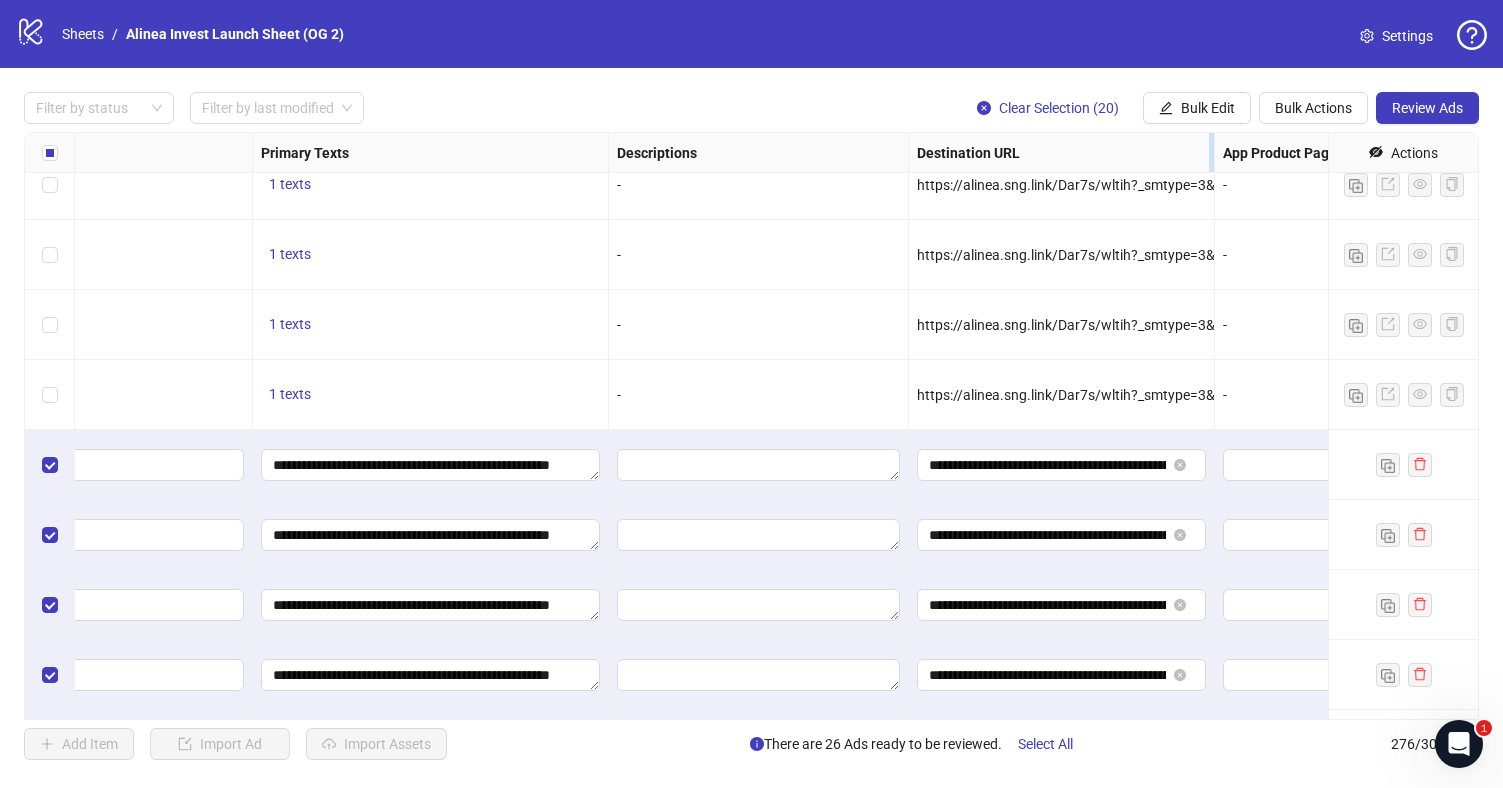 drag, startPoint x: 1105, startPoint y: 164, endPoint x: 1210, endPoint y: 164, distance: 105 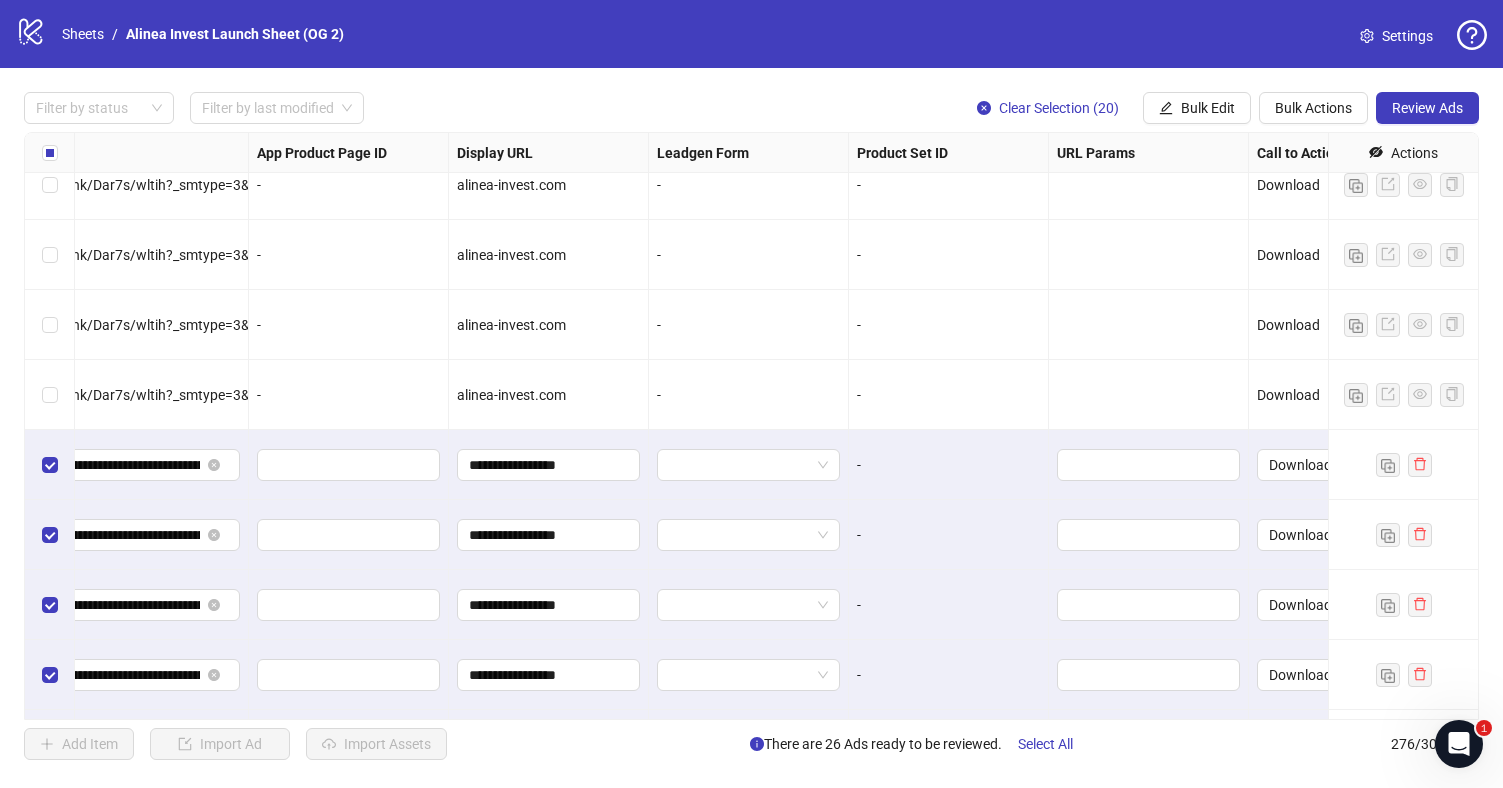scroll, scrollTop: 17663, scrollLeft: 3400, axis: both 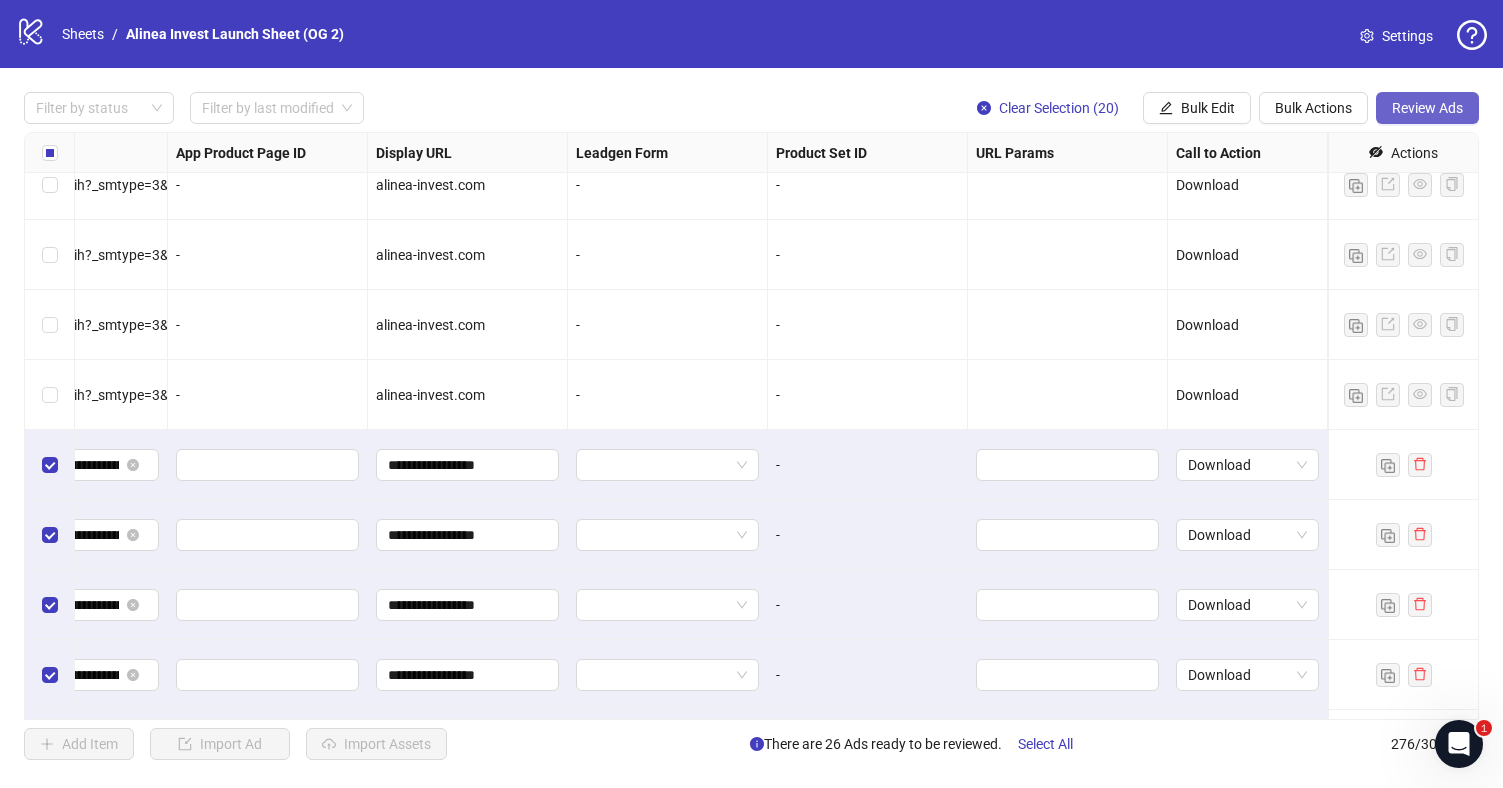 click on "Review Ads" at bounding box center [1427, 108] 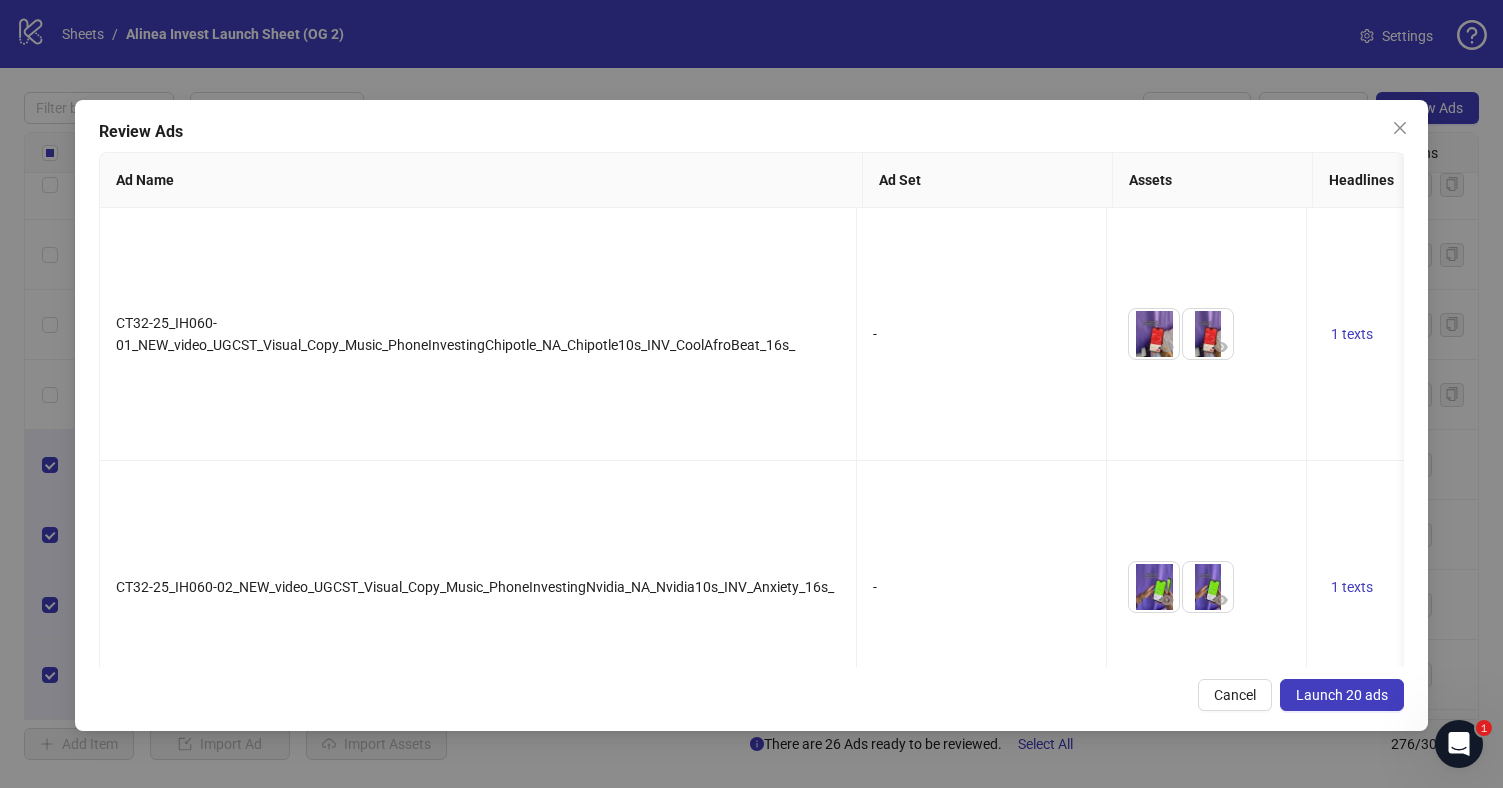 click on "Launch 20 ads" at bounding box center (1342, 695) 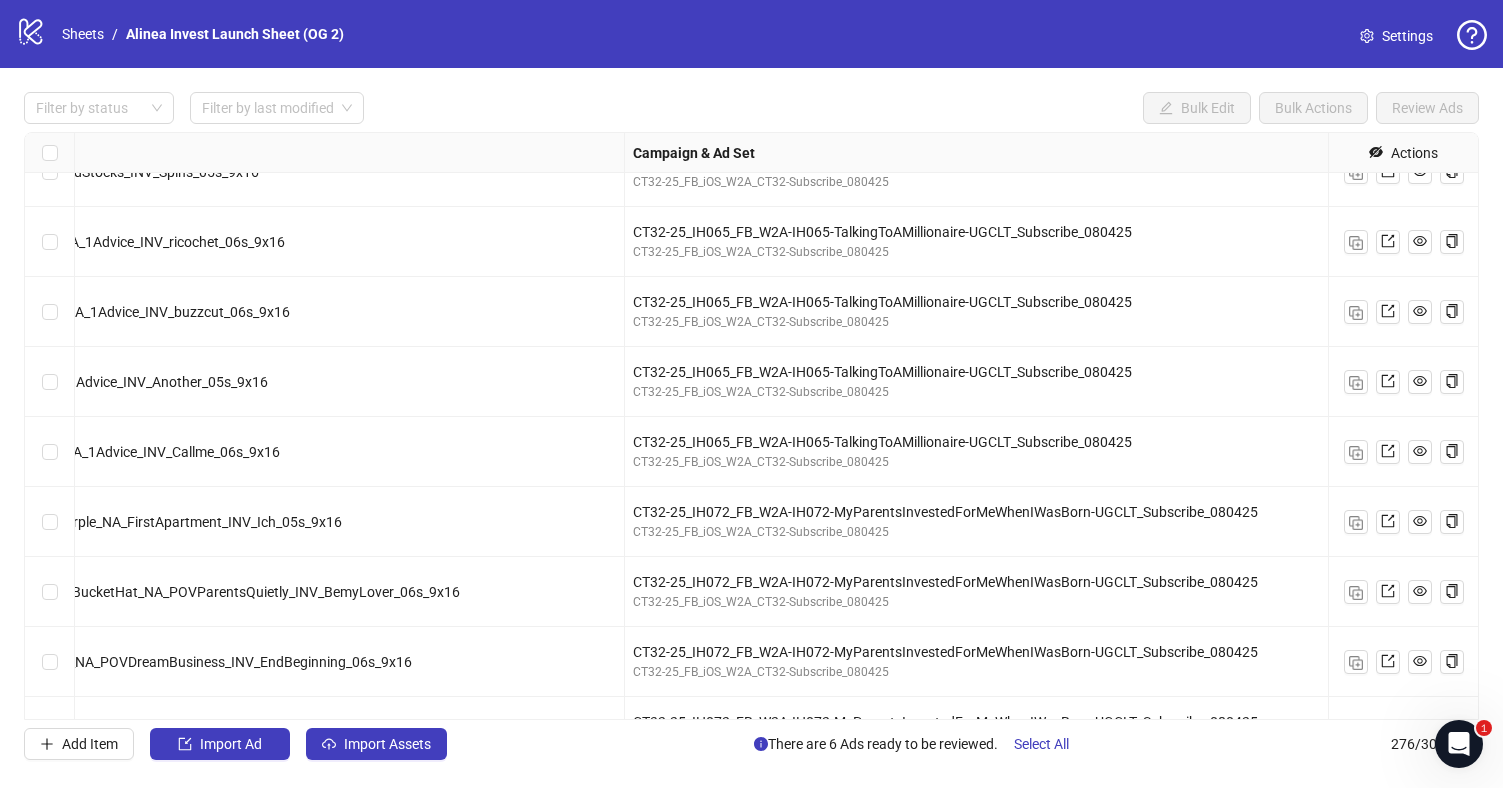 scroll, scrollTop: 16066, scrollLeft: 581, axis: both 